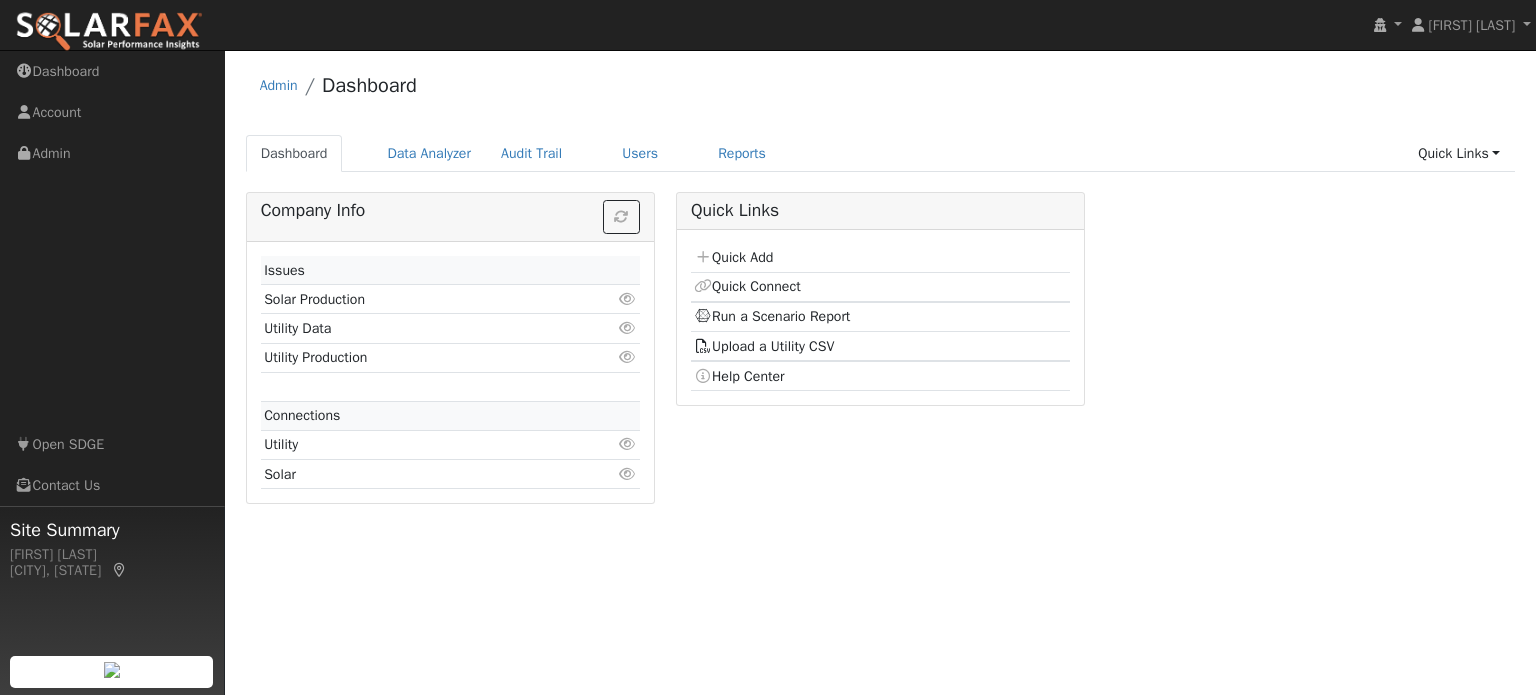 scroll, scrollTop: 0, scrollLeft: 0, axis: both 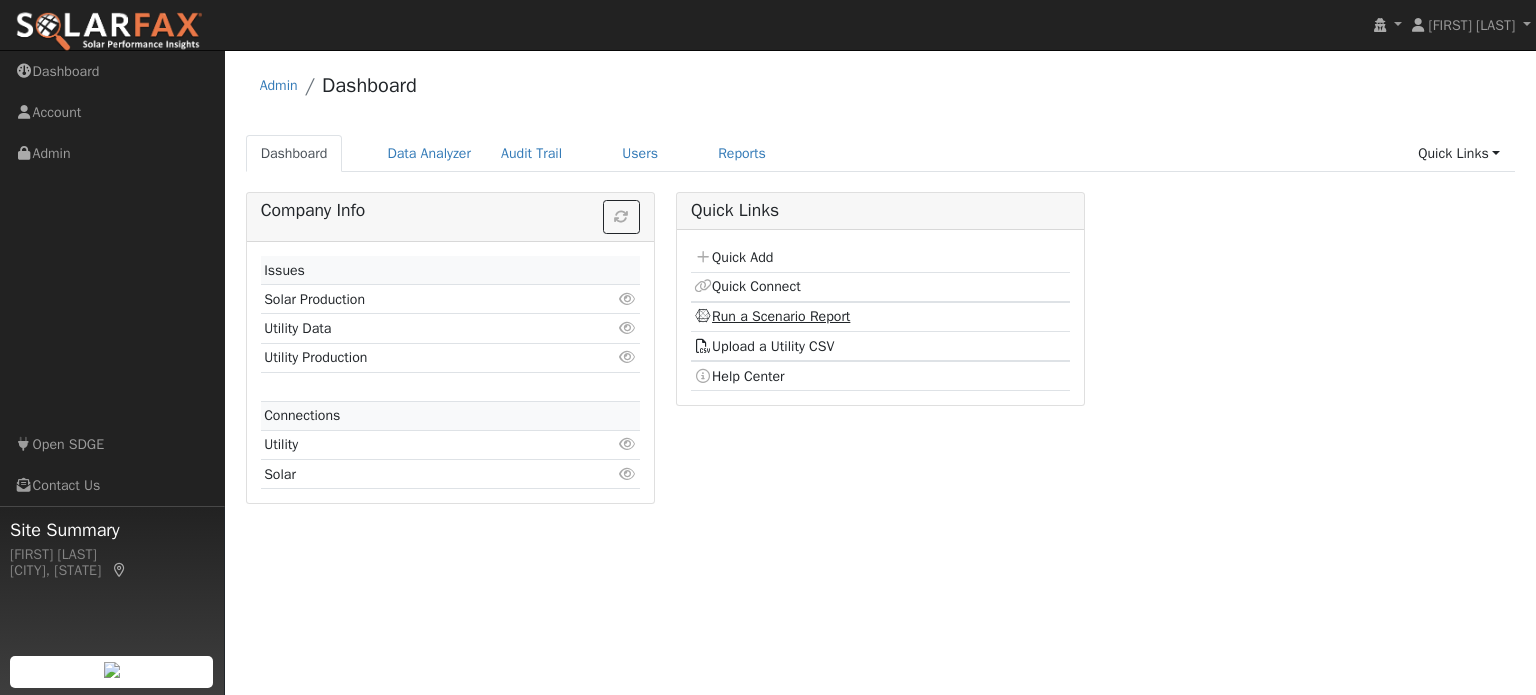click on "Run a Scenario Report" at bounding box center (772, 316) 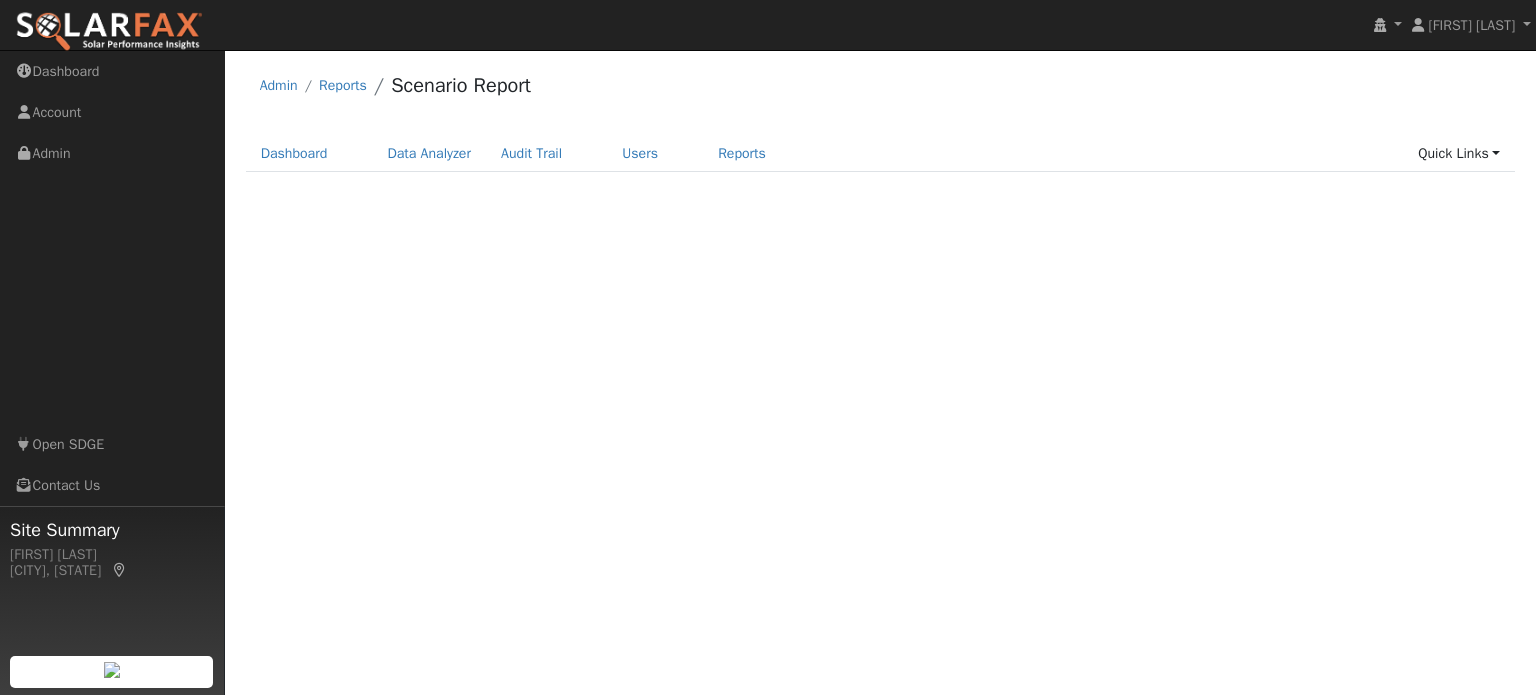 scroll, scrollTop: 0, scrollLeft: 0, axis: both 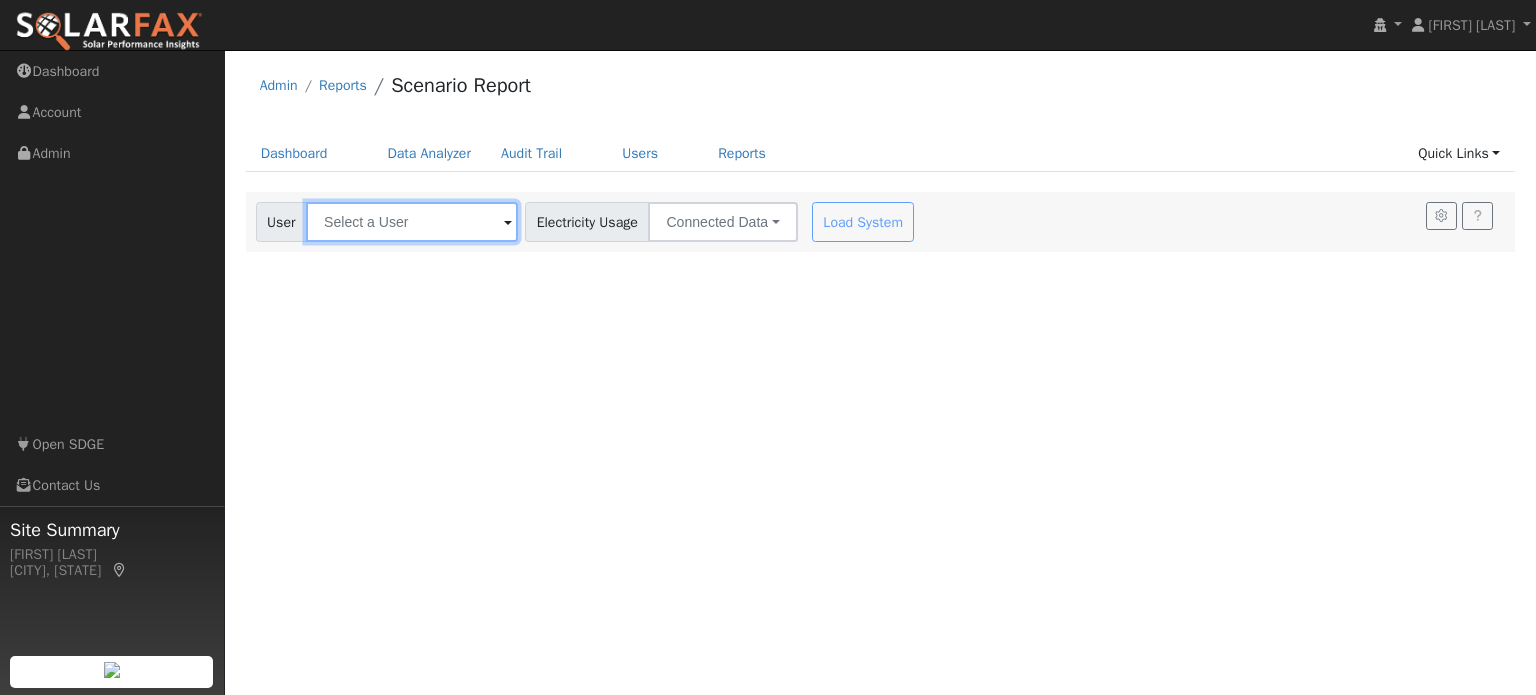 click at bounding box center [412, 222] 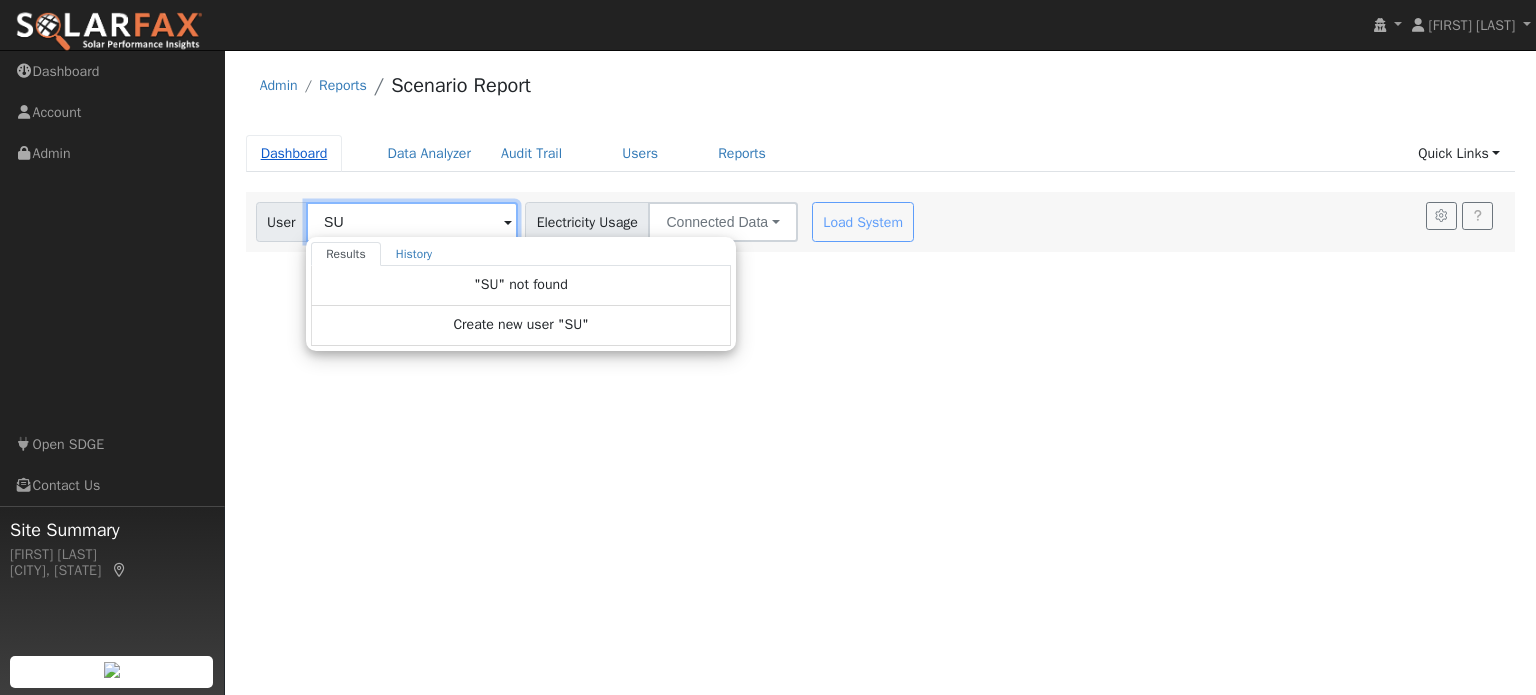 type on "SU" 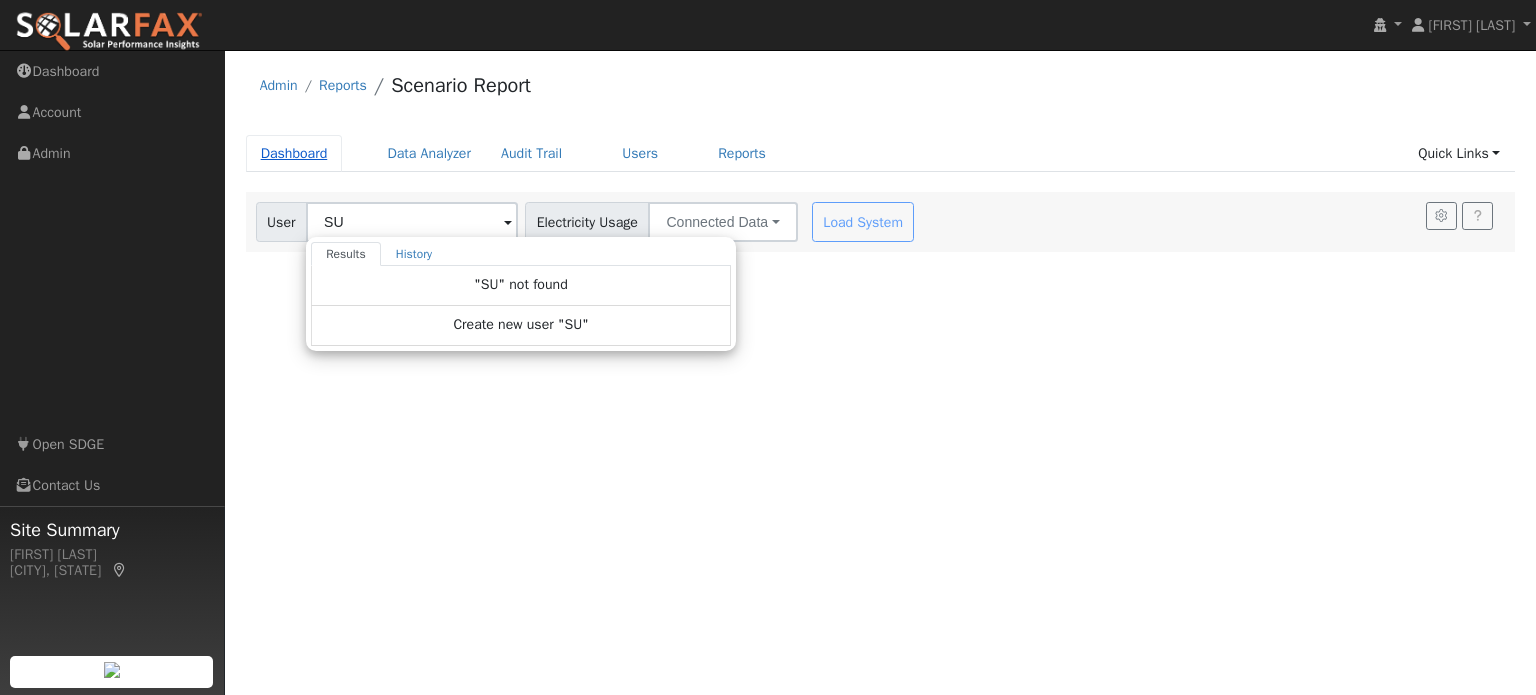 click on "Dashboard" at bounding box center (294, 153) 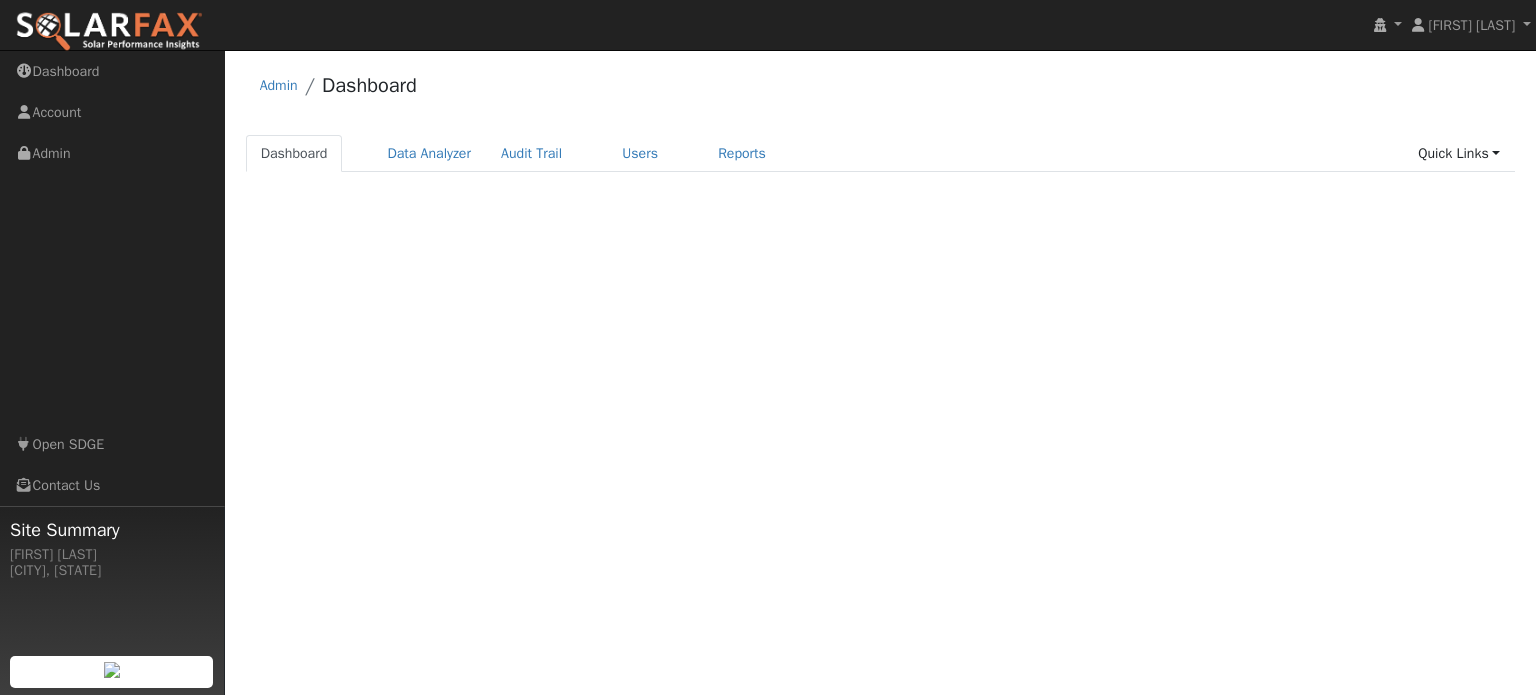 scroll, scrollTop: 0, scrollLeft: 0, axis: both 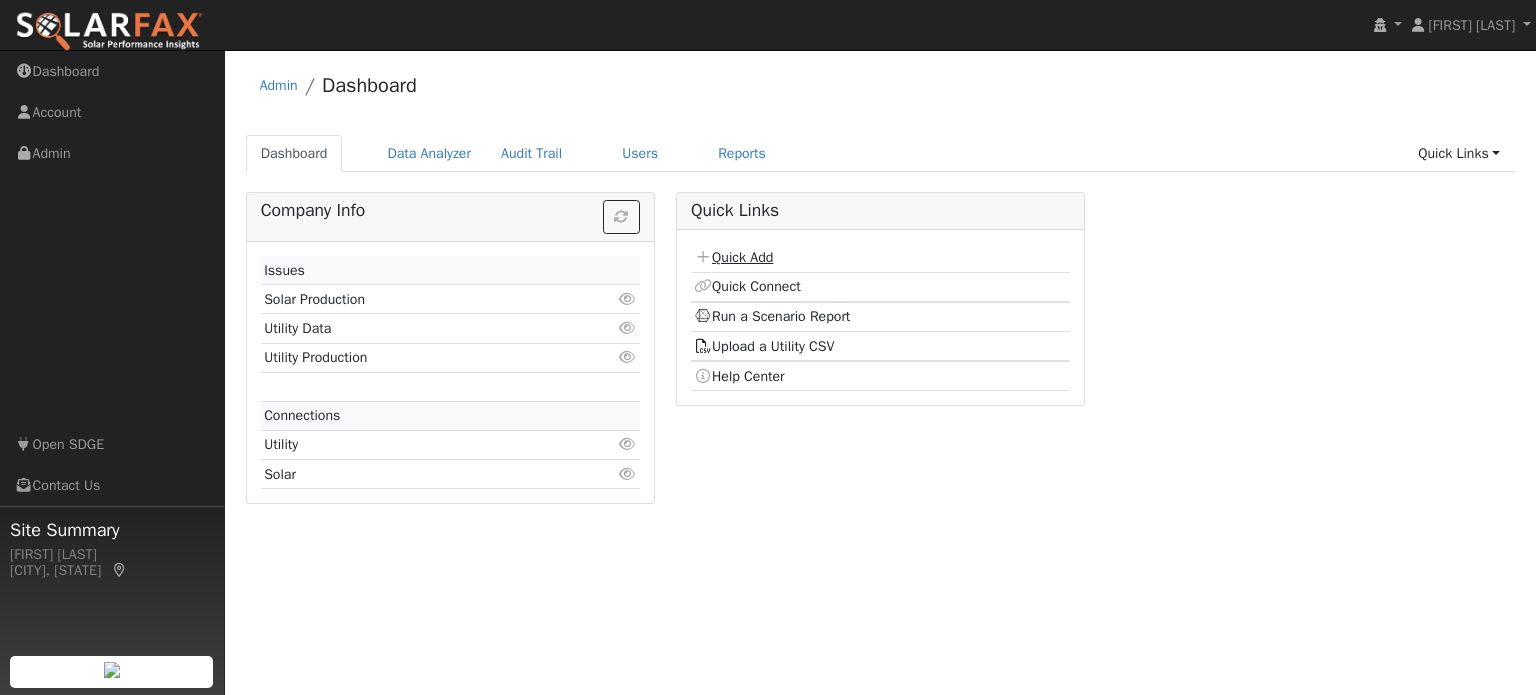 click on "Quick Add" at bounding box center [733, 257] 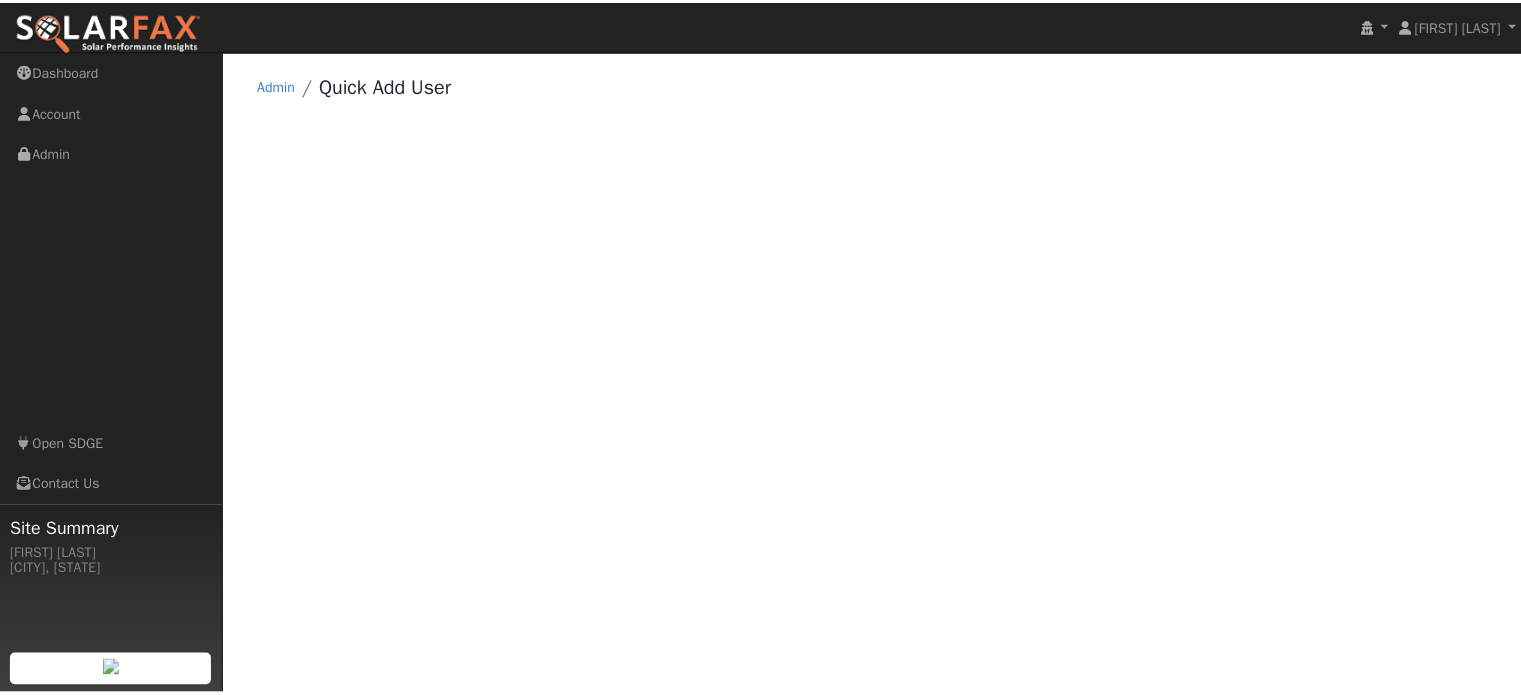 scroll, scrollTop: 0, scrollLeft: 0, axis: both 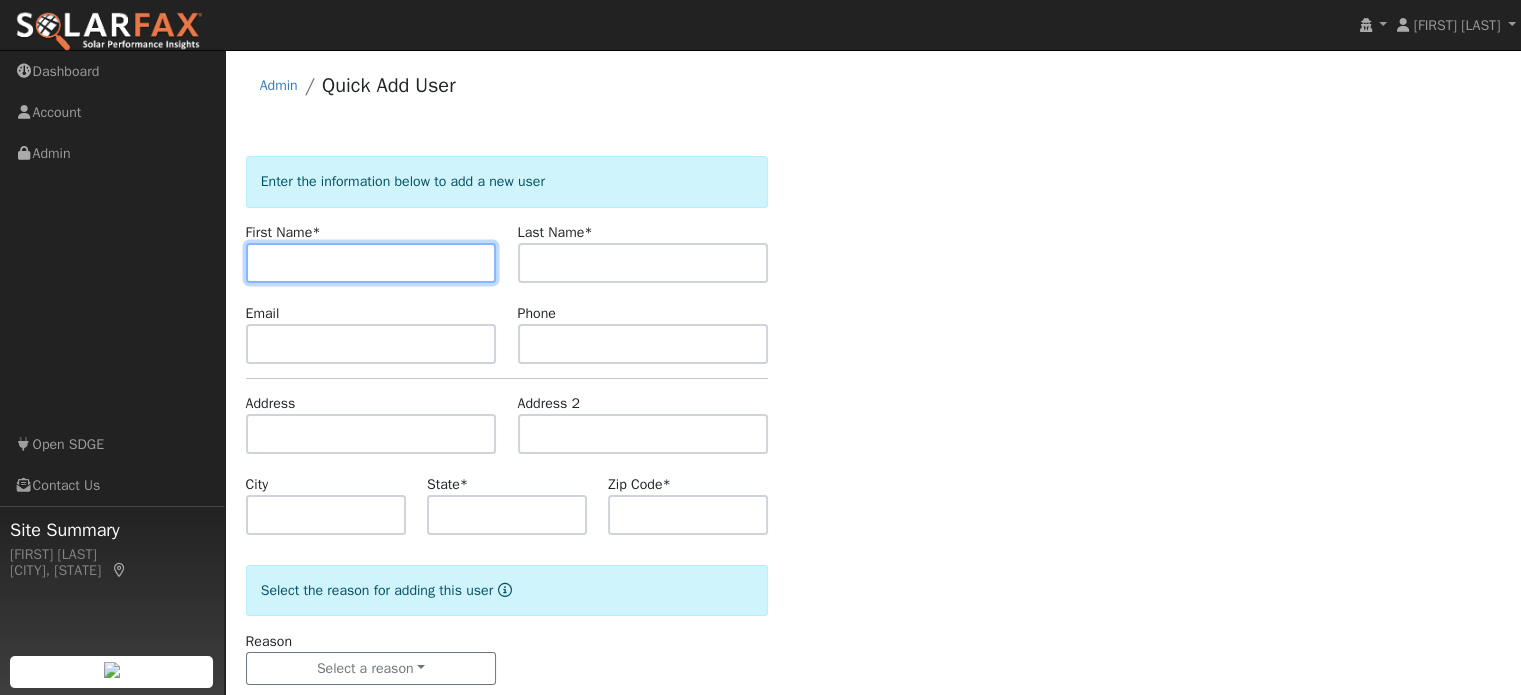 click at bounding box center [371, 263] 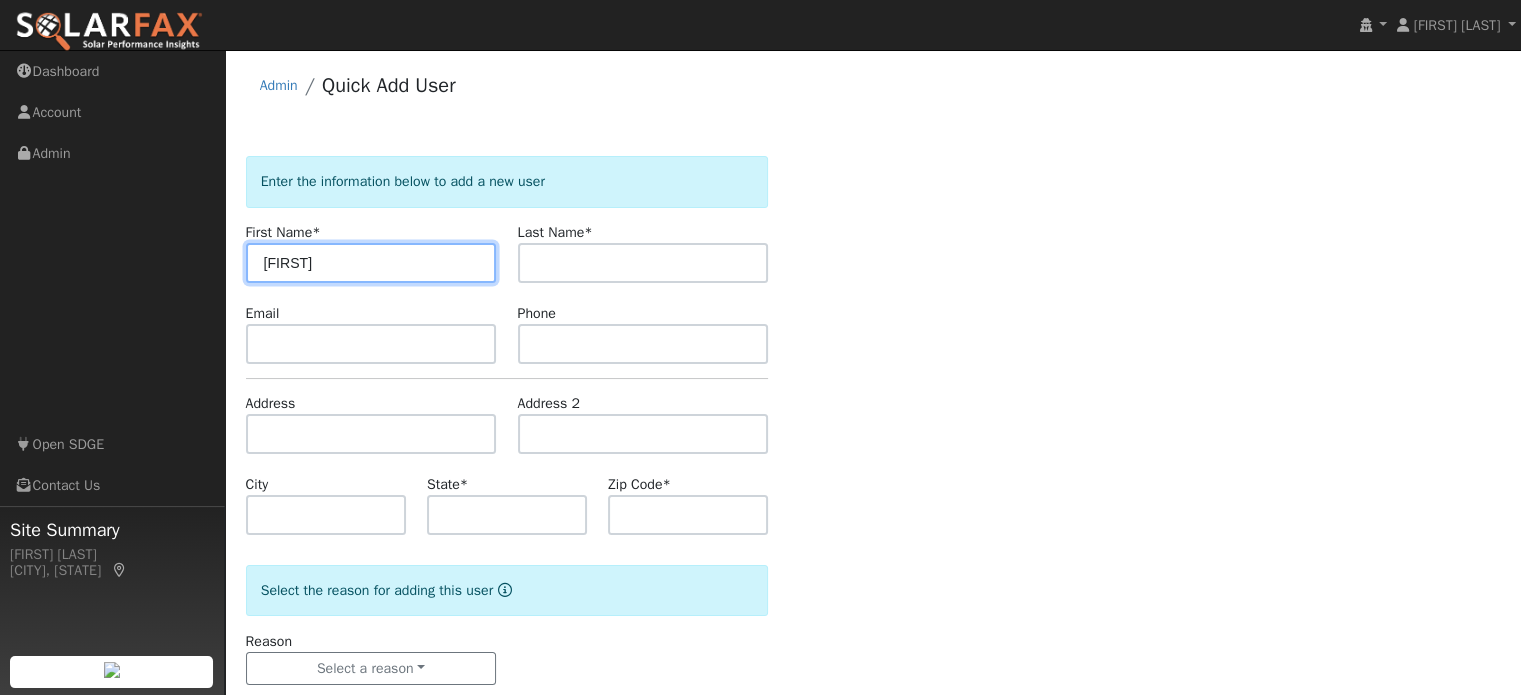 type on "[FIRST]" 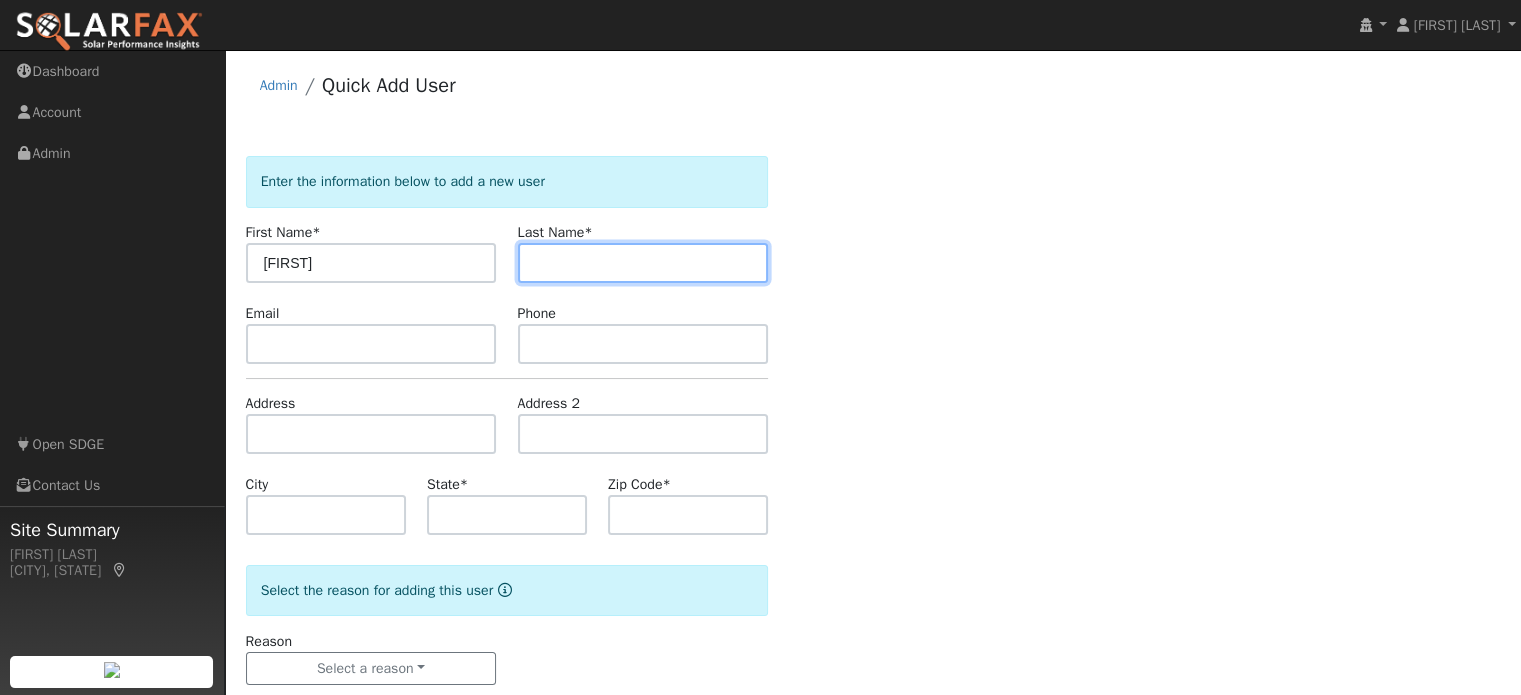 click at bounding box center (643, 263) 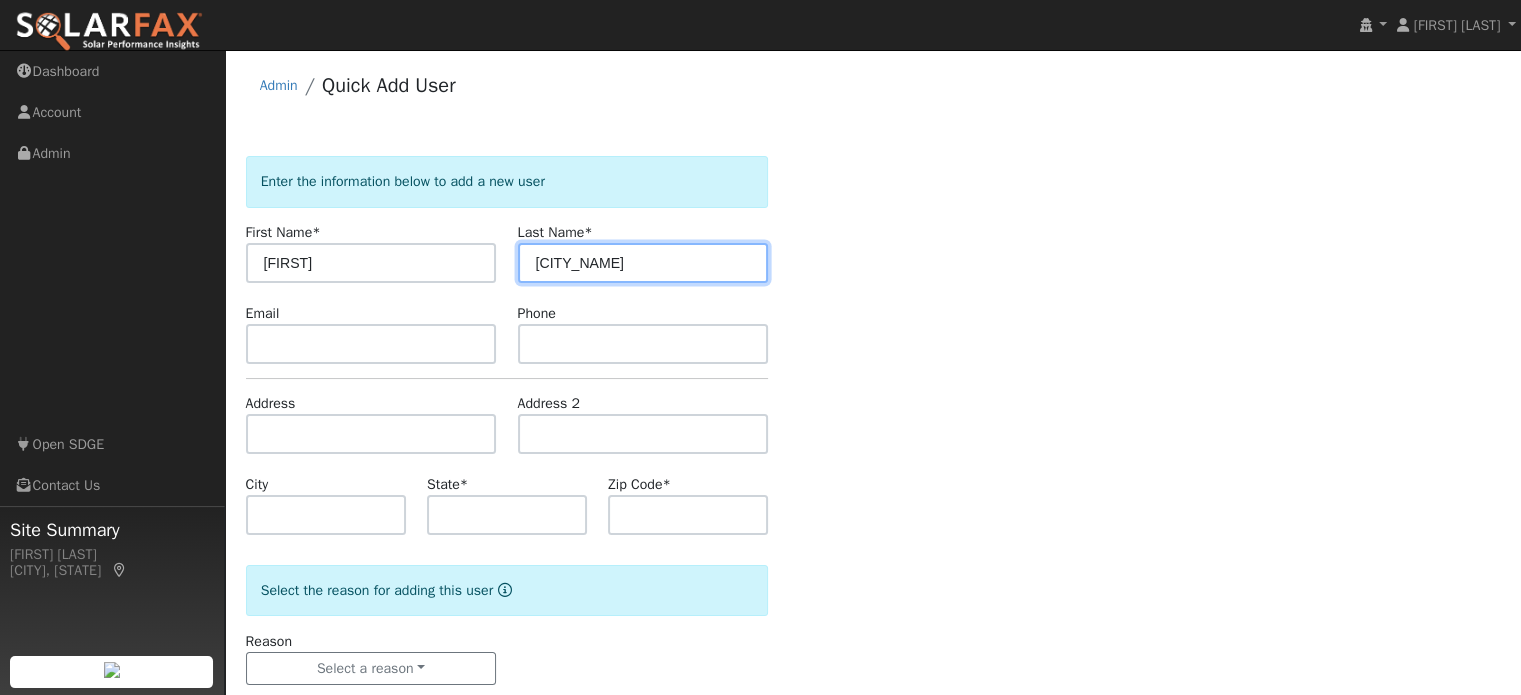type on "G" 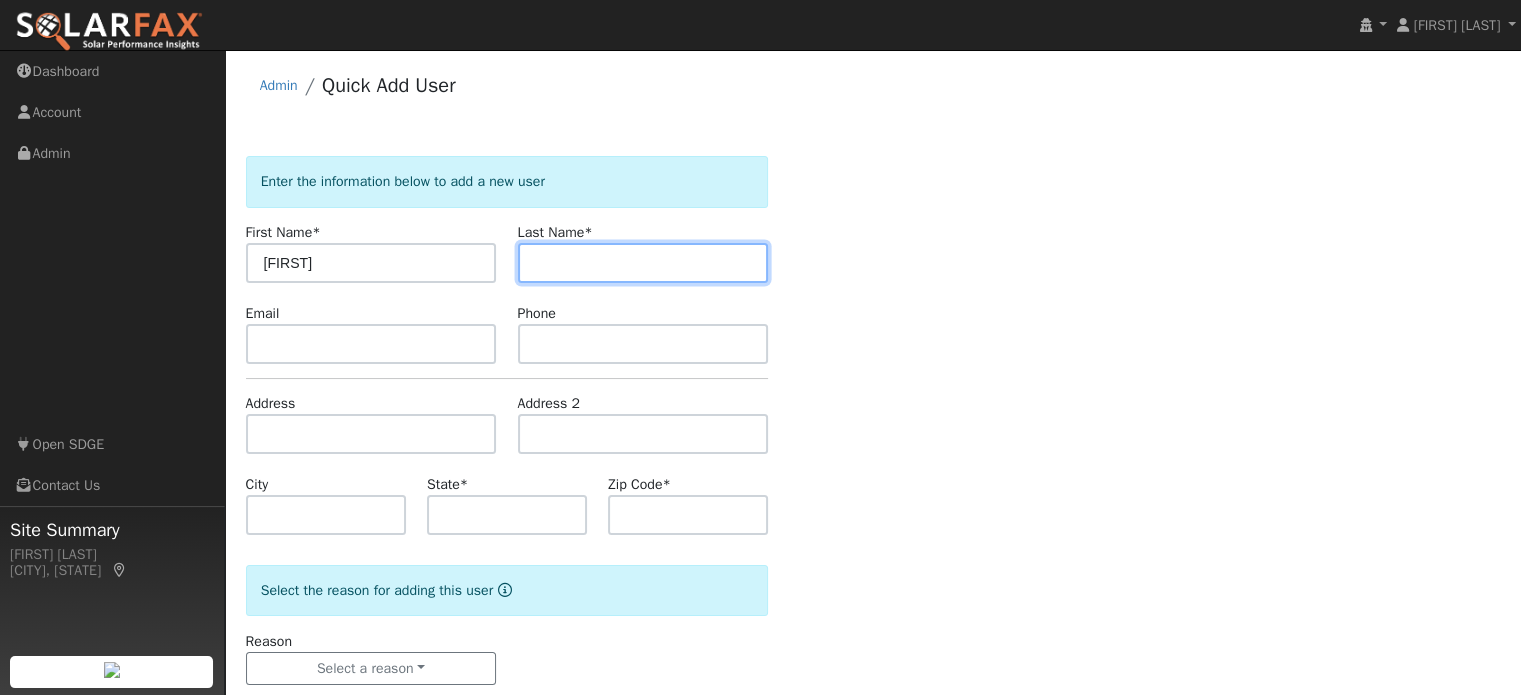 paste on "[LAST]" 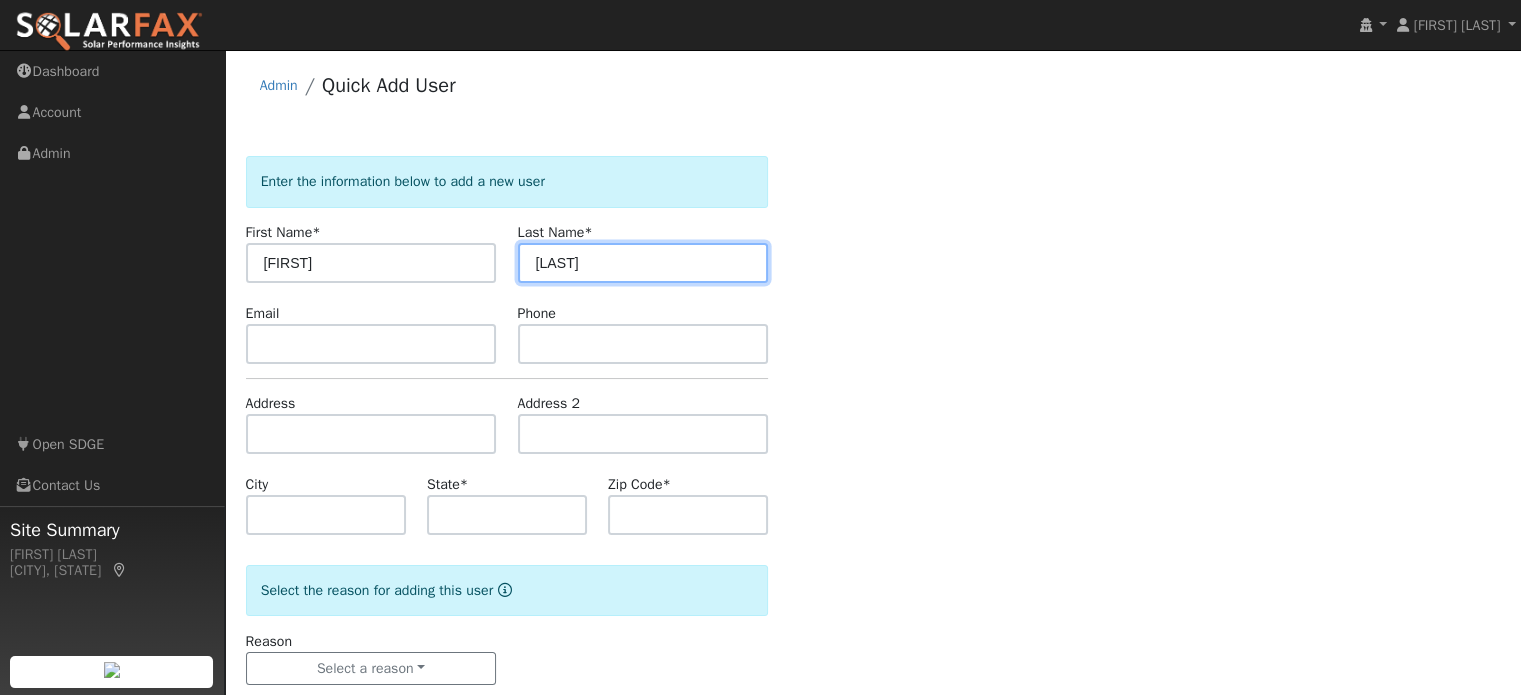 type on "[LAST]" 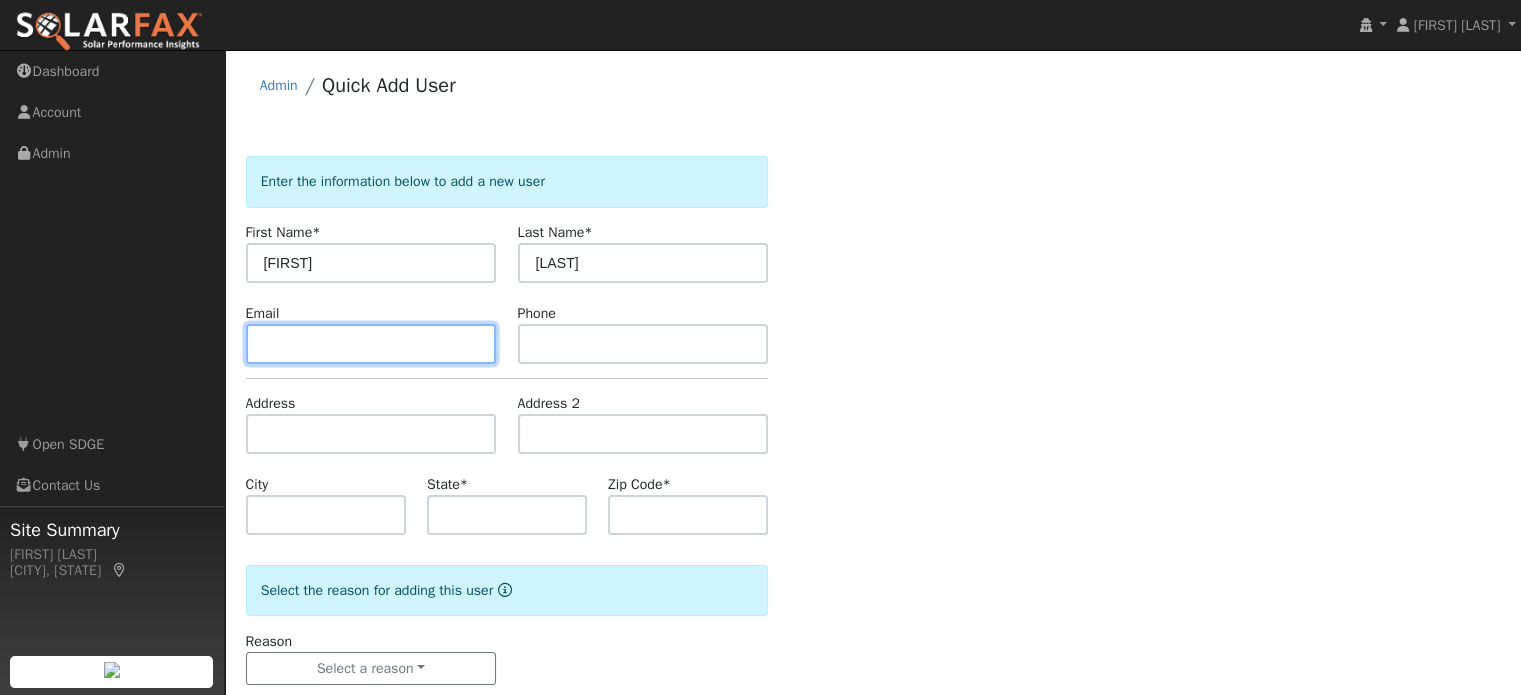click at bounding box center (371, 344) 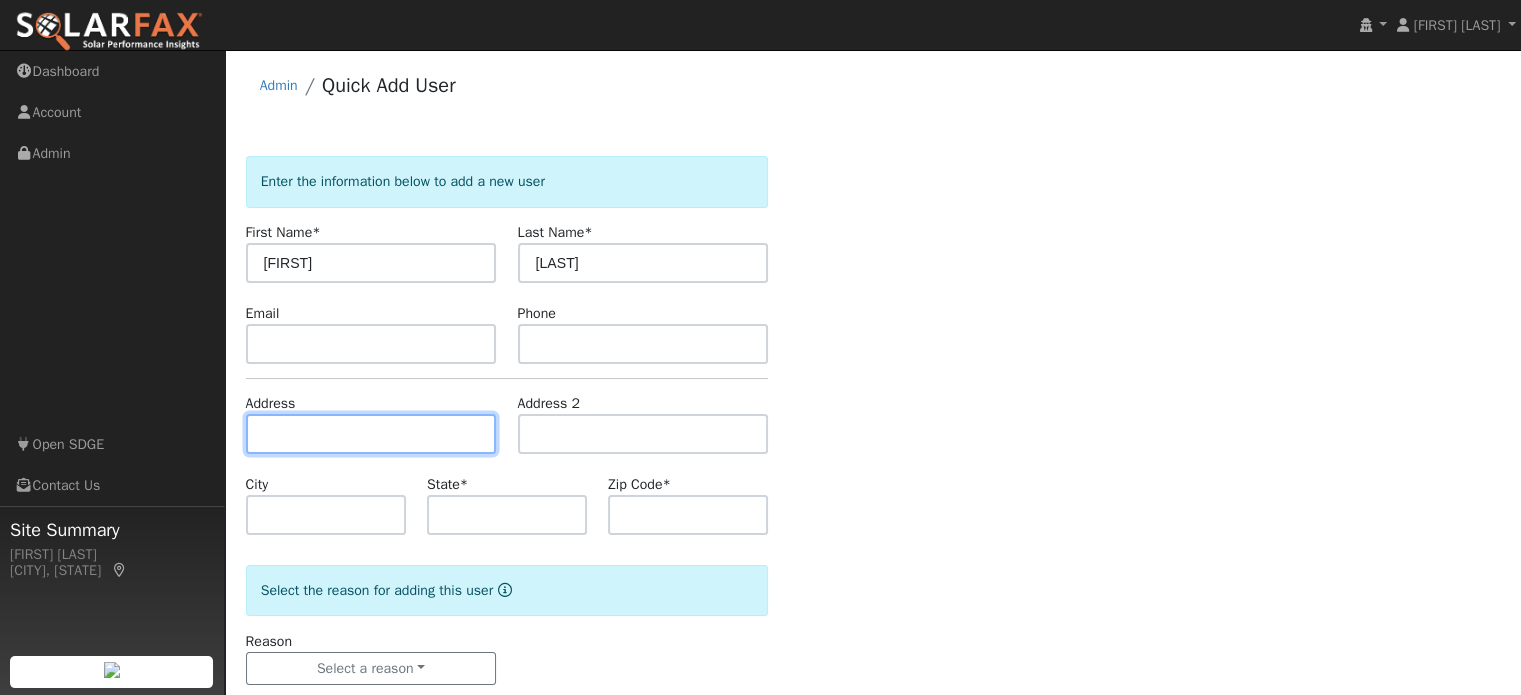 click at bounding box center (371, 434) 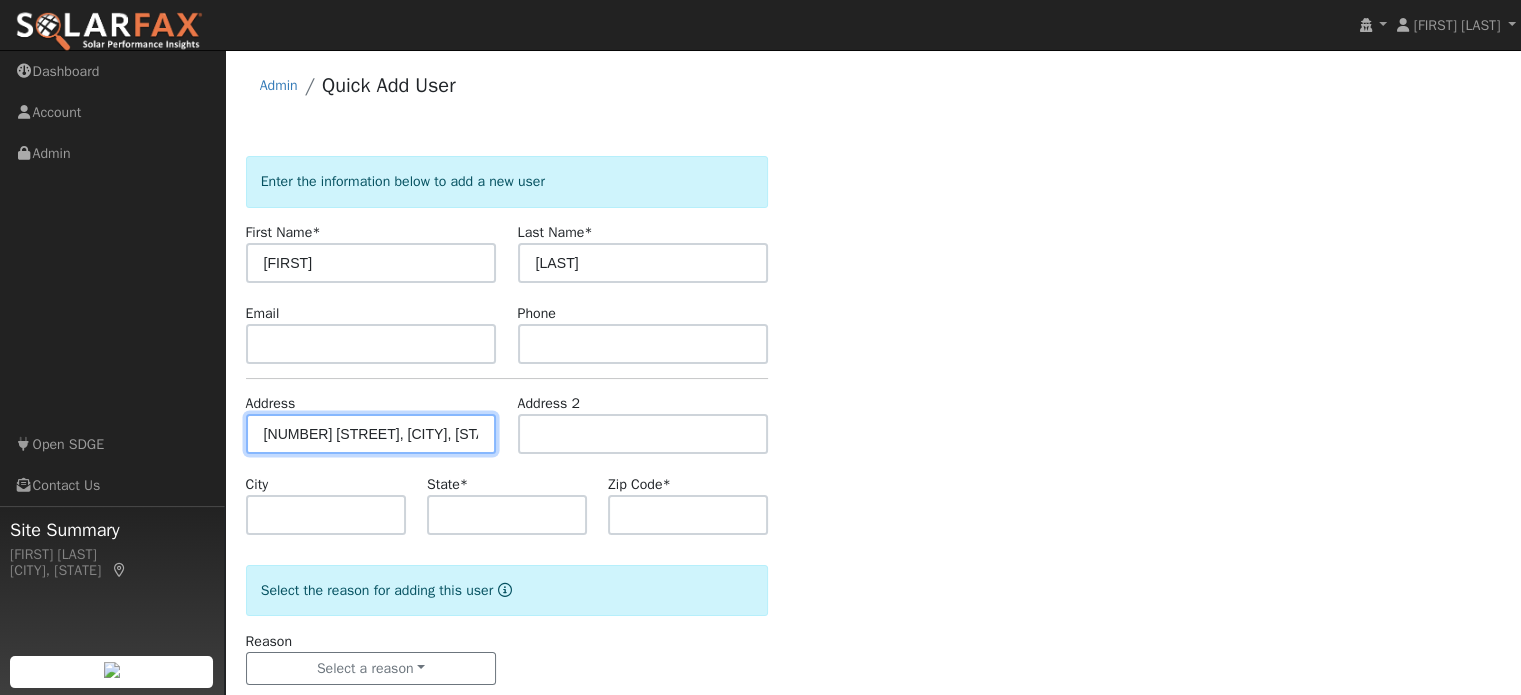 type on "[NUMBER] [STREET]" 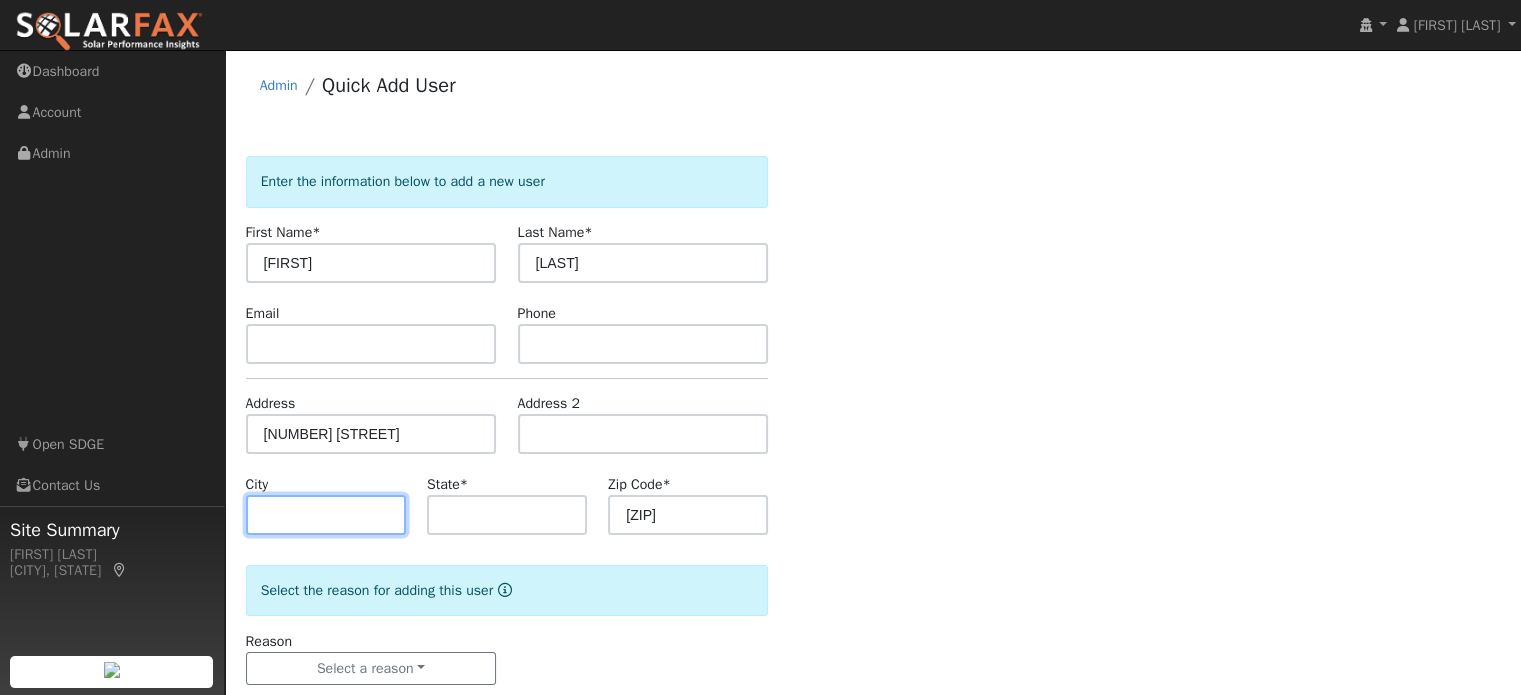 click at bounding box center (326, 515) 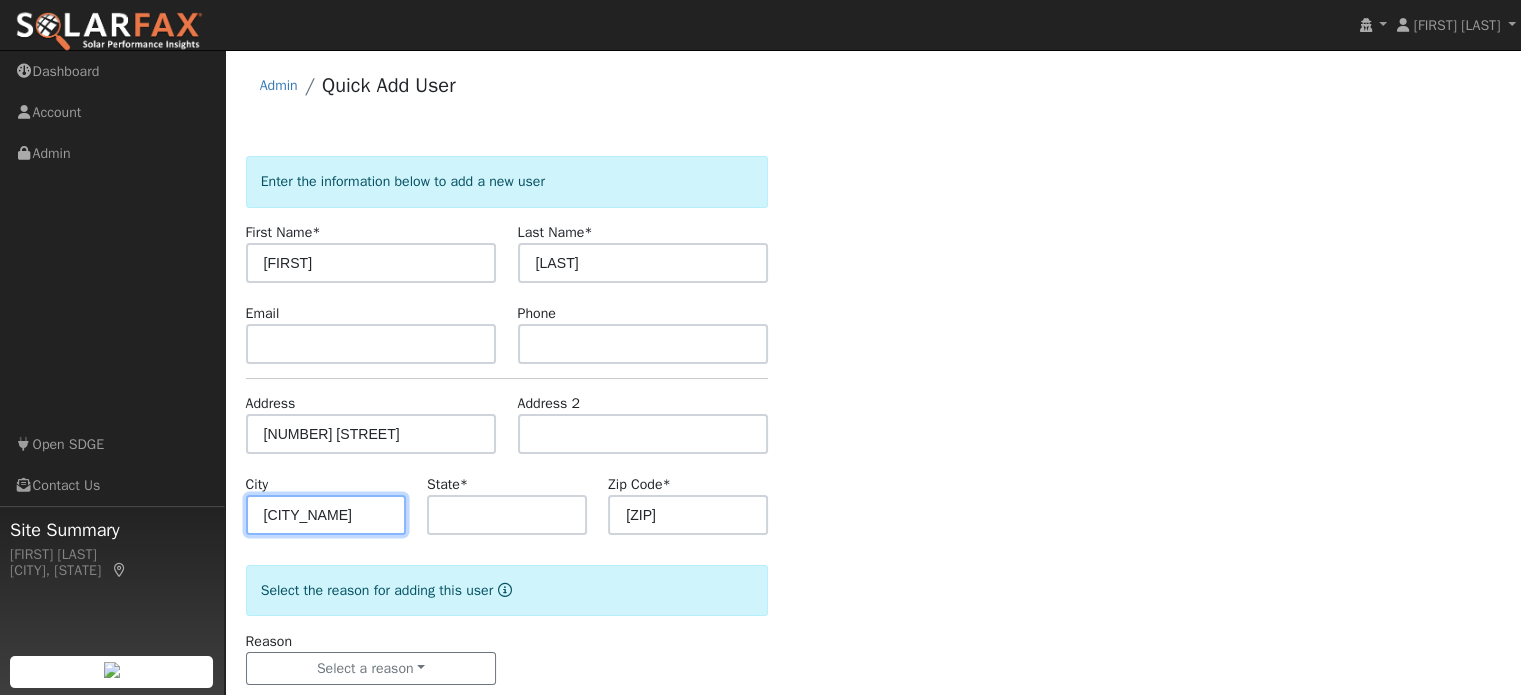 type on "Santee" 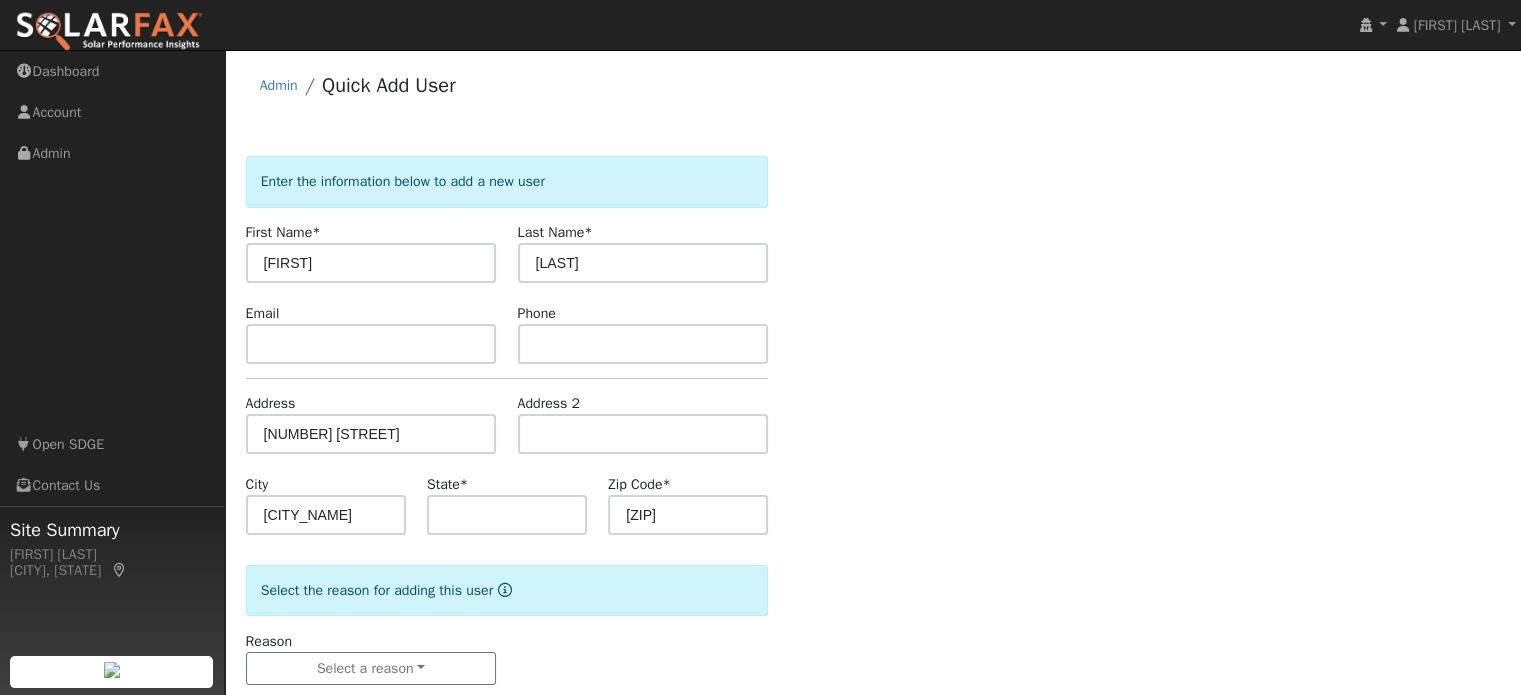 click on "Enter the information below to add a new user First Name  * Greg Last Name  * Sullivan Email Phone Address 9023 Inverness Road Address 2 City Santee State  * Zip Code  * 92071  Select the reason for adding this user  Reason Select a reason New lead New customer adding solar New customer has solar Settings Salesperson Requested Utility Requested Inverter Enable Access Email Notifications No Emails No Emails Weekly Emails Monthly Emails No Yes" at bounding box center (873, 440) 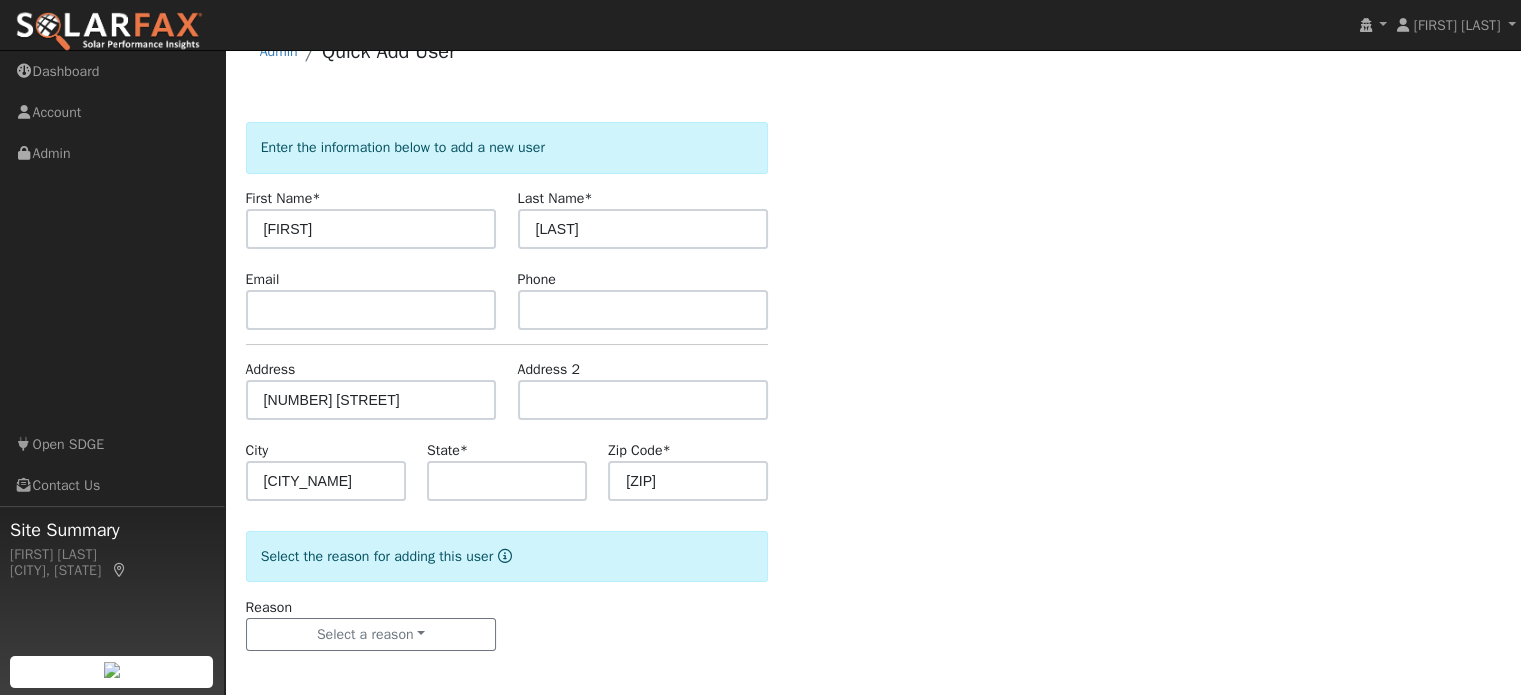 scroll, scrollTop: 39, scrollLeft: 0, axis: vertical 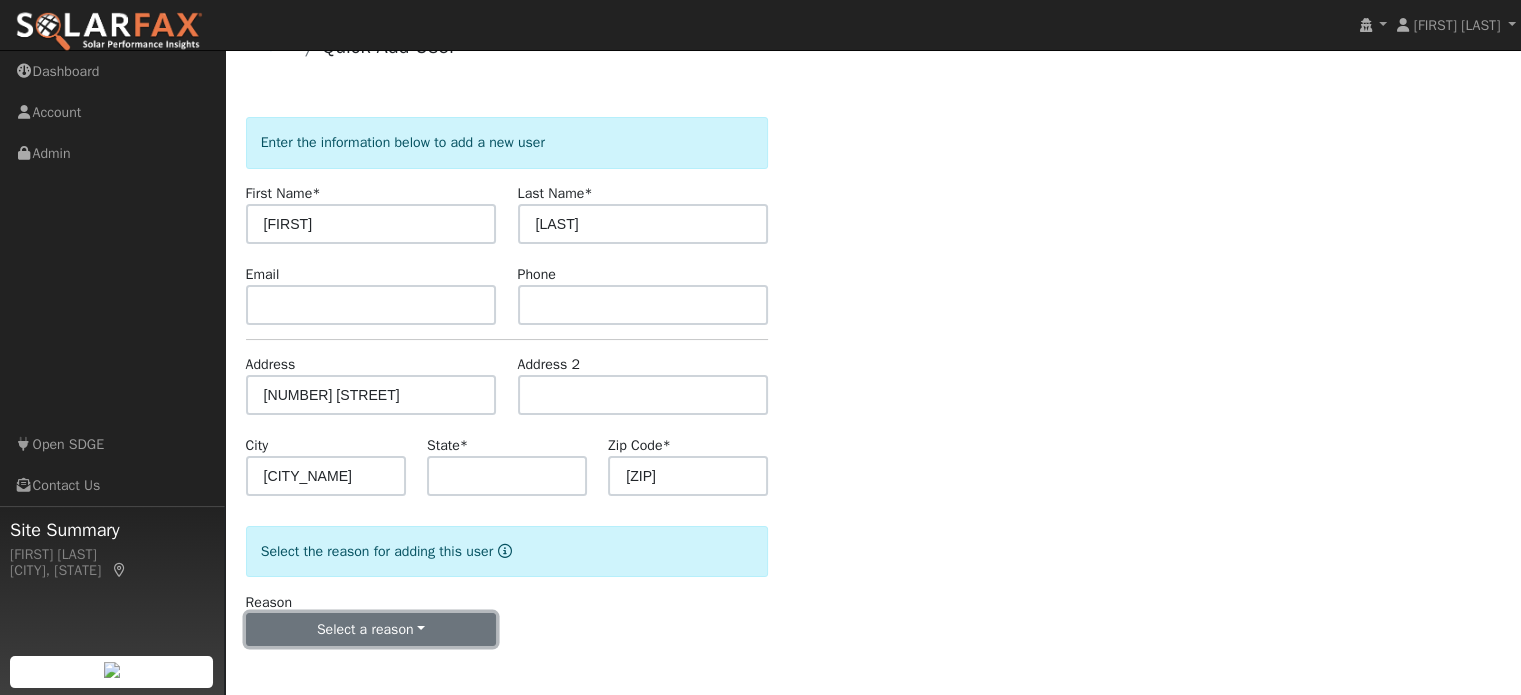 click on "Select a reason" at bounding box center [371, 630] 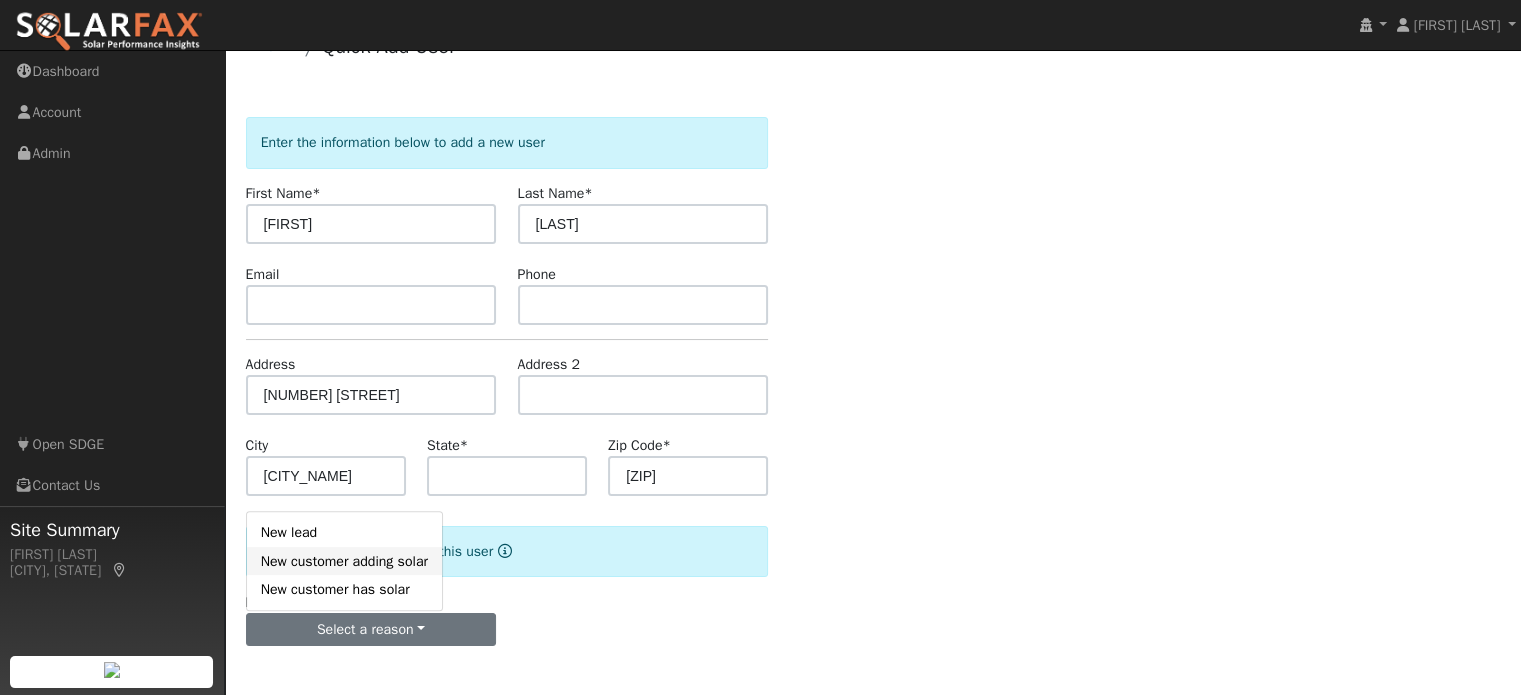 click on "New customer adding solar" at bounding box center (344, 561) 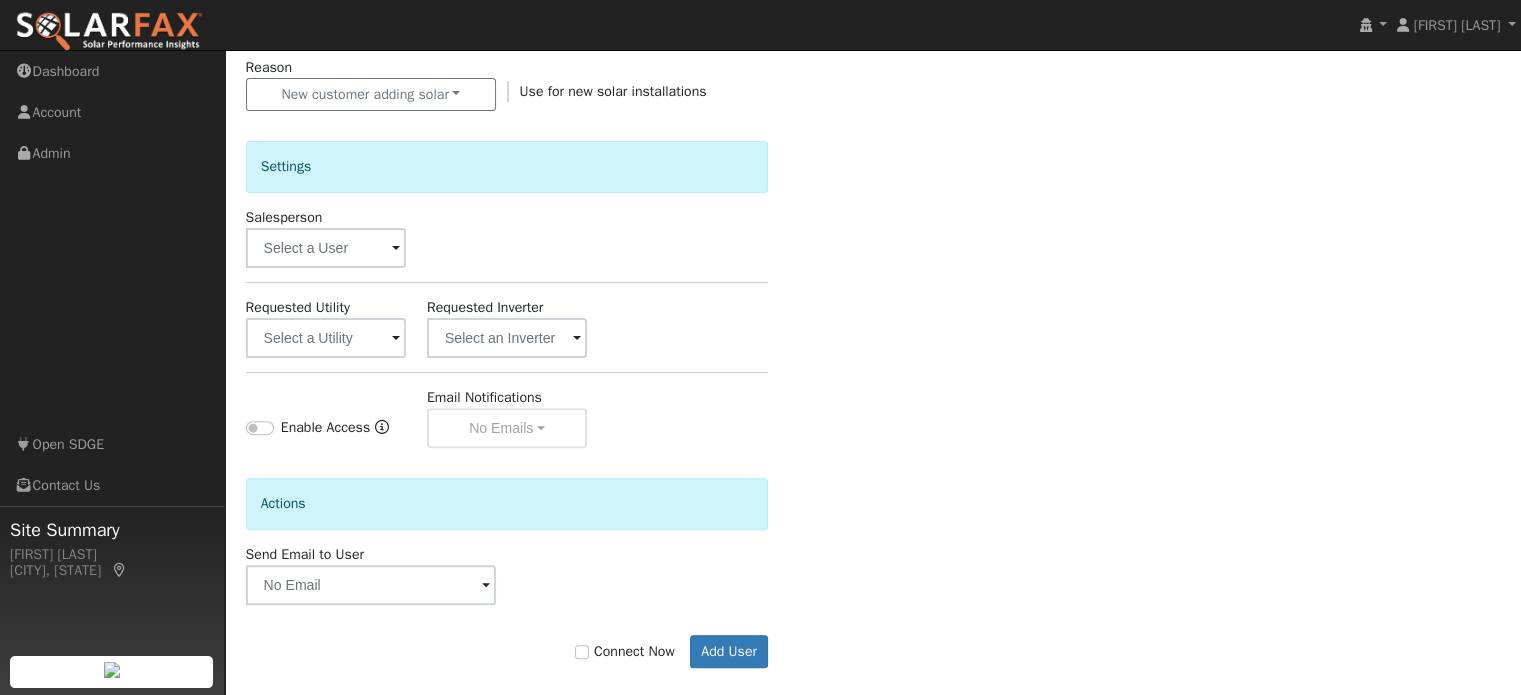 scroll, scrollTop: 595, scrollLeft: 0, axis: vertical 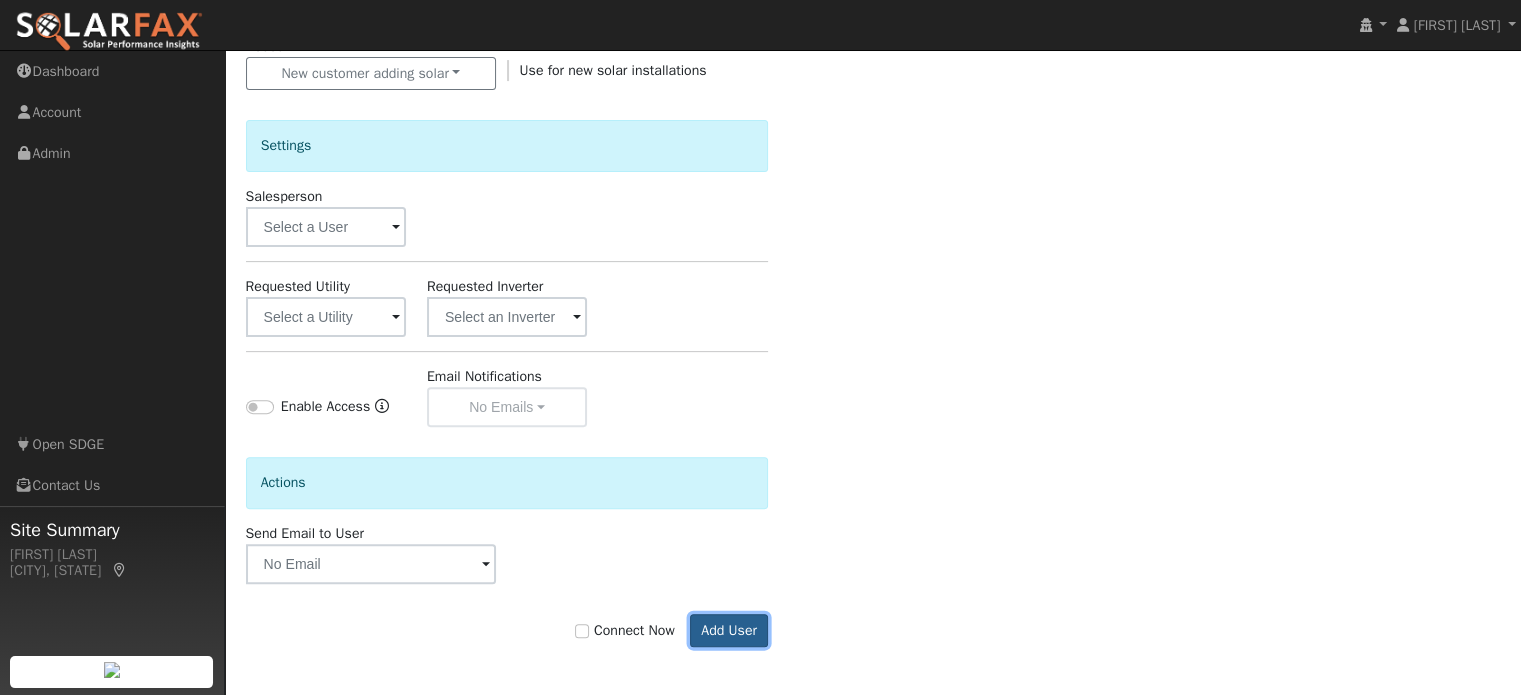 click on "Add User" at bounding box center [729, 631] 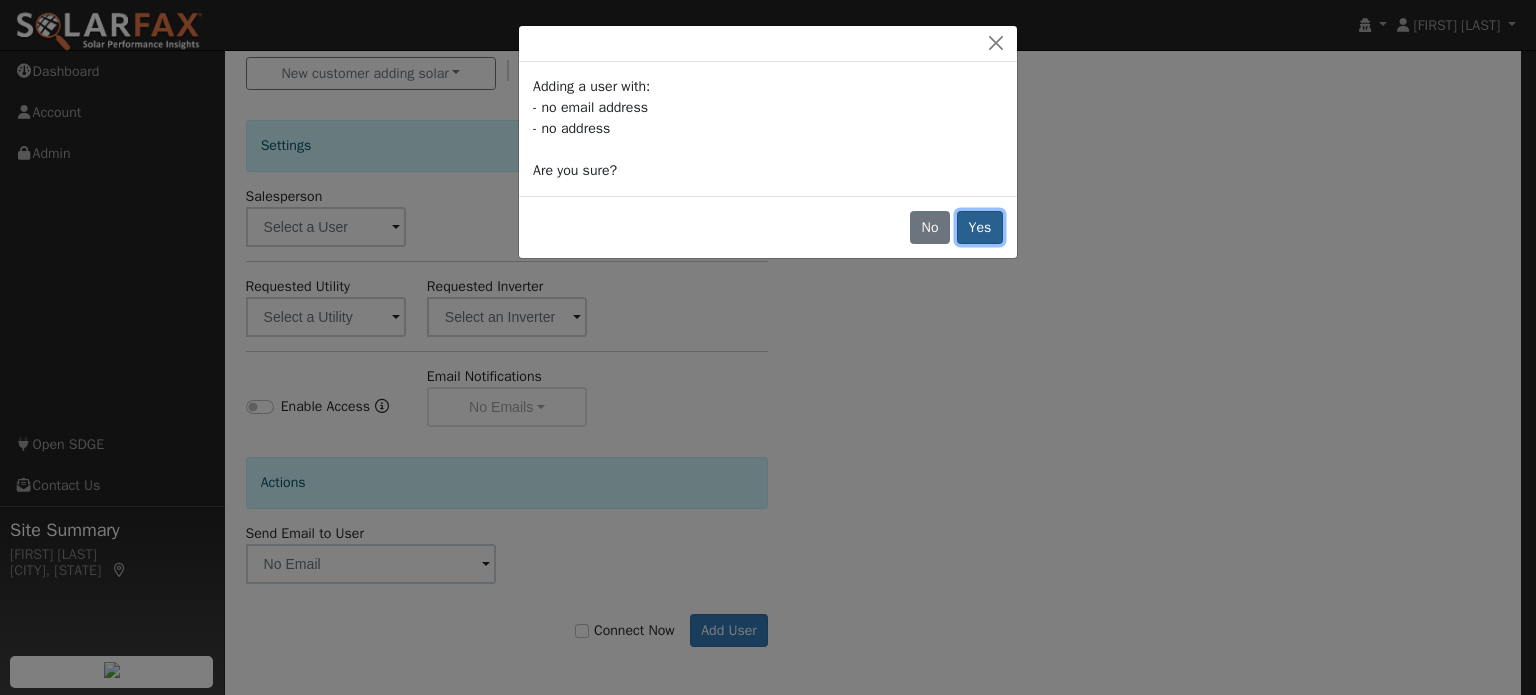 click on "Yes" at bounding box center [980, 228] 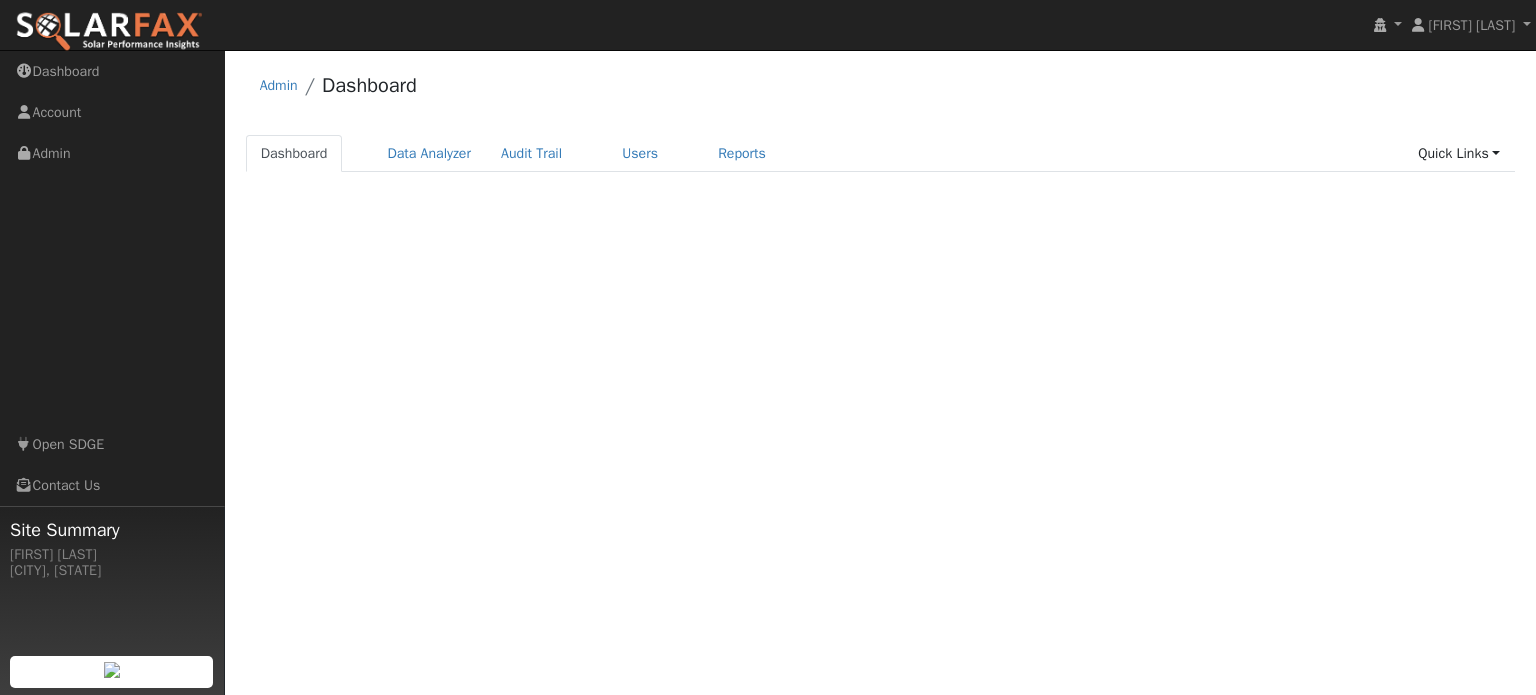 scroll, scrollTop: 0, scrollLeft: 0, axis: both 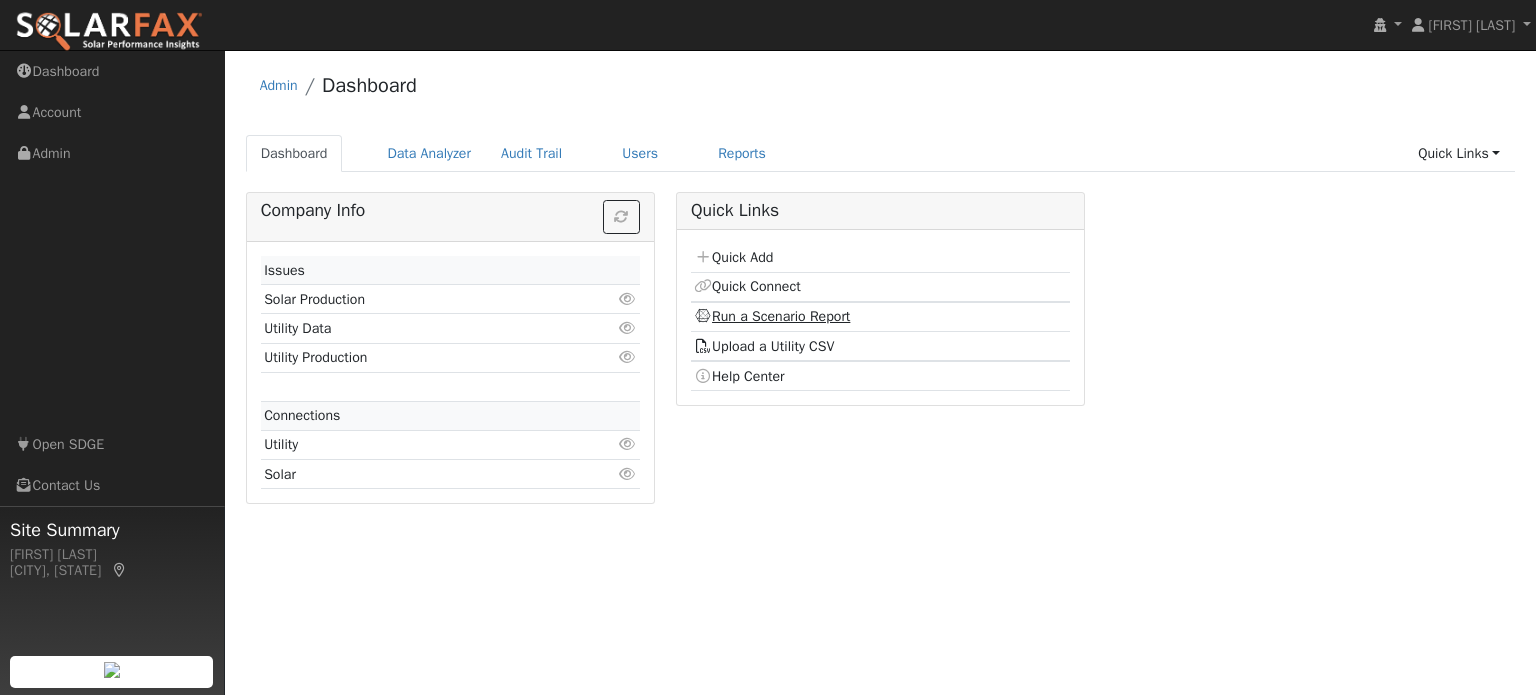 click on "Run a Scenario Report" at bounding box center (772, 316) 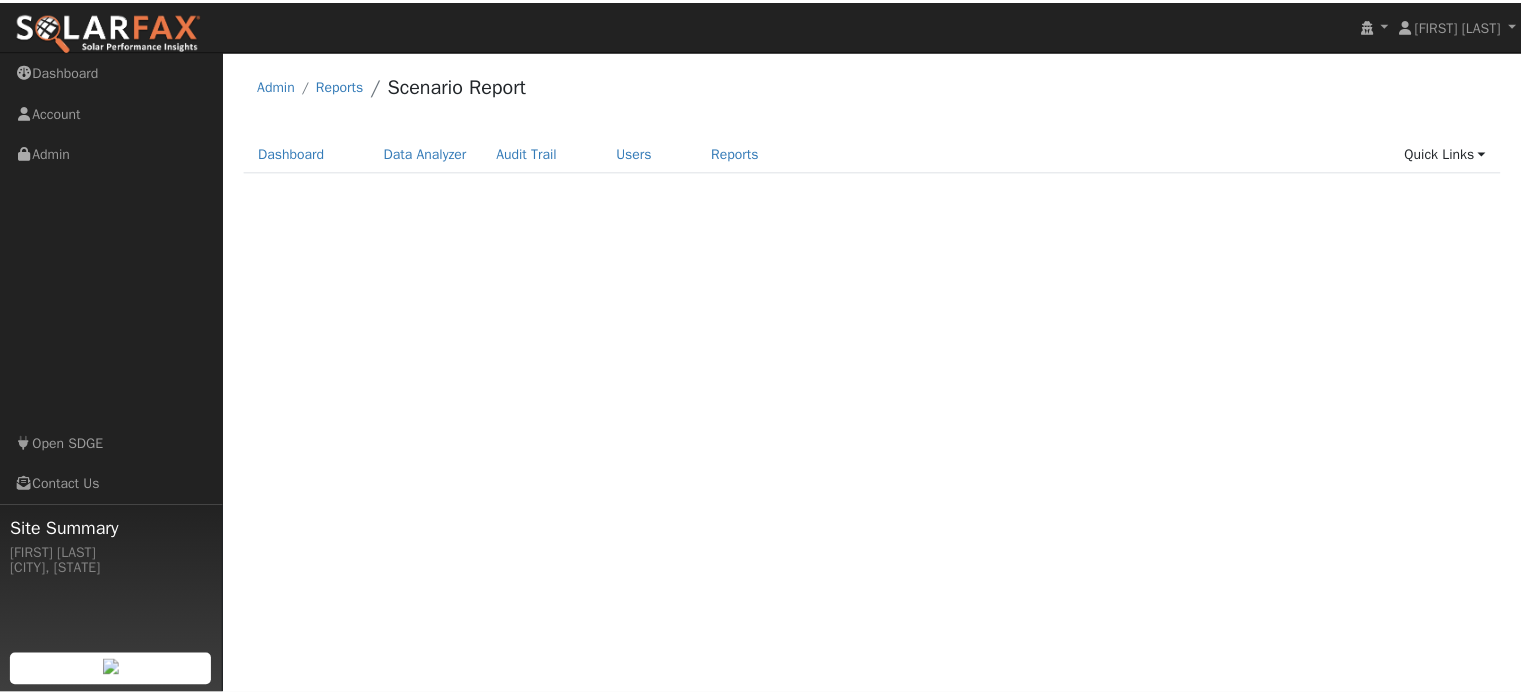 scroll, scrollTop: 0, scrollLeft: 0, axis: both 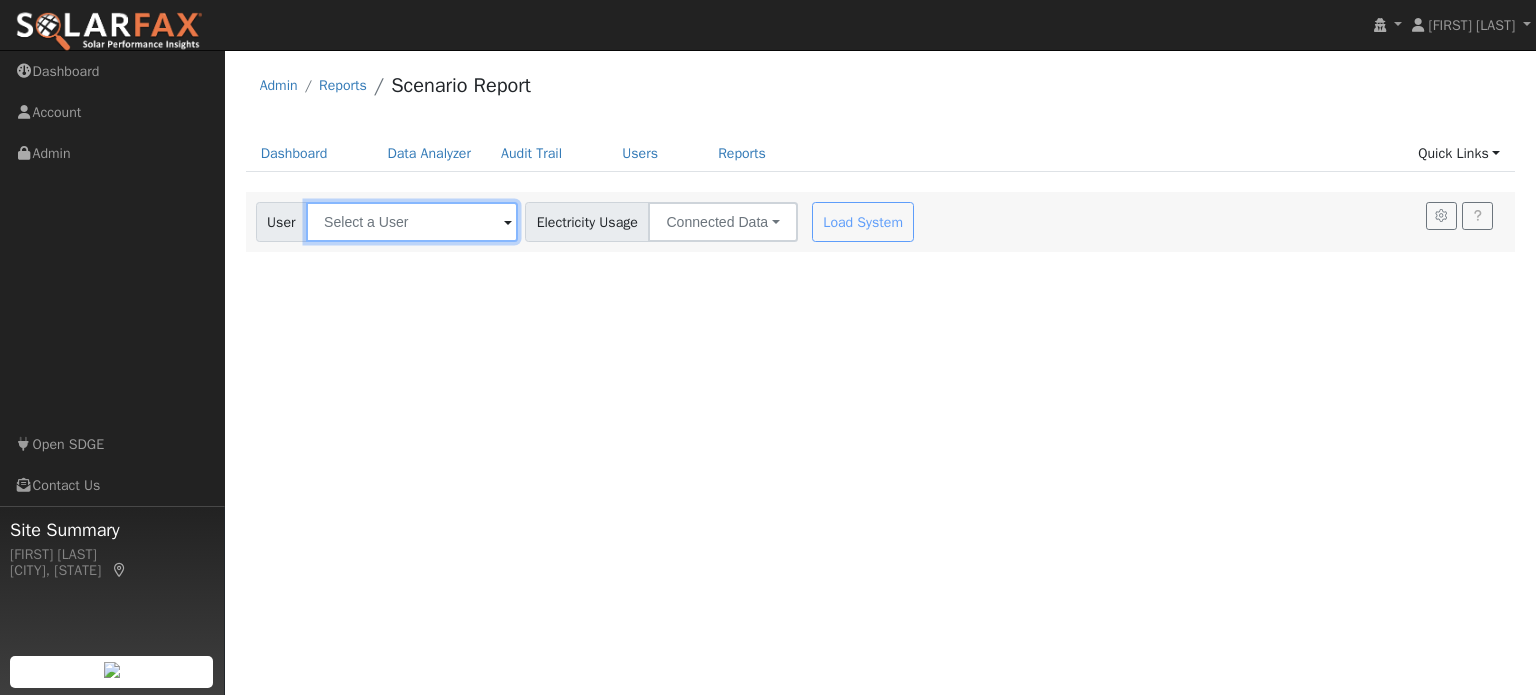 click at bounding box center [412, 222] 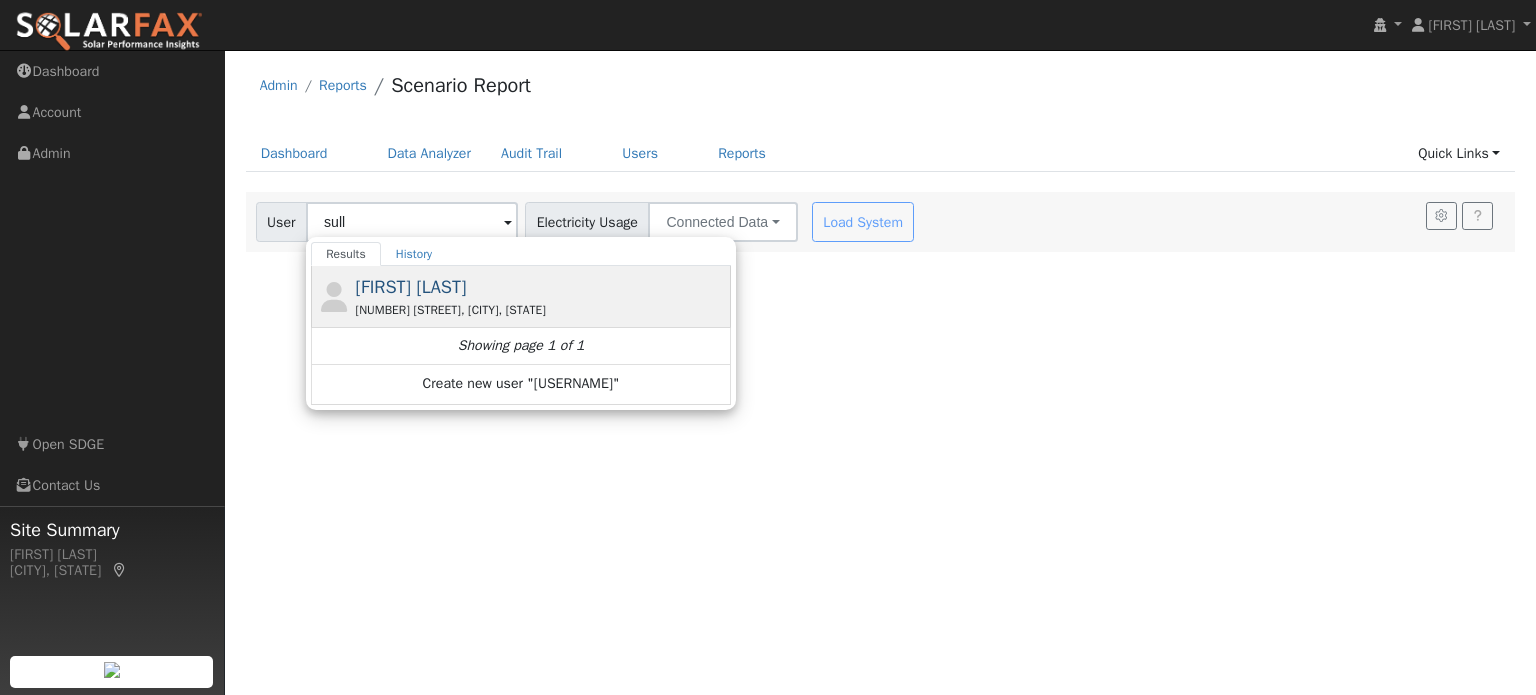 click on "[FIRST] [LAST]" at bounding box center [411, 287] 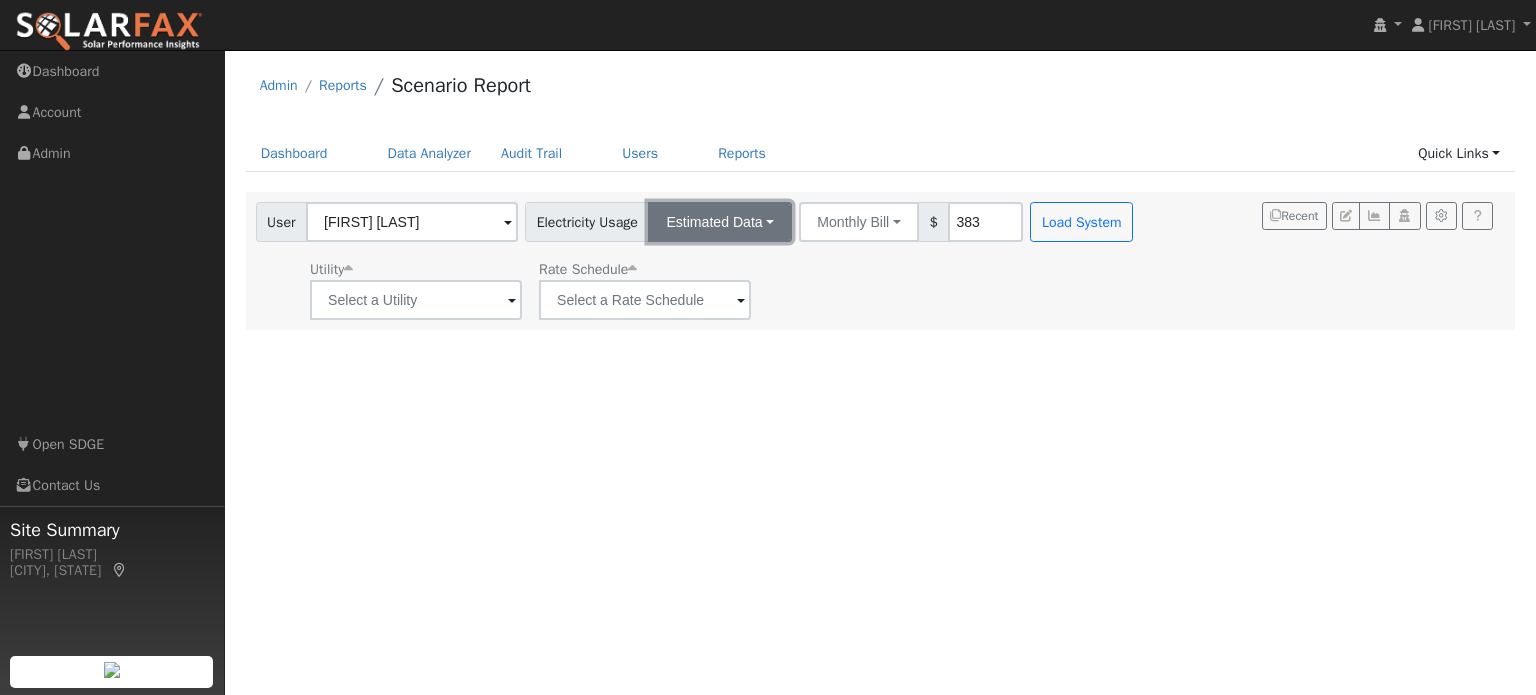 click on "Estimated Data" at bounding box center [720, 222] 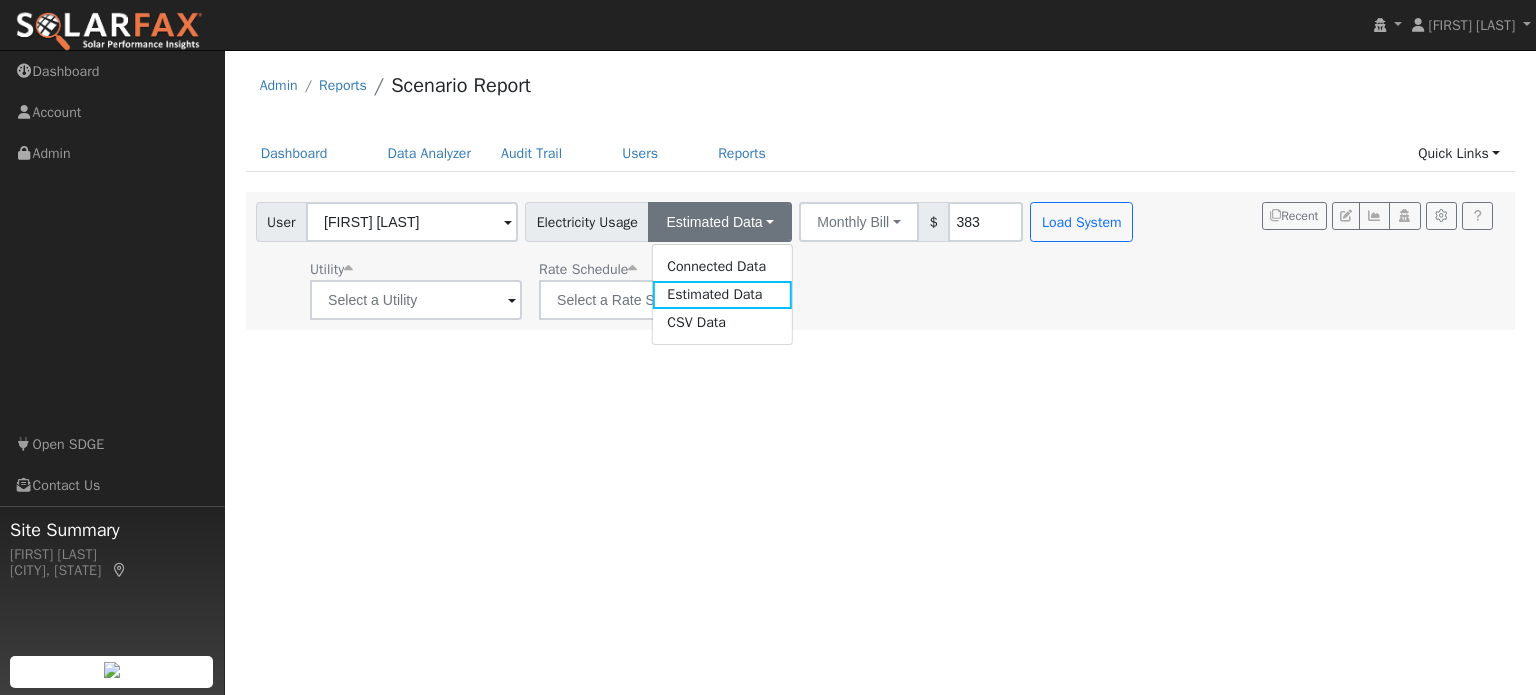 click on "User [FIRST] [LAST] Account   Default Account Default Account [NUMBER] [STREET], [CITY], [STATE] Primary Account Electricity Usage Estimated Data Connected Data Estimated Data CSV Data Monthly Bill Annual Consumption Monthly Bill $ 383 Load System  Utility   Rate Schedule" at bounding box center [697, 261] 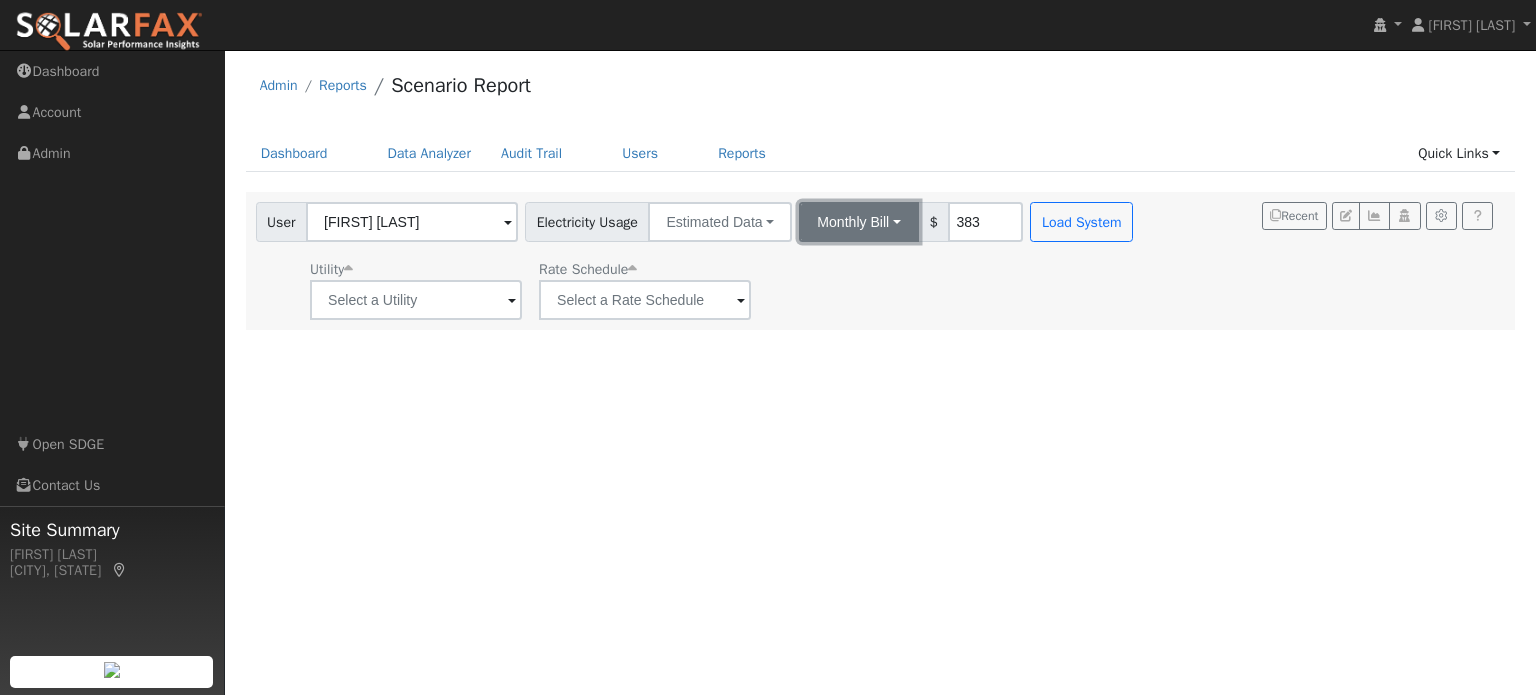 click on "Monthly Bill" at bounding box center [859, 222] 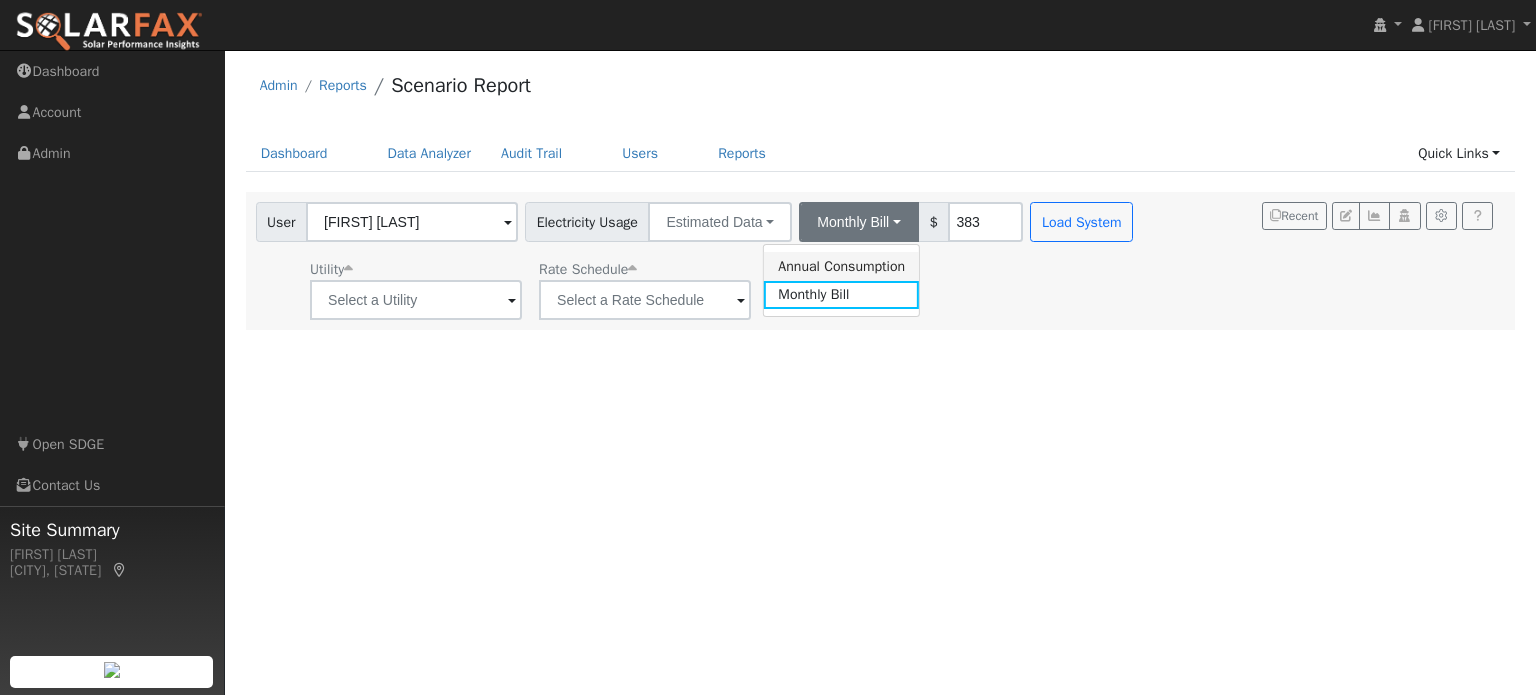 click on "Annual Consumption" at bounding box center [841, 266] 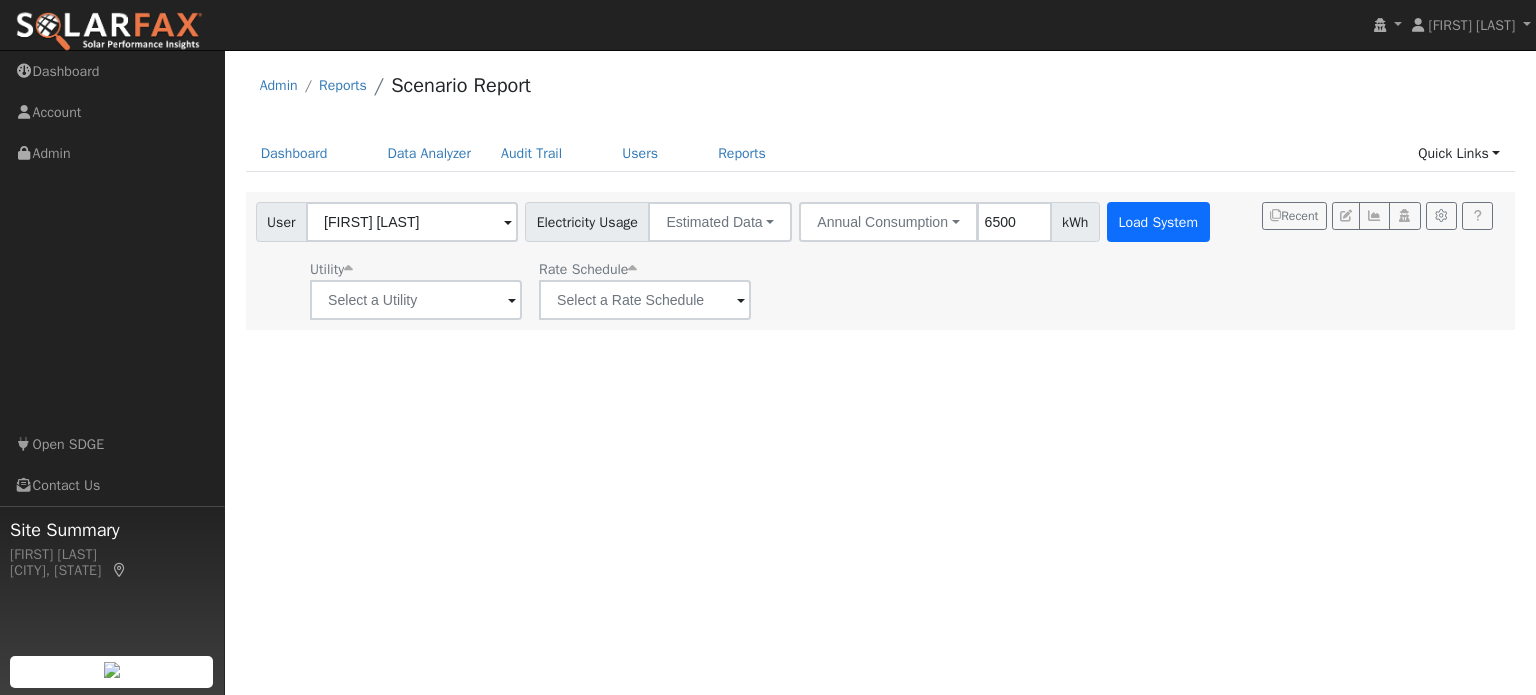 type on "6500" 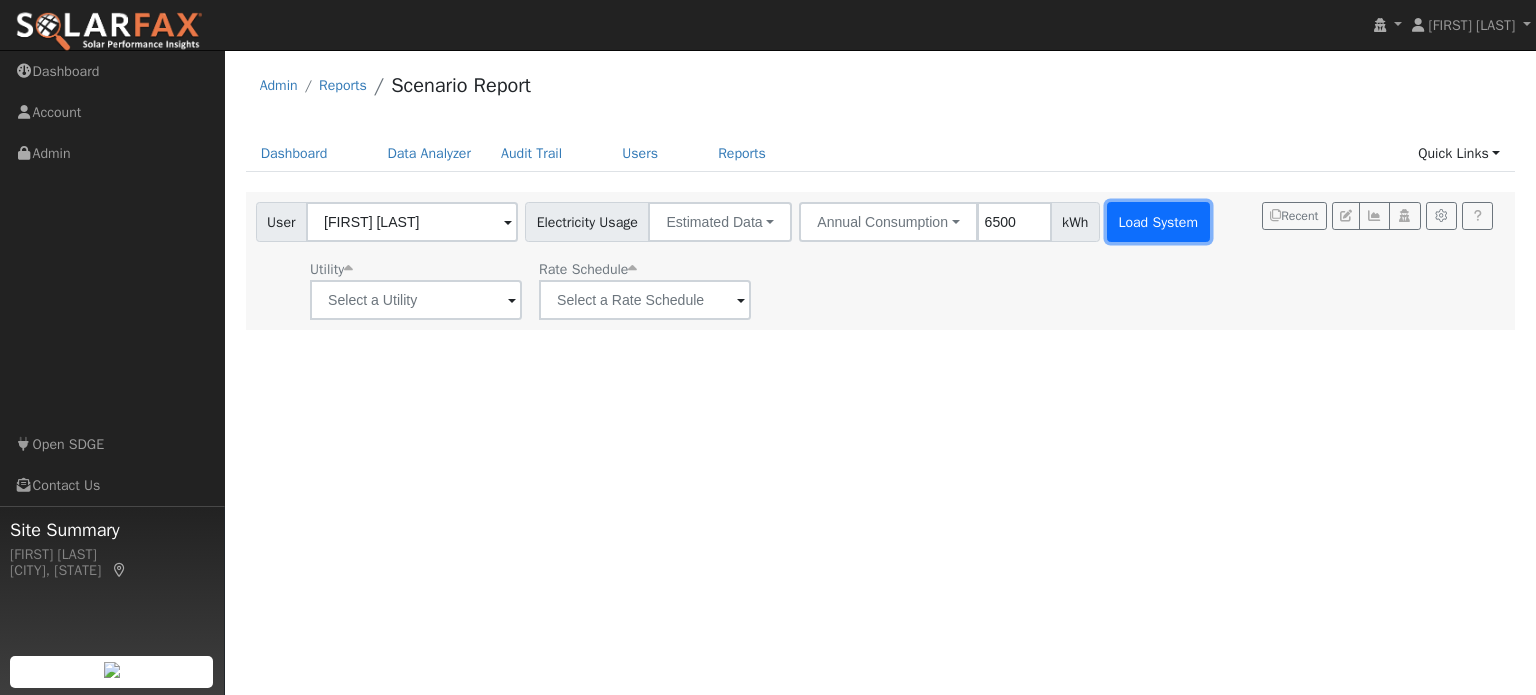 click on "Load System" at bounding box center [1158, 222] 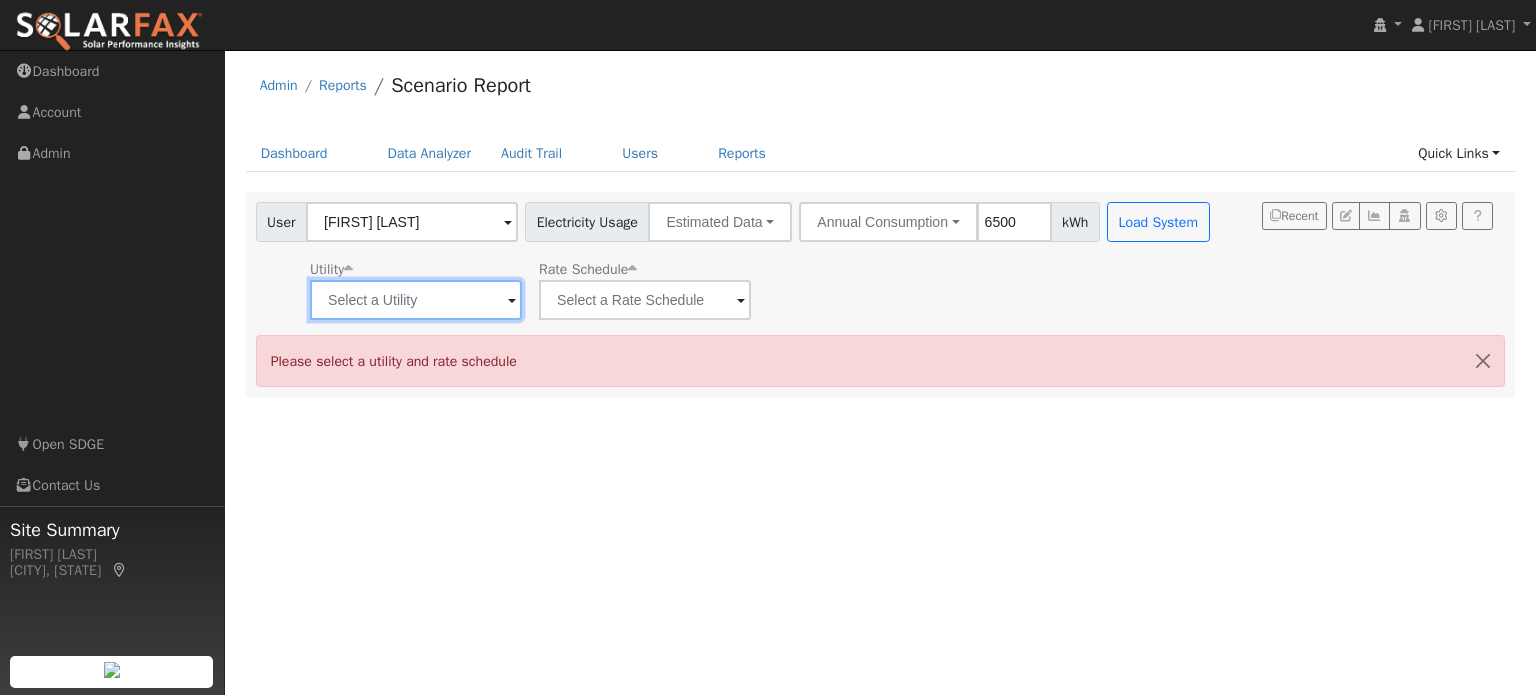 click at bounding box center (416, 300) 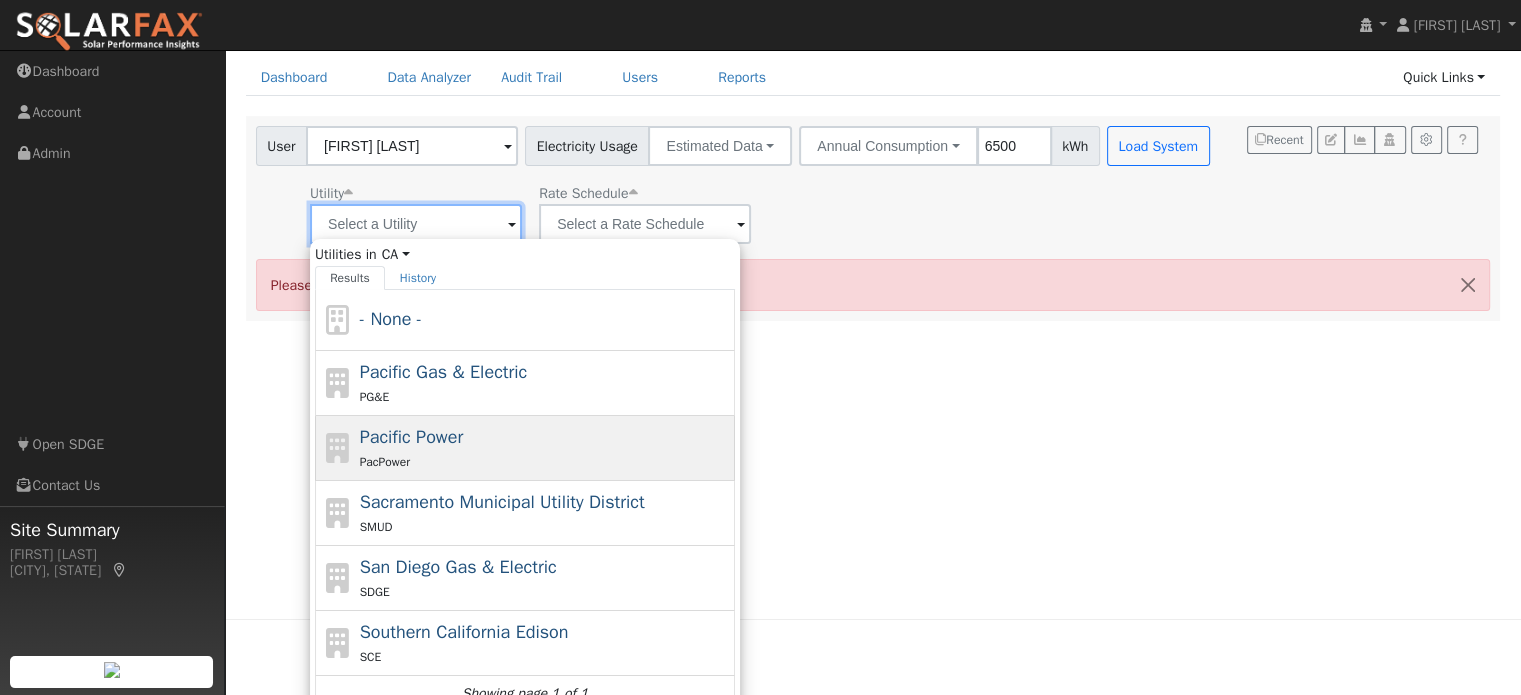 scroll, scrollTop: 76, scrollLeft: 0, axis: vertical 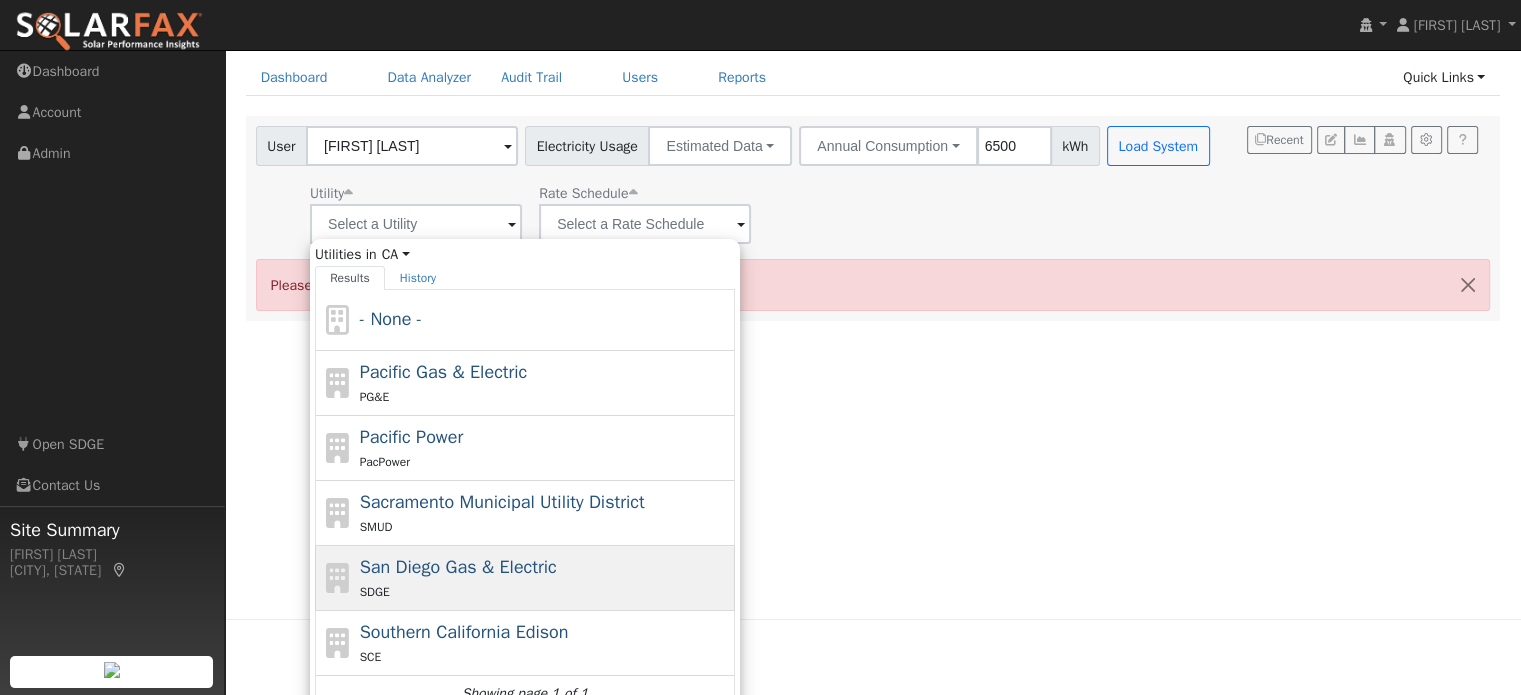 click on "San Diego Gas & Electric" at bounding box center (458, 567) 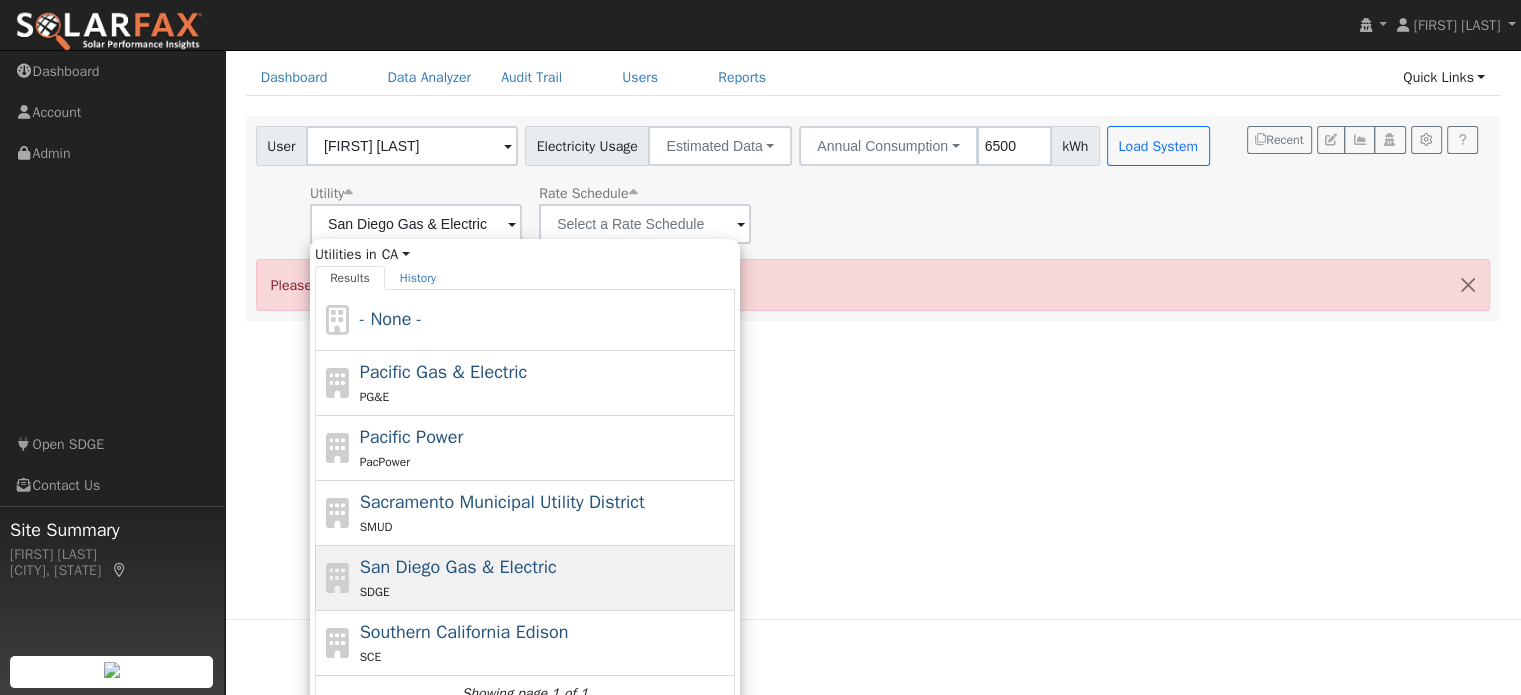 scroll, scrollTop: 0, scrollLeft: 0, axis: both 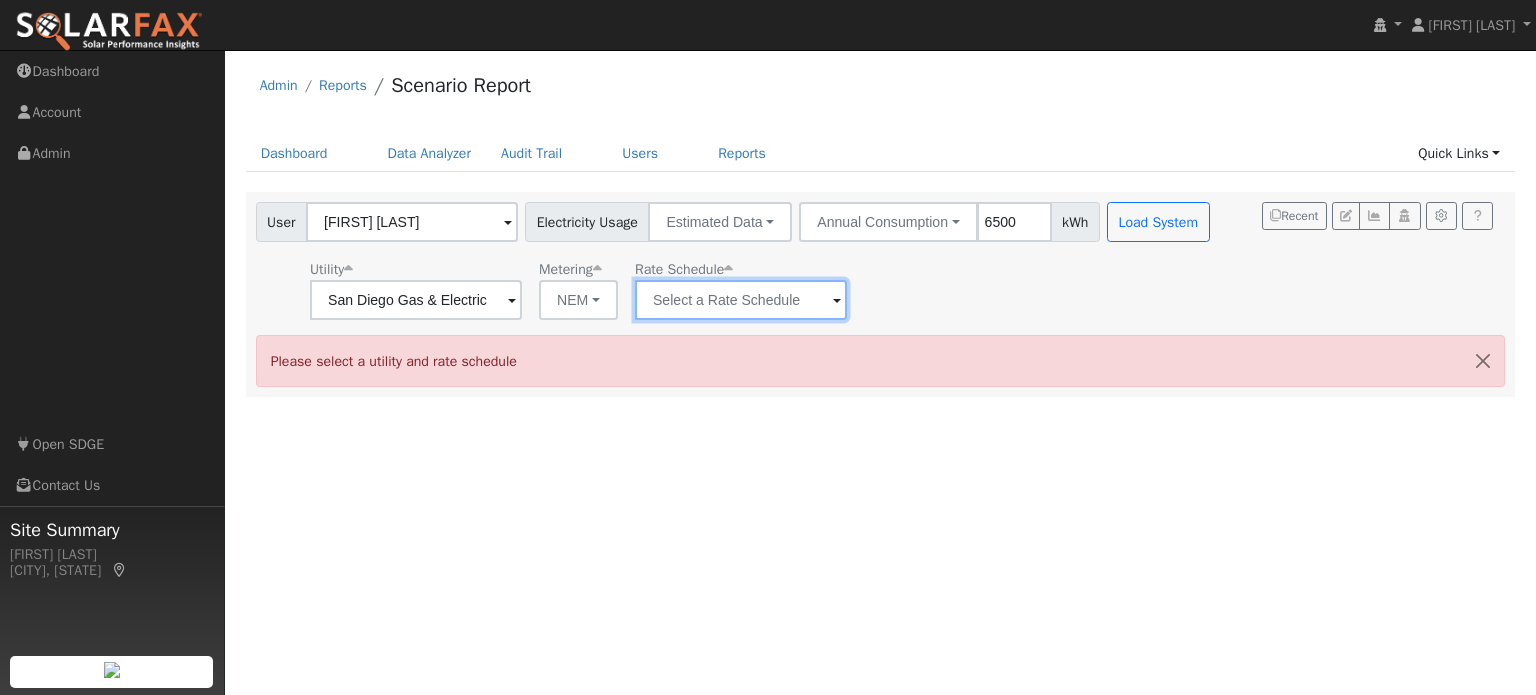 click at bounding box center (416, 300) 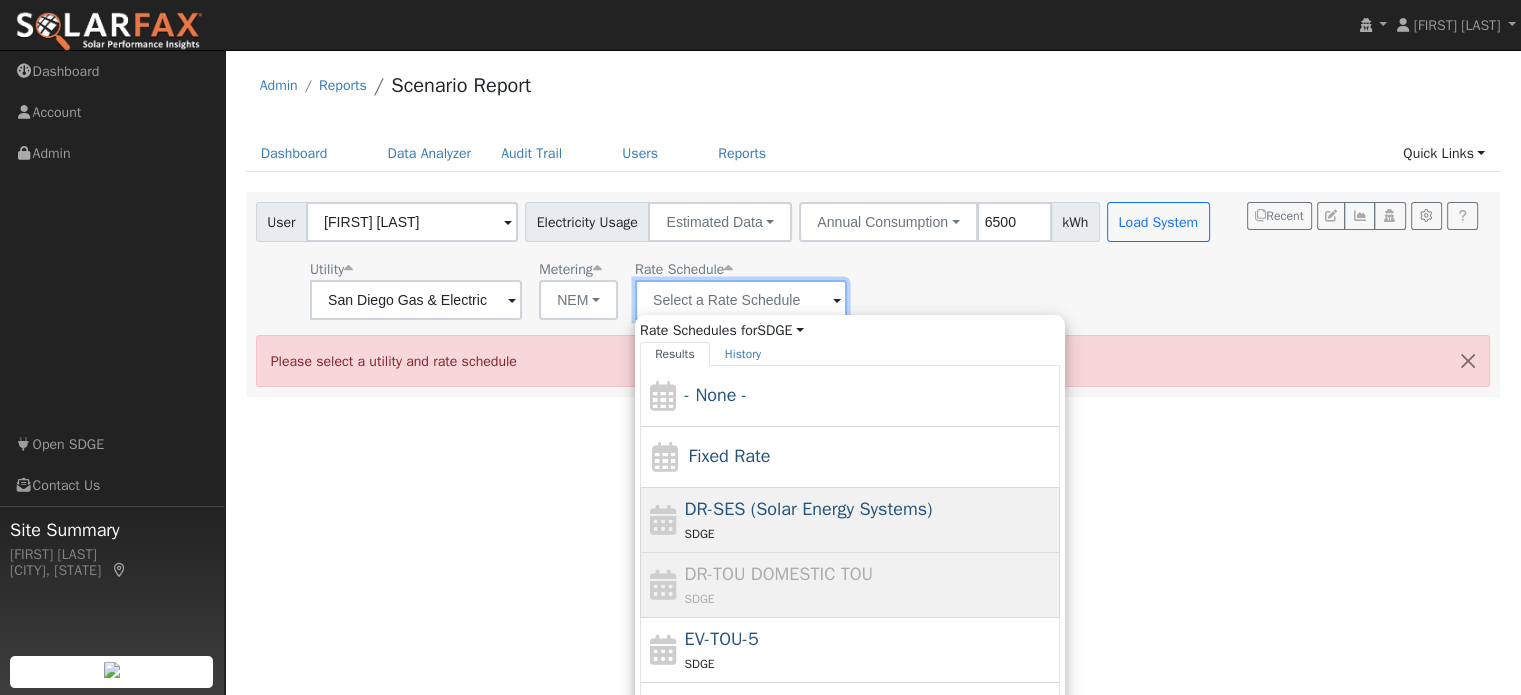 scroll, scrollTop: 87, scrollLeft: 0, axis: vertical 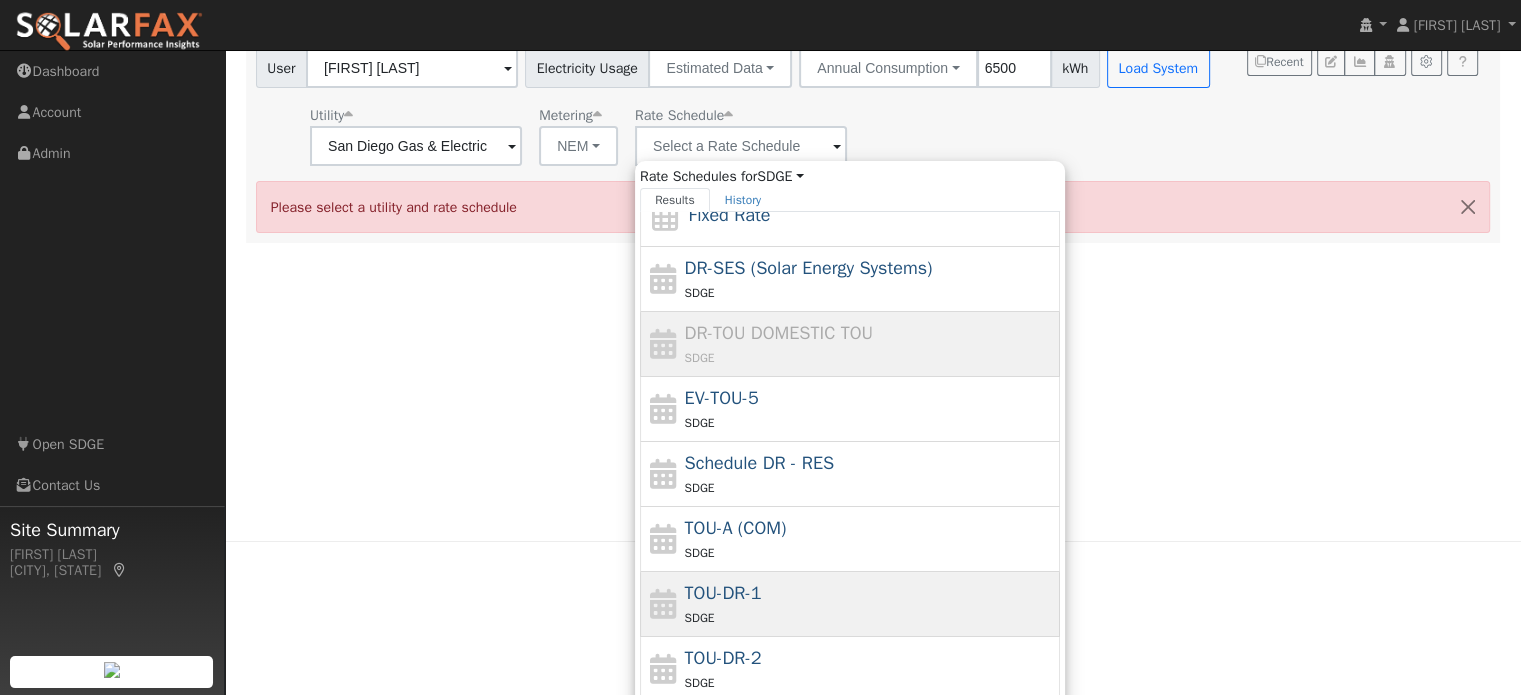 click on "TOU-DR-1 SDGE" at bounding box center [870, 604] 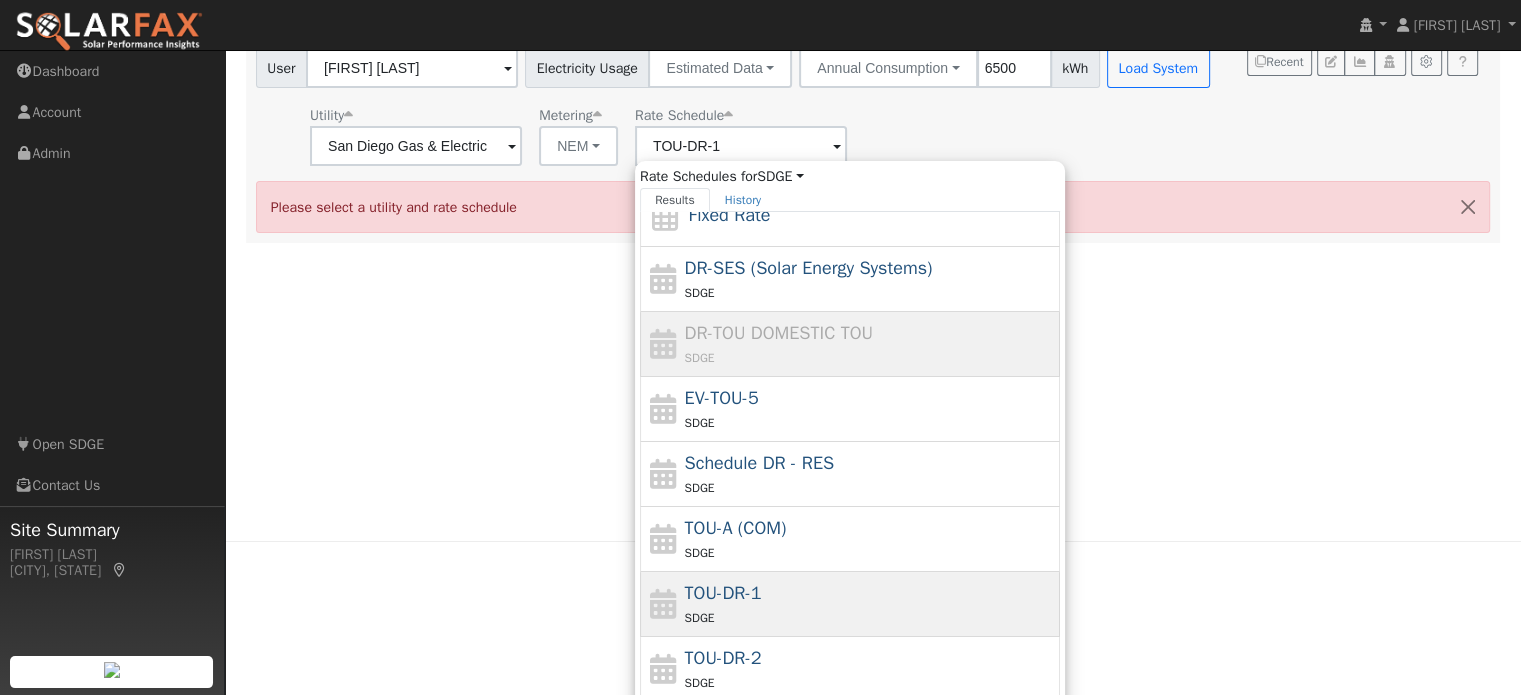 scroll, scrollTop: 0, scrollLeft: 0, axis: both 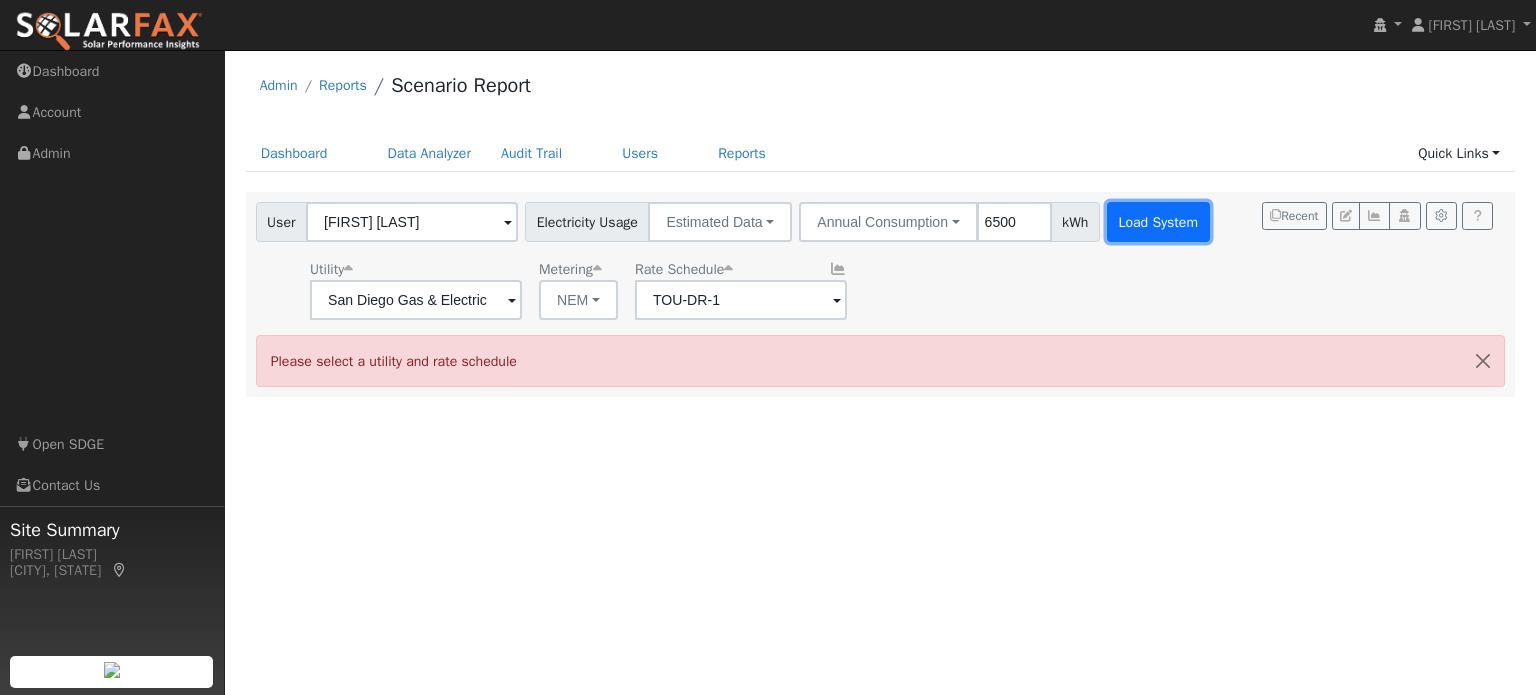 click on "Load System" at bounding box center [1158, 222] 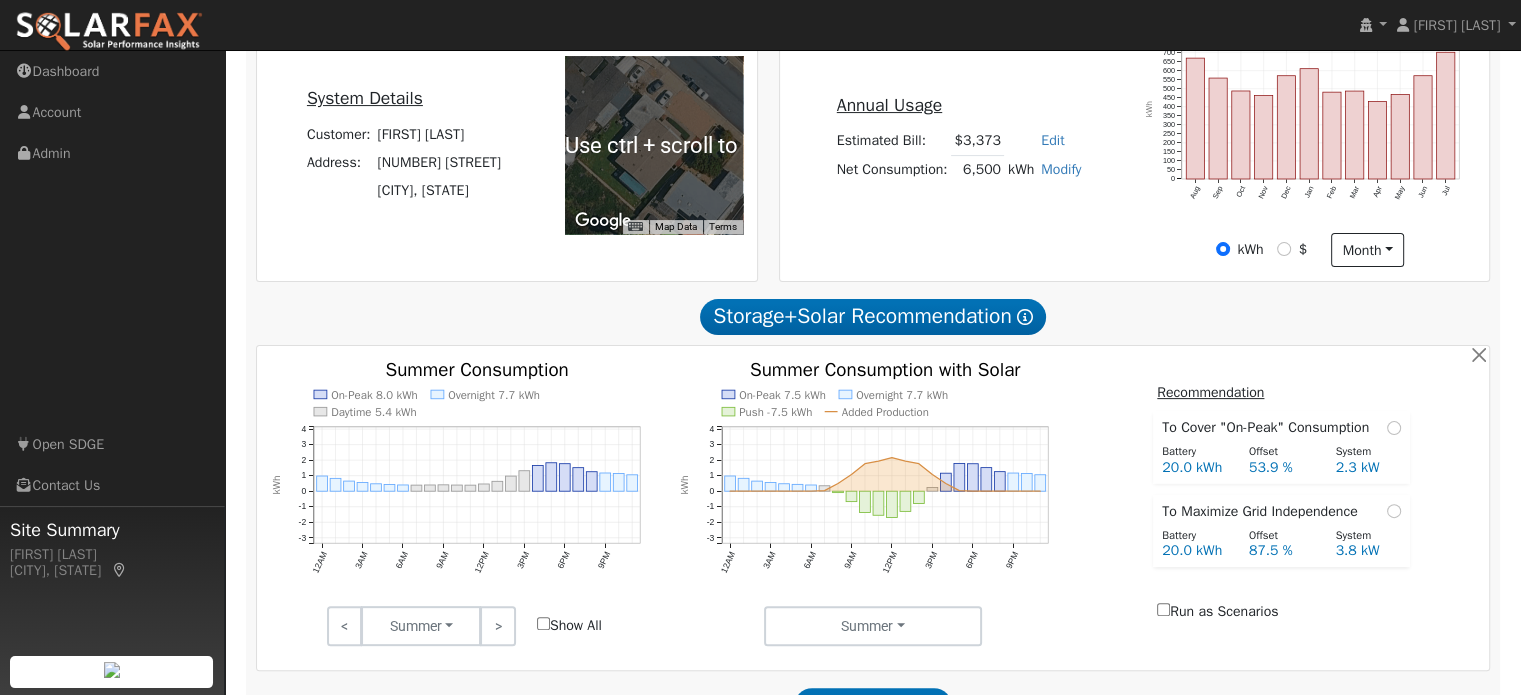 scroll, scrollTop: 344, scrollLeft: 0, axis: vertical 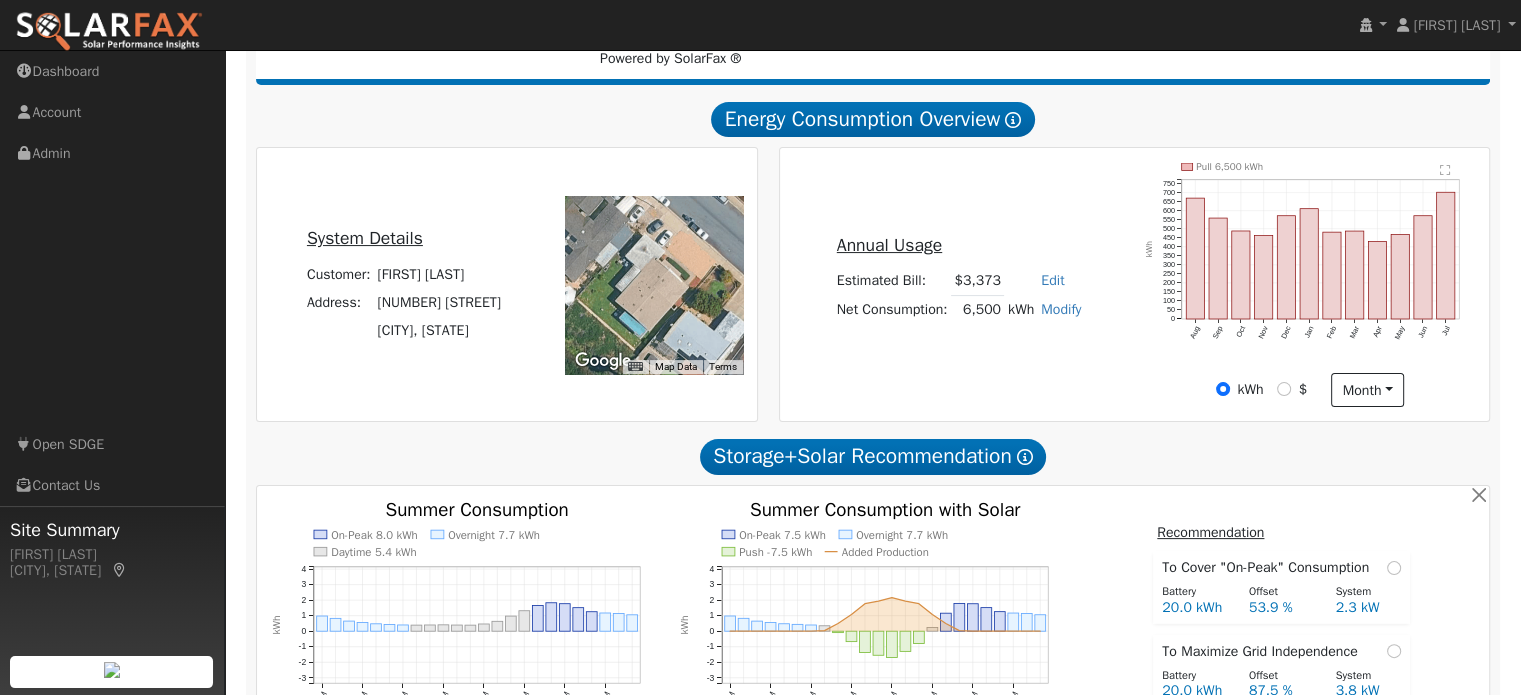 click on "Annual Usage Estimated Bill: $3,373 Edit Estimated Bill $ Annual Net Consumption: 6,500  kWh Modify Add Consumption Add Electric Vehicle  Add Consumption  Current: 6500 kWh Add: + 0 kWh New Total: = 0 kWh Save  Add Electric Vehicle  miles per week Save" at bounding box center [958, 284] 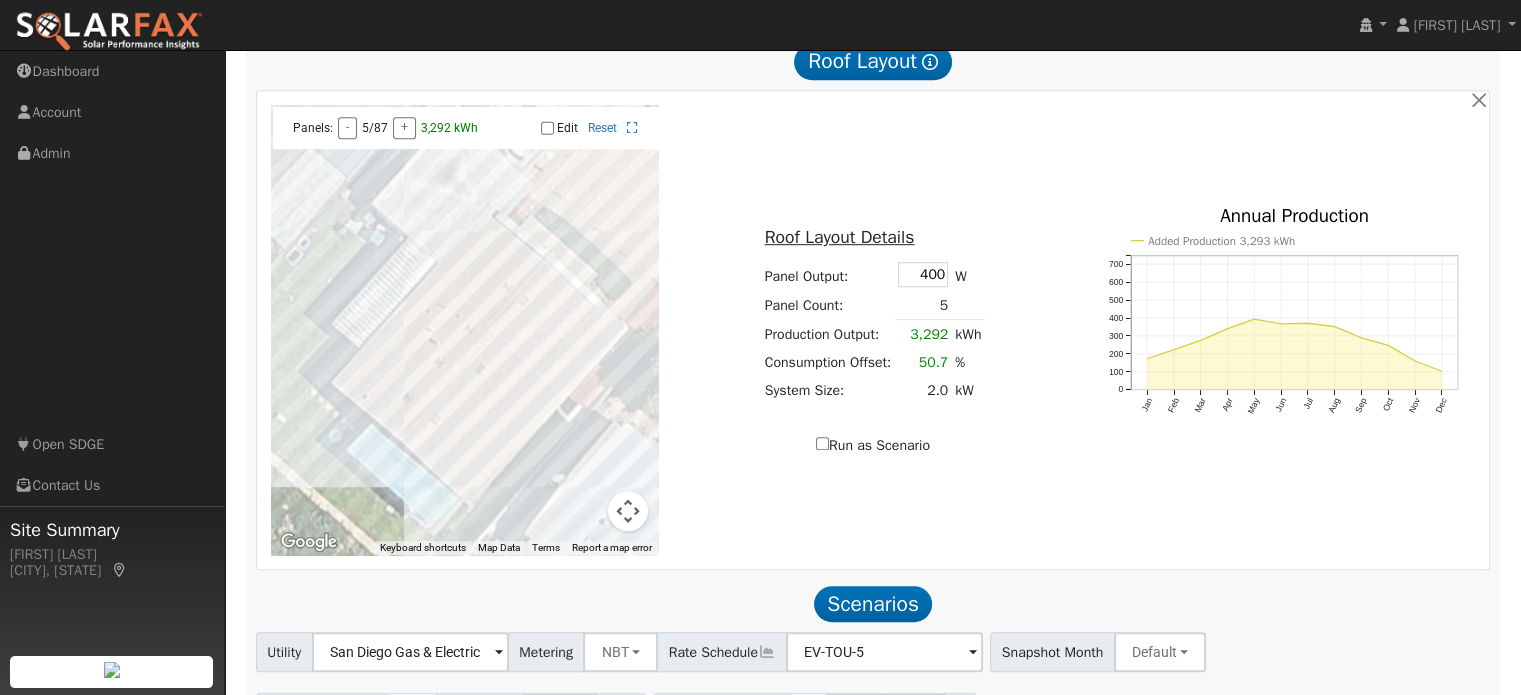 scroll, scrollTop: 1252, scrollLeft: 0, axis: vertical 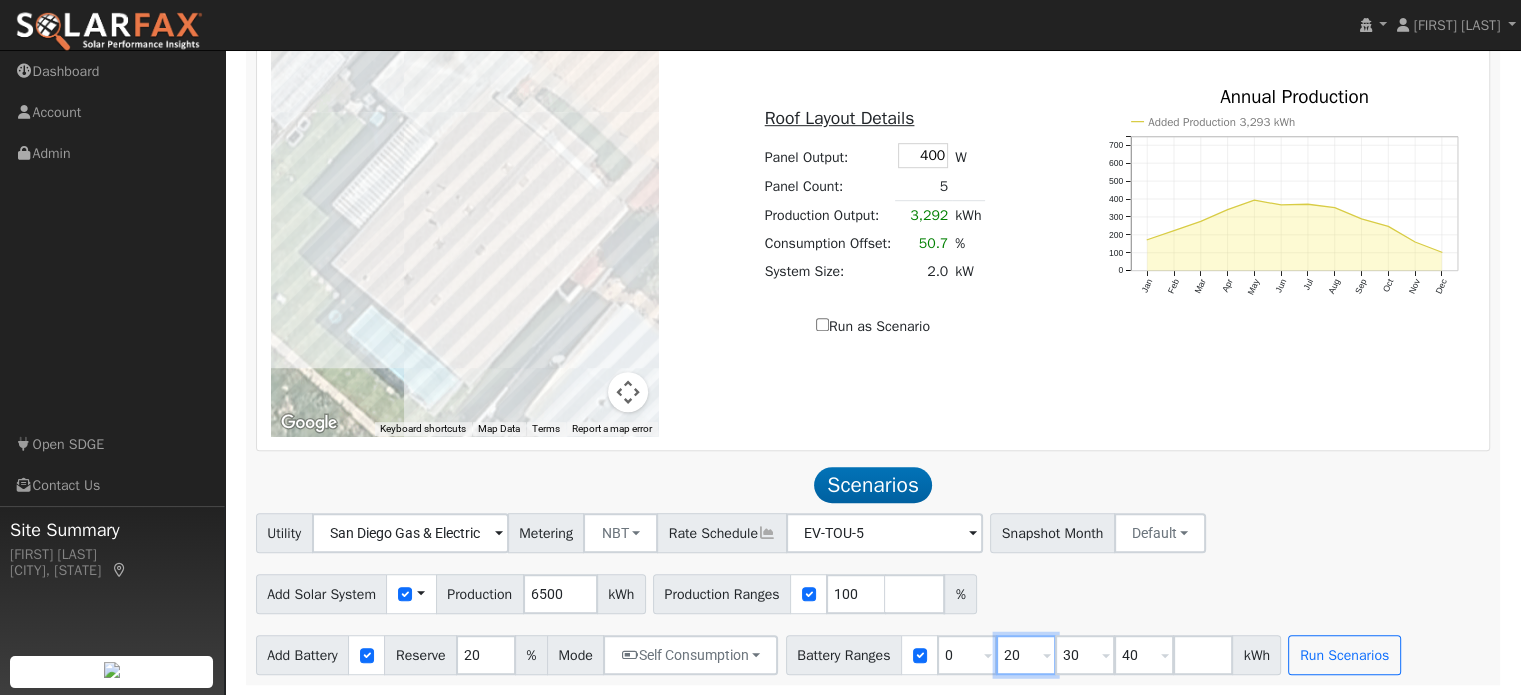 click on "20" at bounding box center (1026, 655) 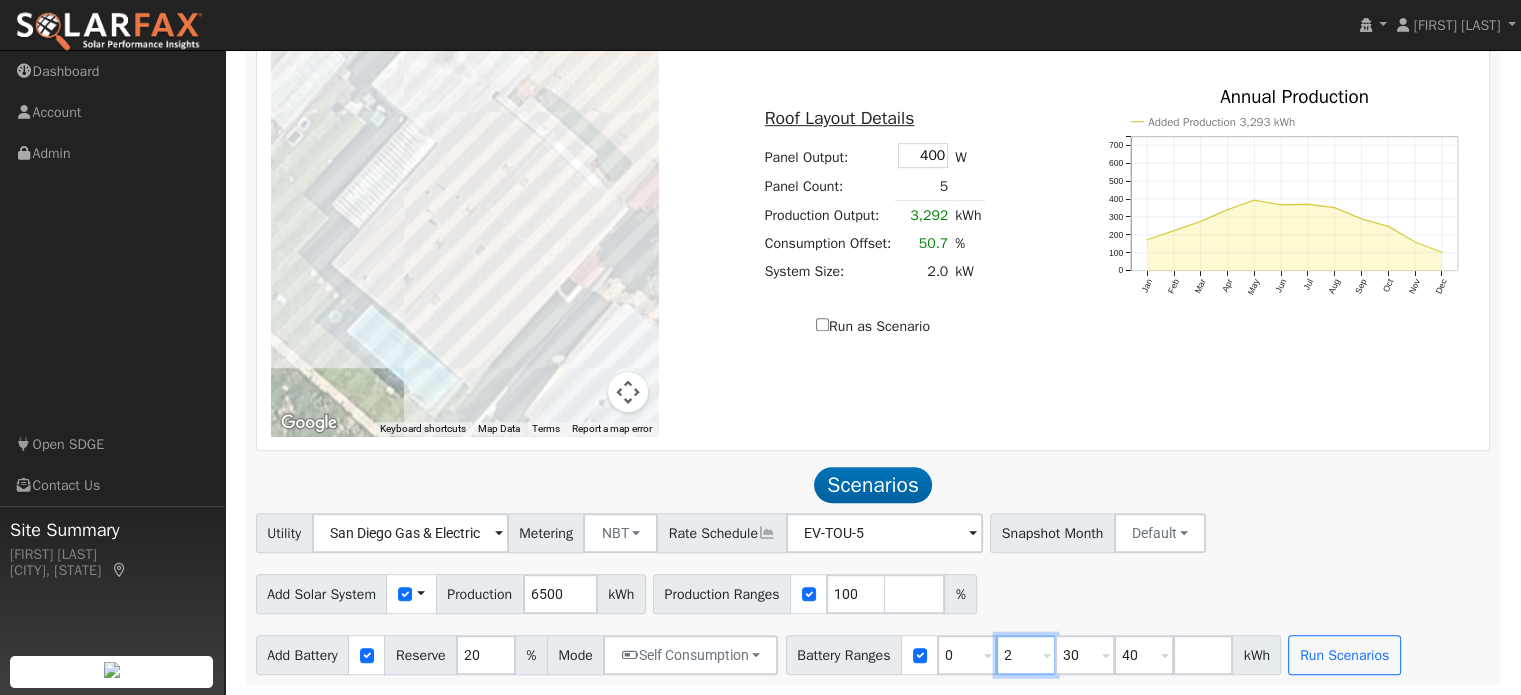 type on "30" 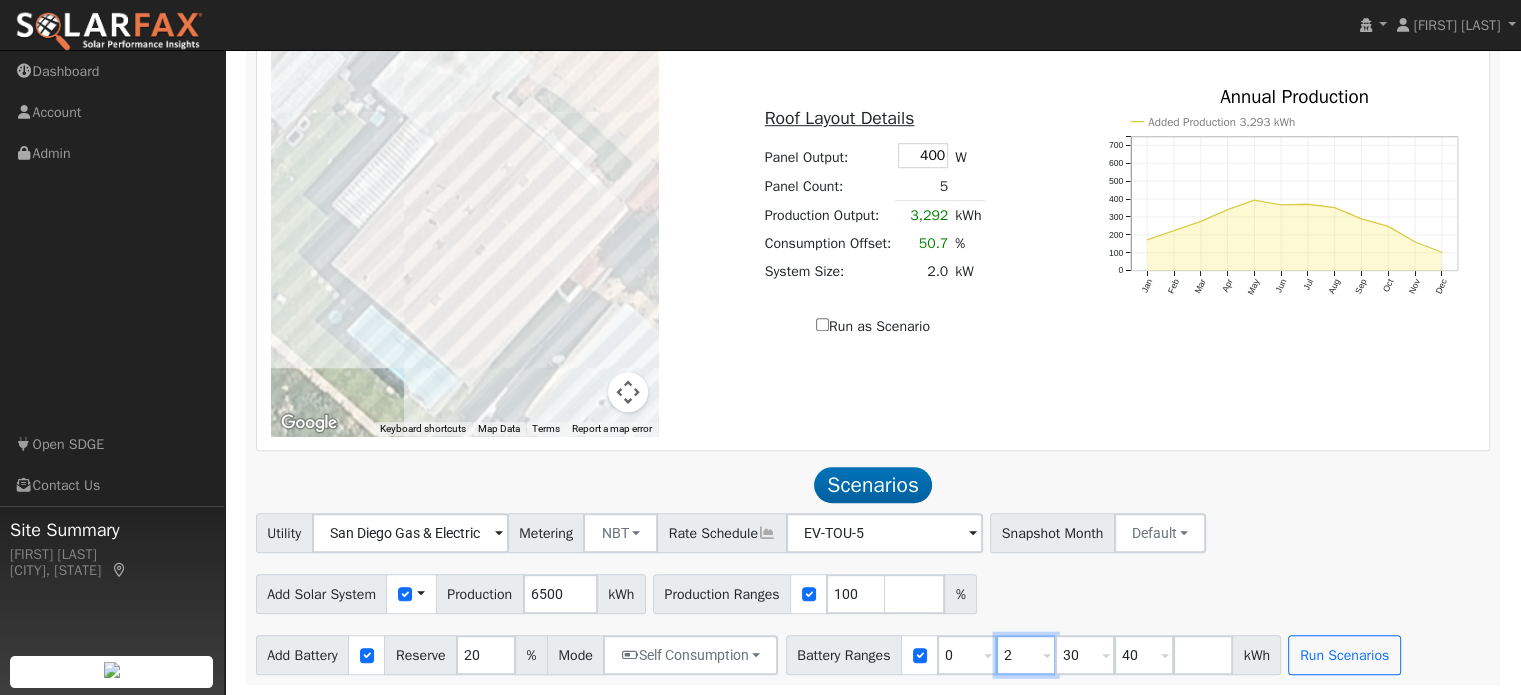 type on "40" 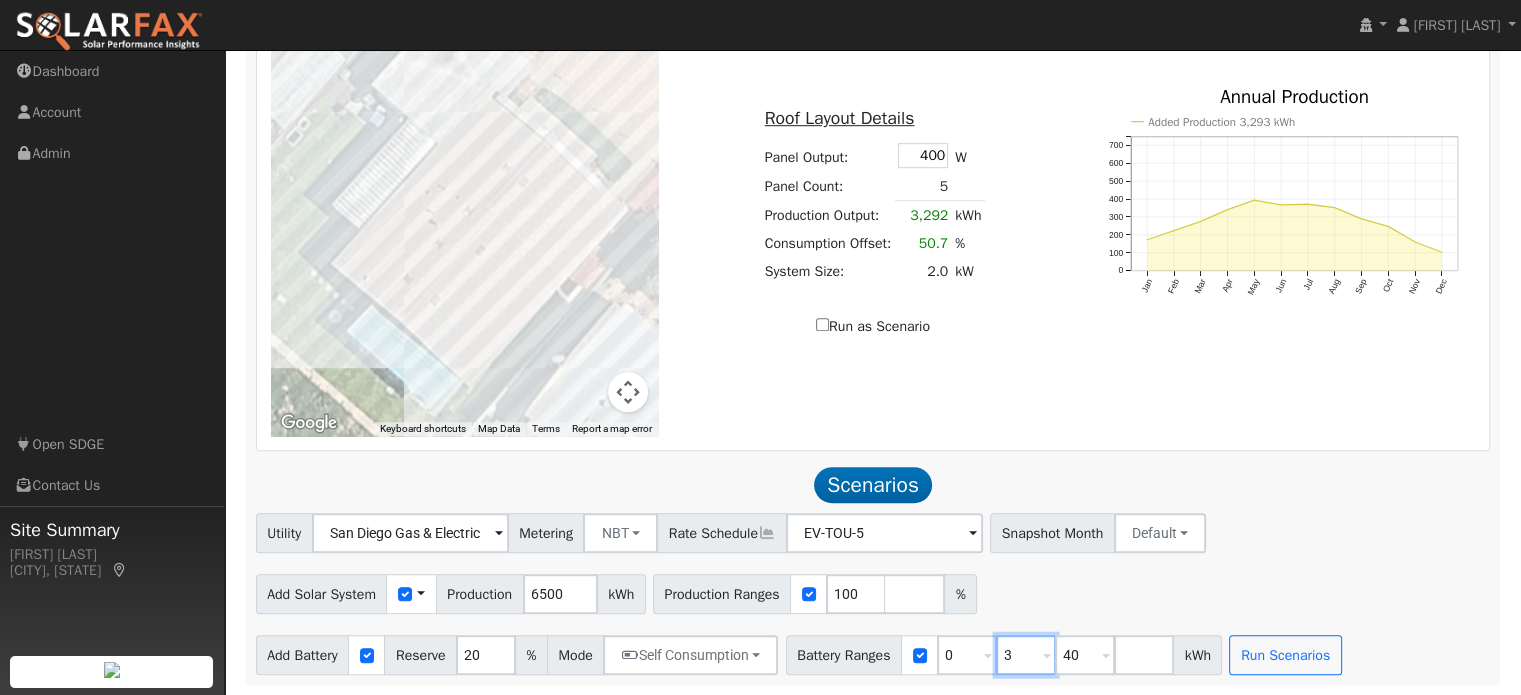 type on "40" 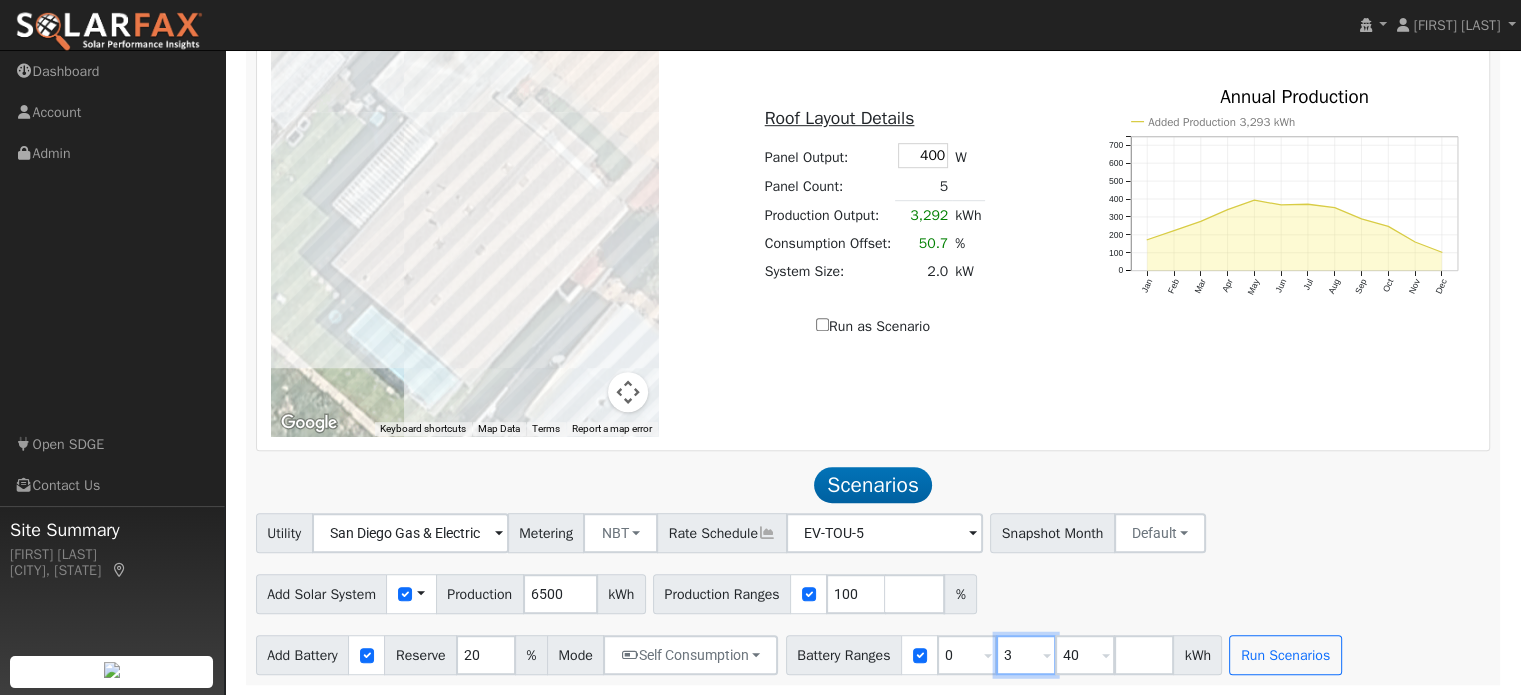 type 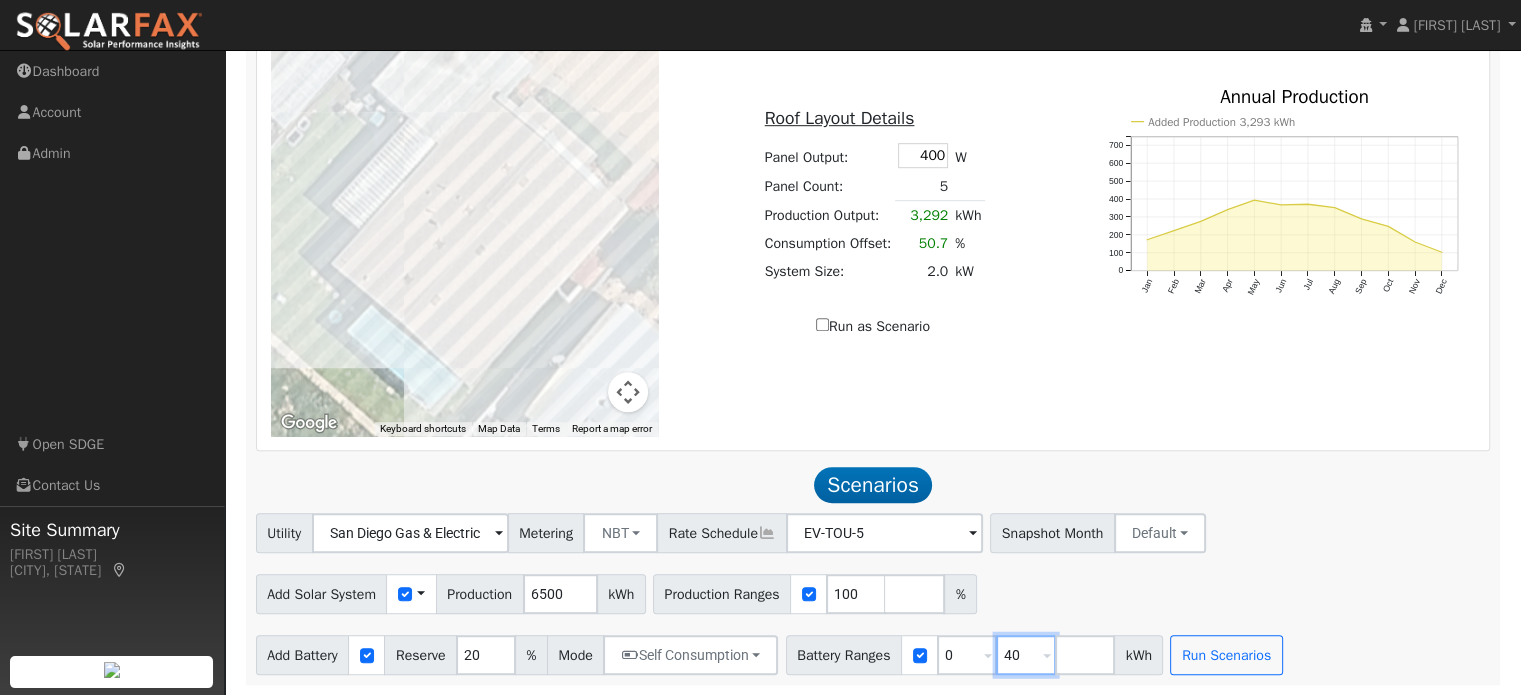 type on "4" 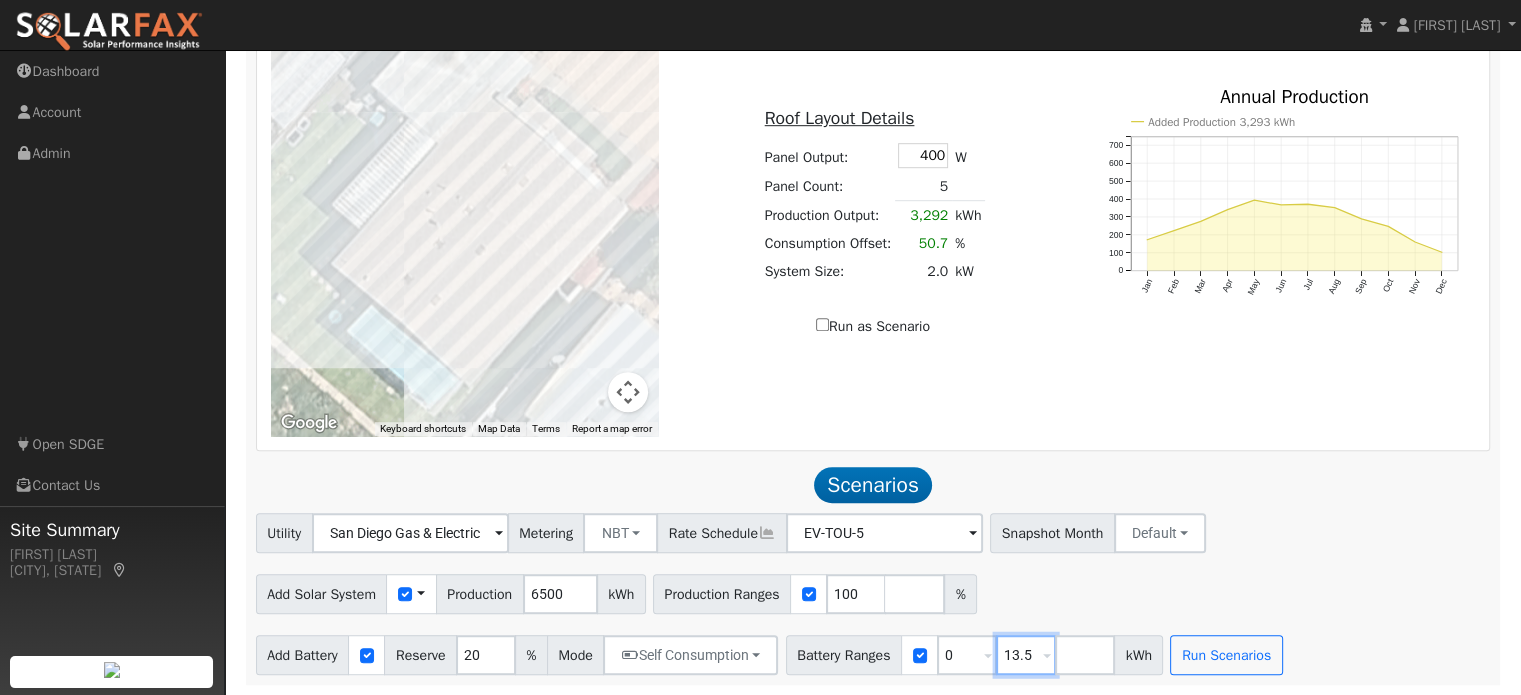 type on "13.5" 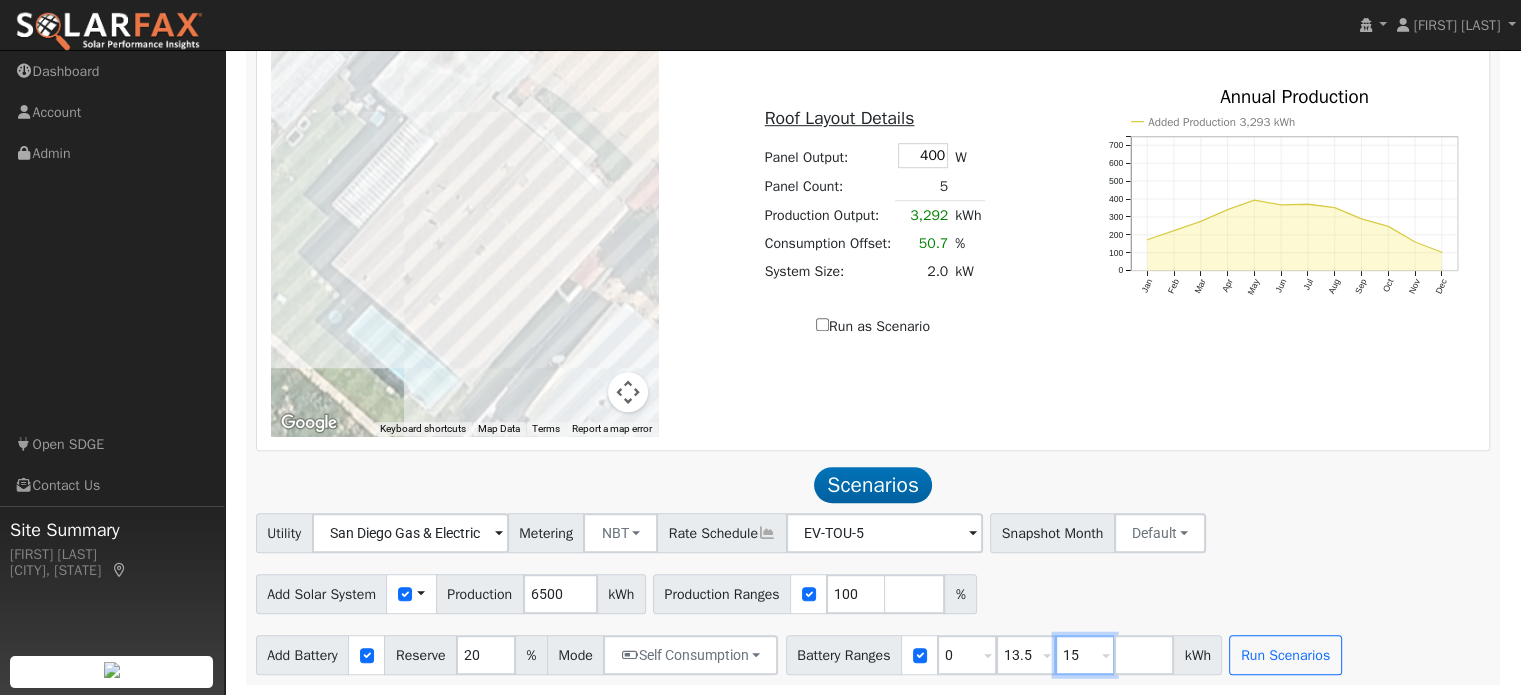 type on "15" 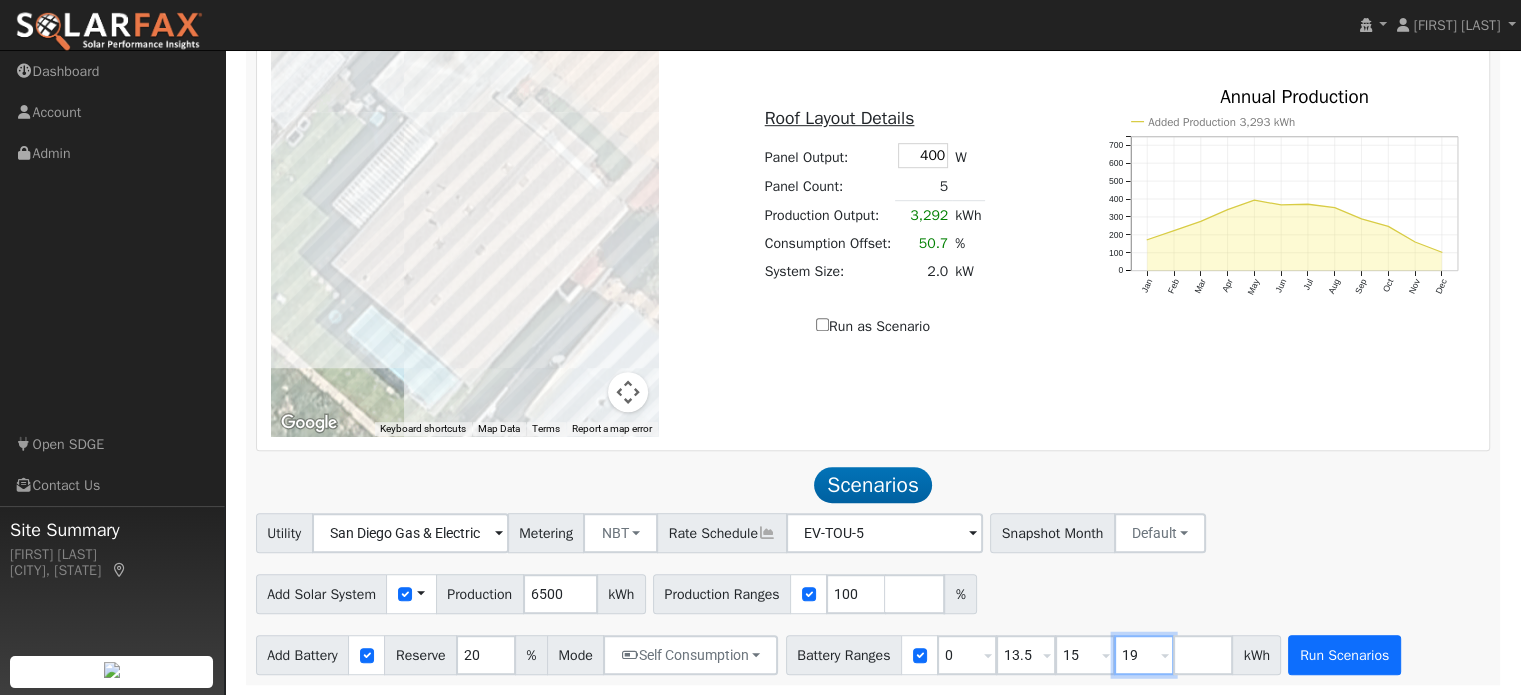 type on "19" 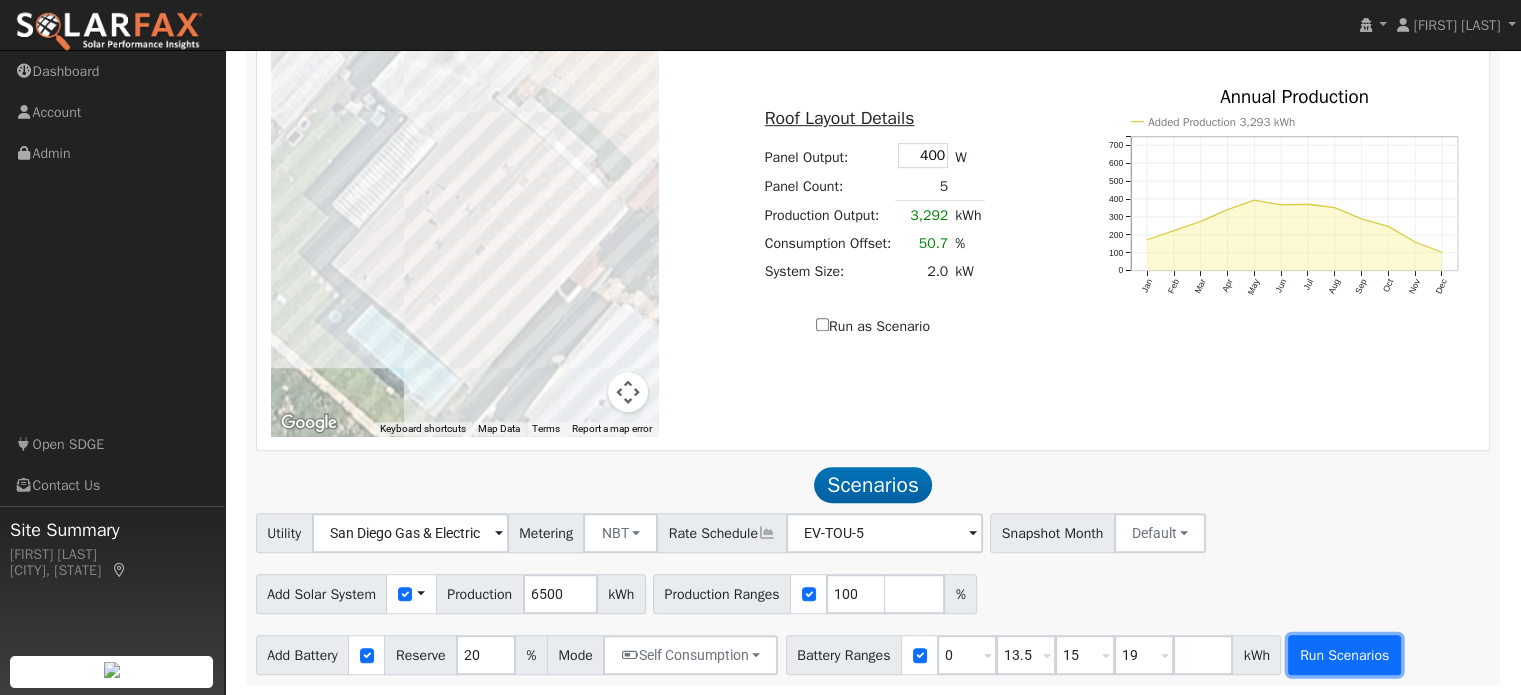 click on "Run Scenarios" at bounding box center [1344, 655] 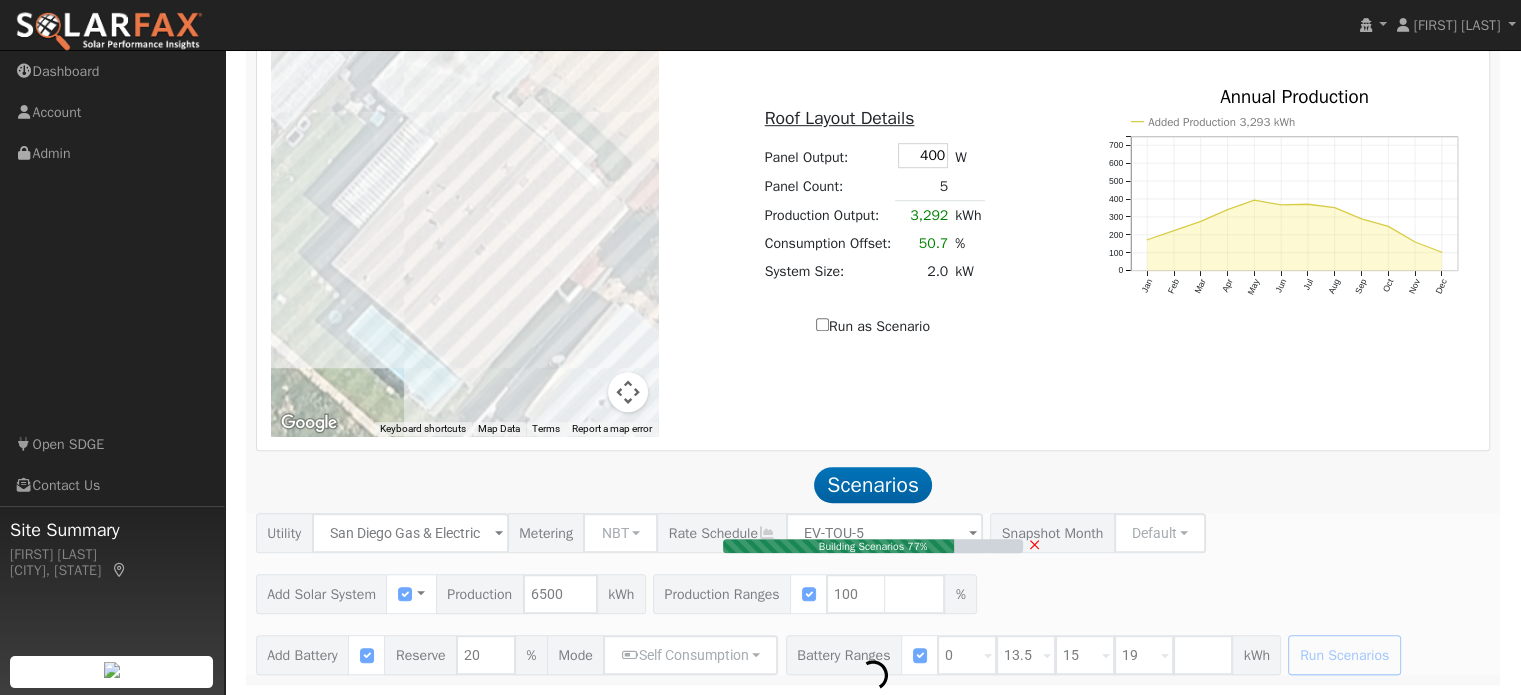 type on "4.3" 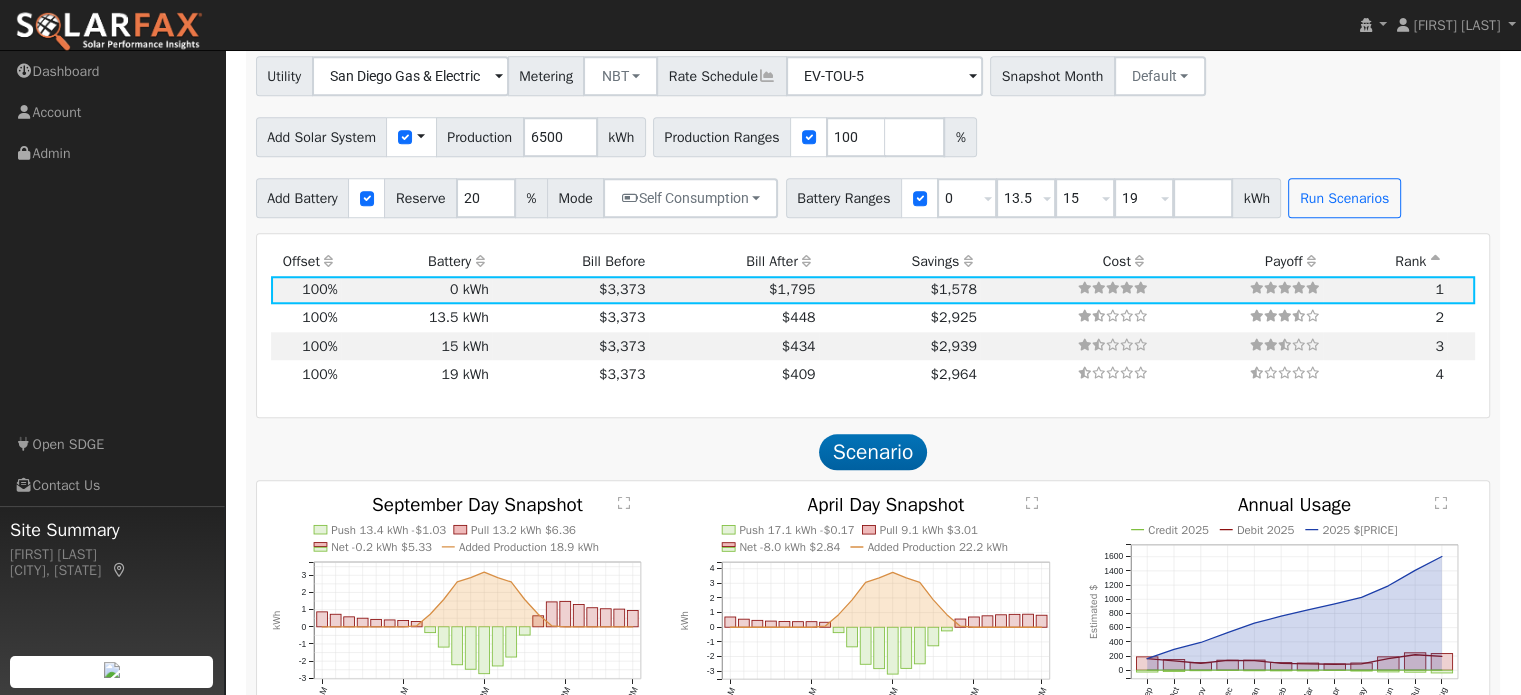 scroll, scrollTop: 1705, scrollLeft: 0, axis: vertical 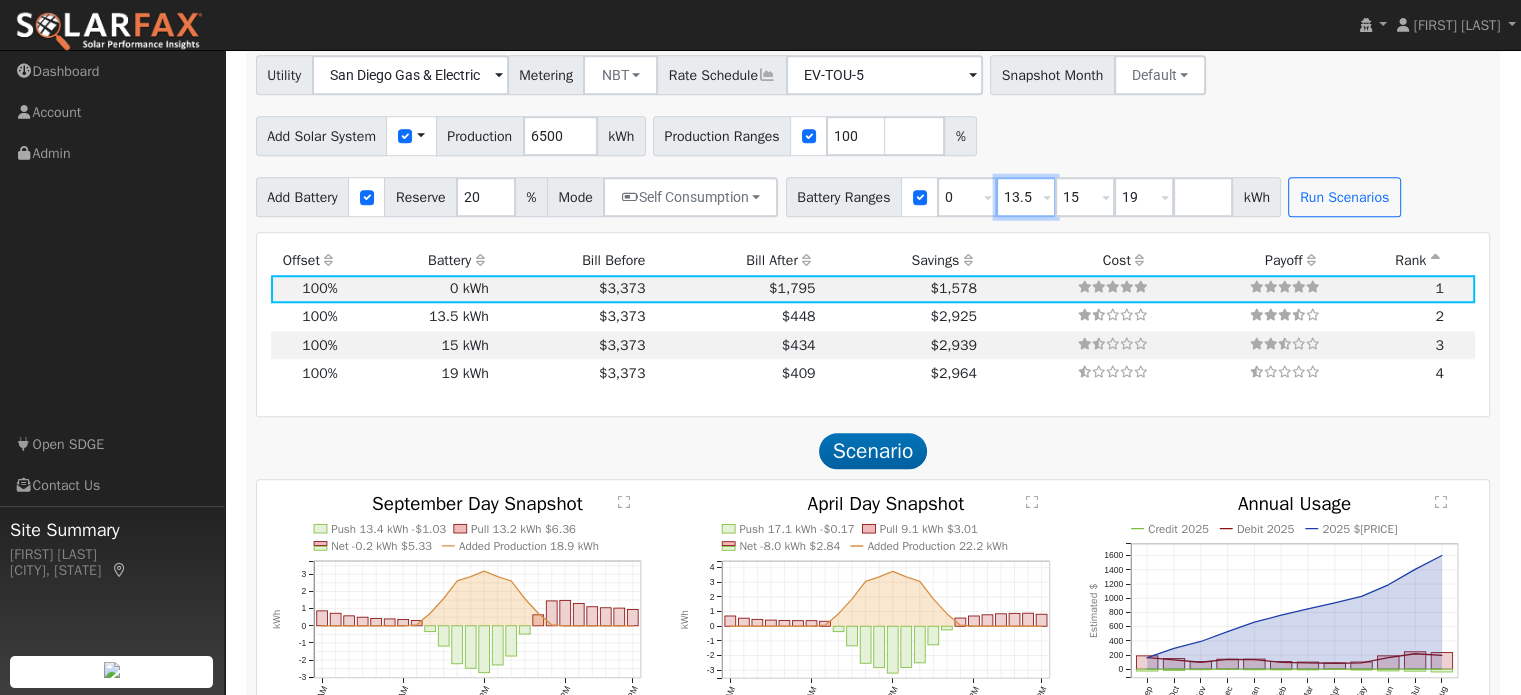 drag, startPoint x: 1011, startPoint y: 203, endPoint x: 1056, endPoint y: 203, distance: 45 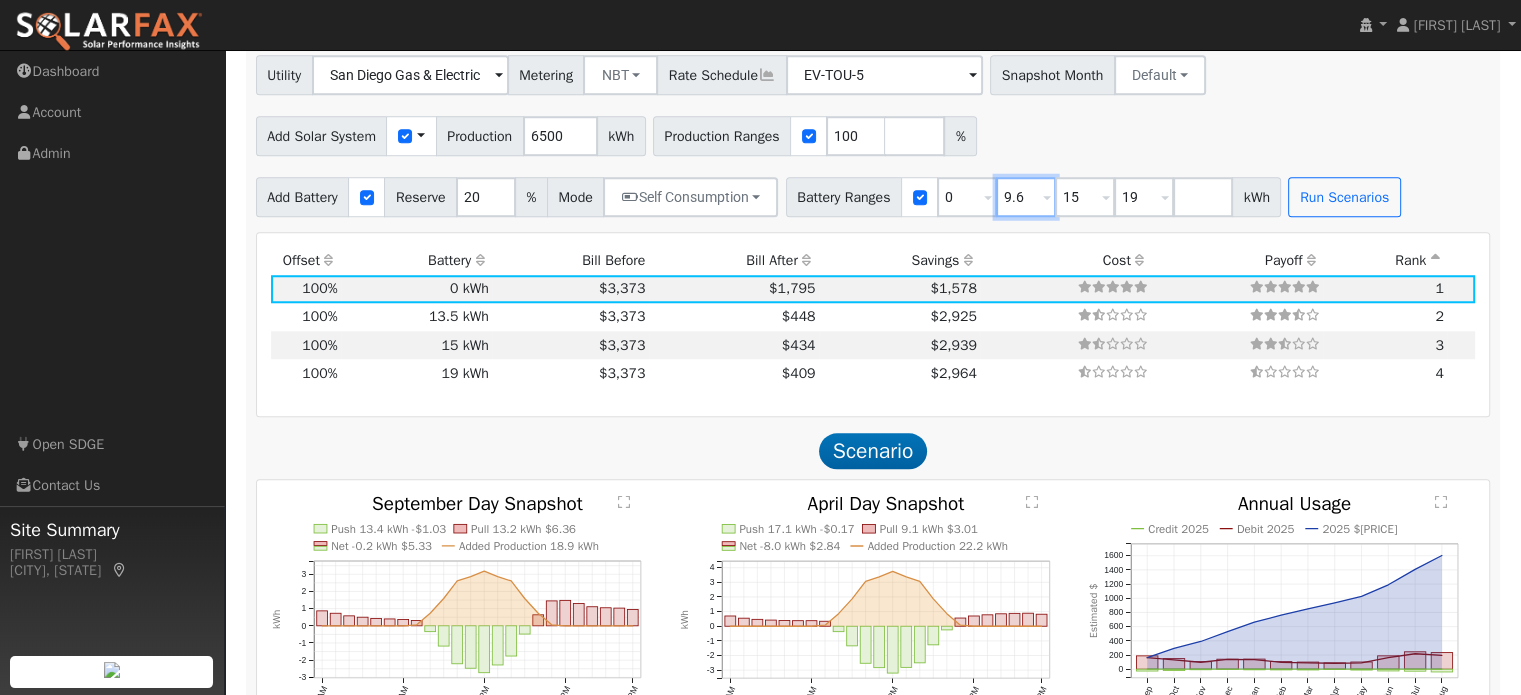 type on "9.6" 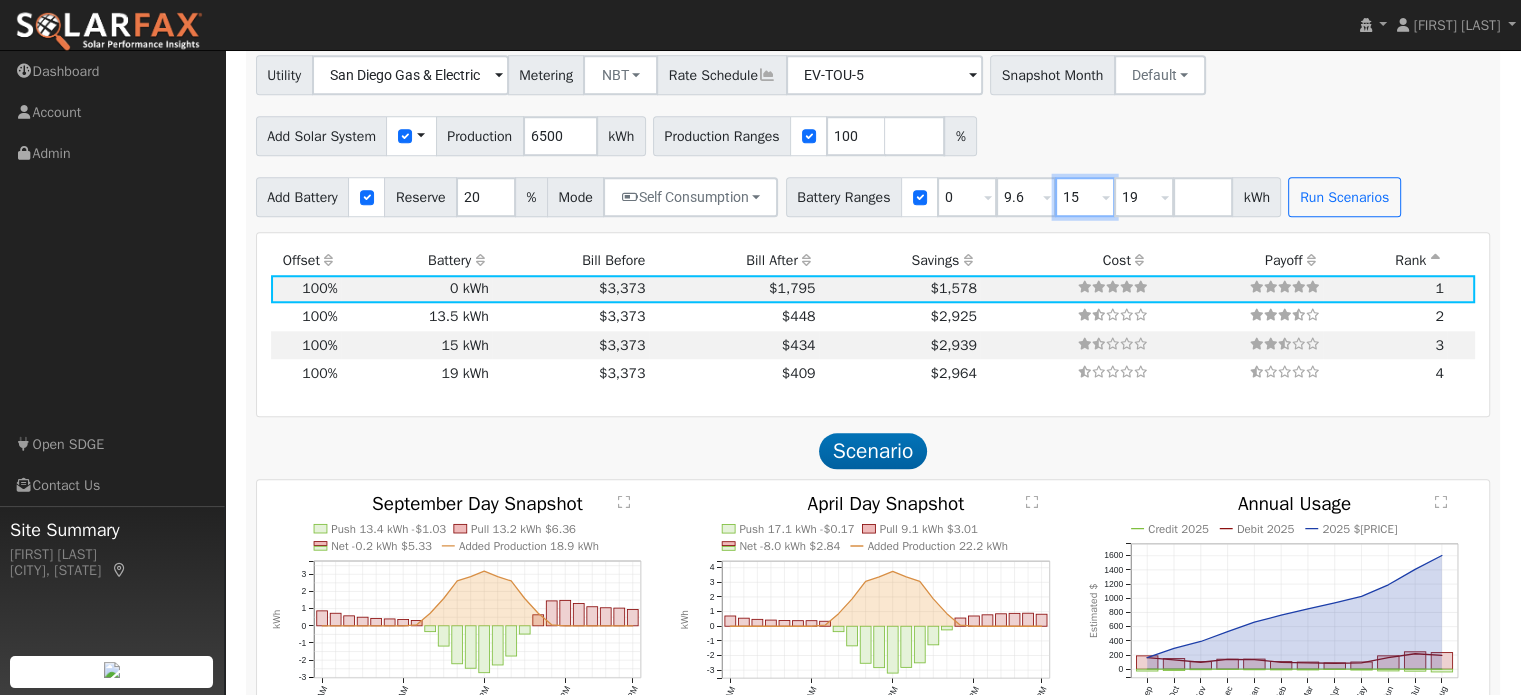 click on "15" at bounding box center (1085, 197) 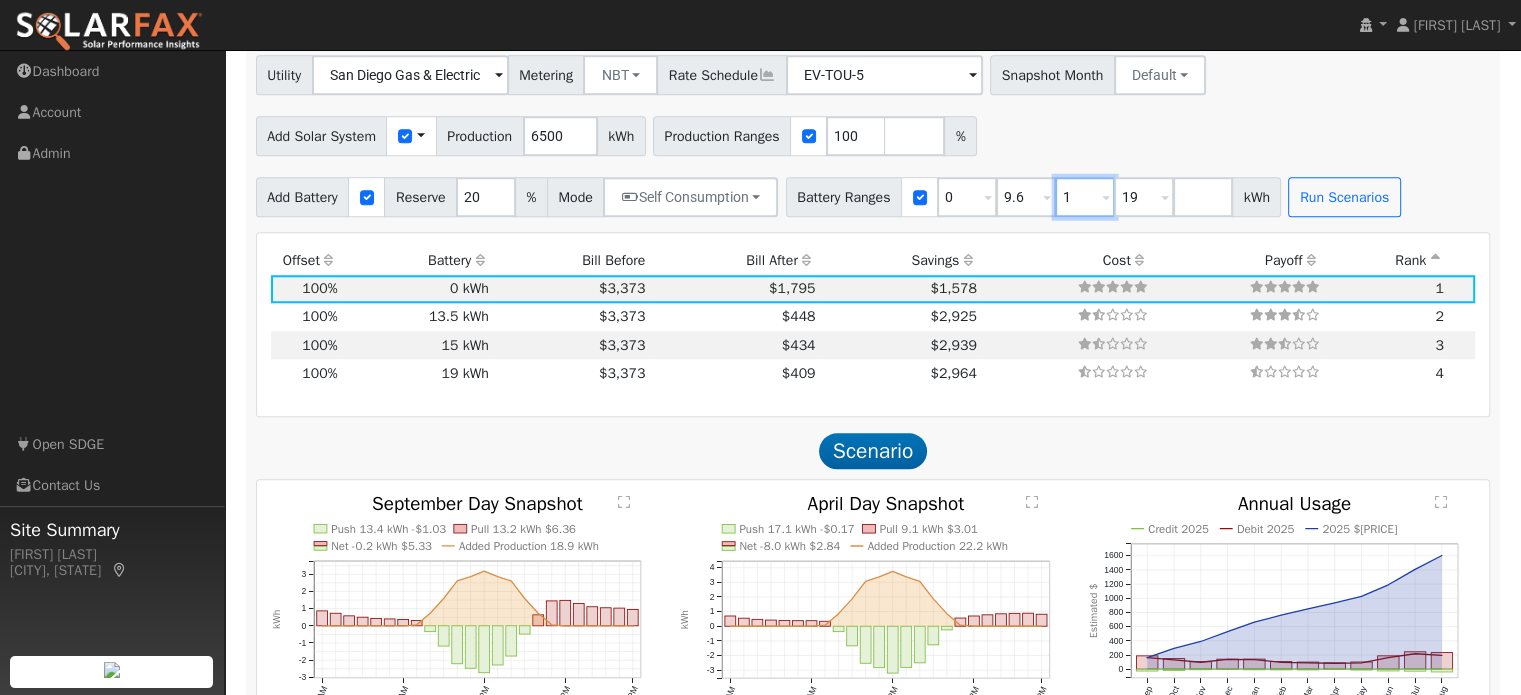 type on "19" 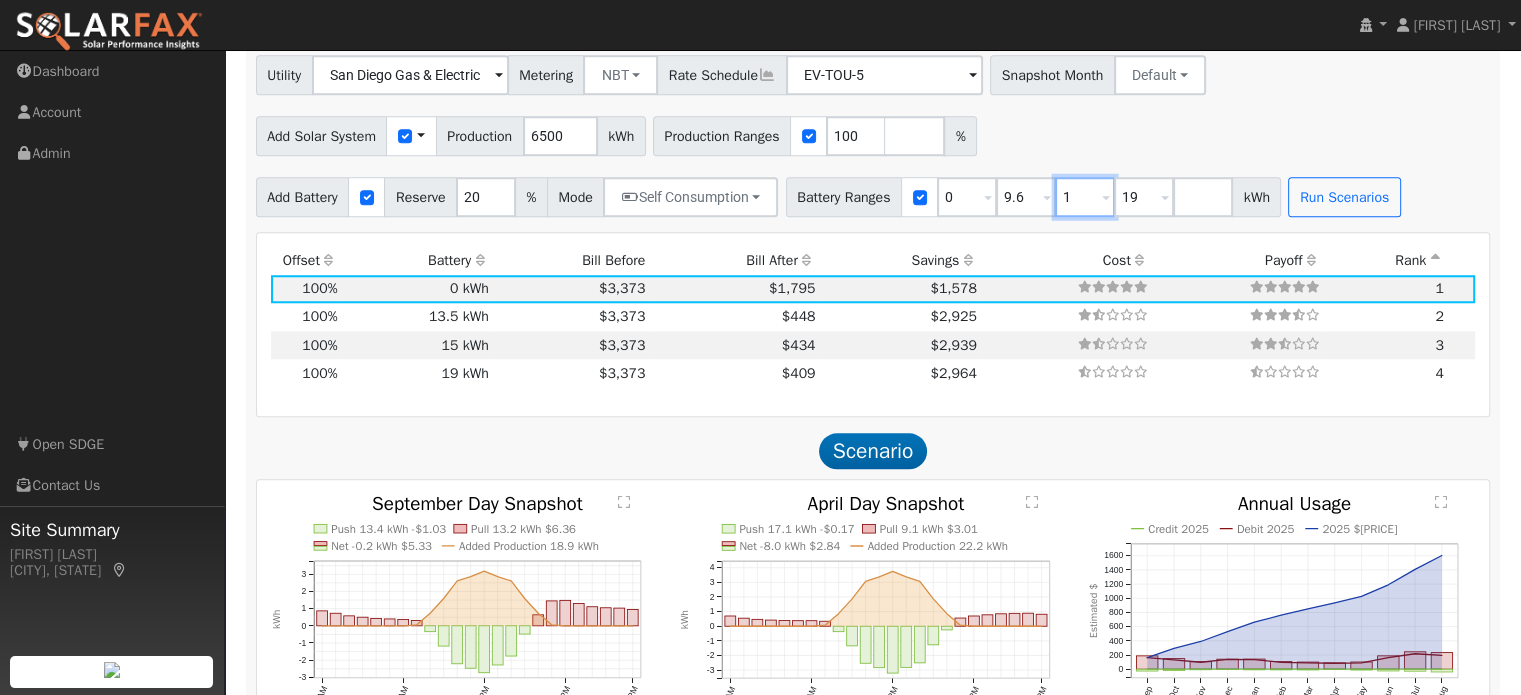 type 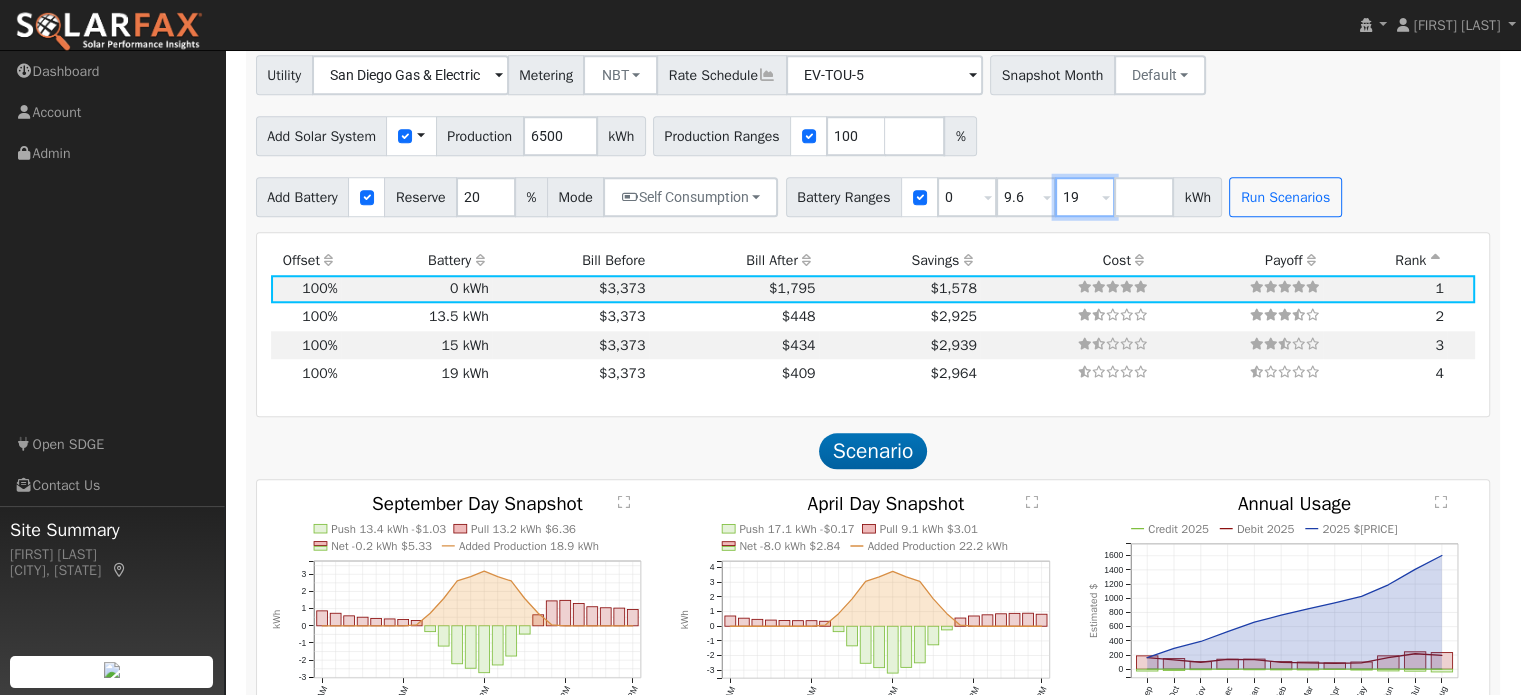 type on "1" 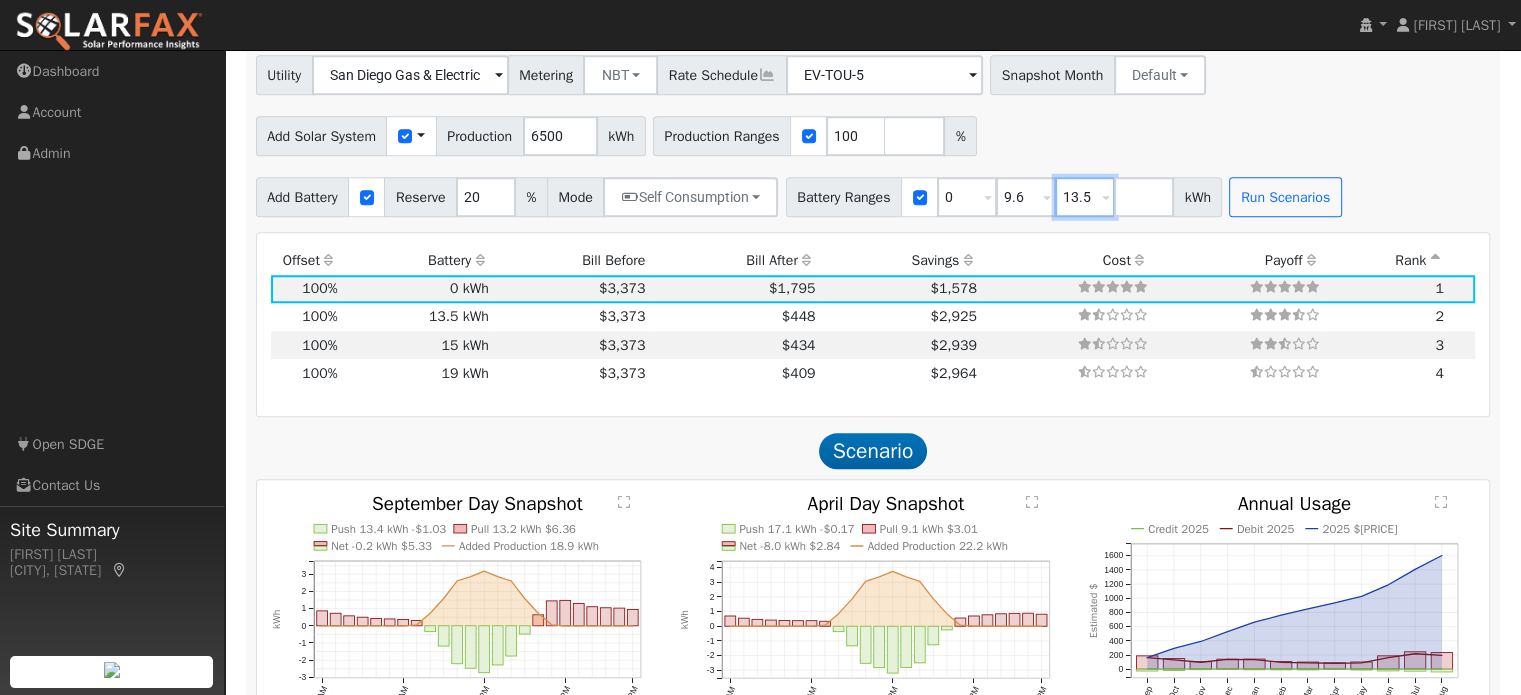 type on "13.5" 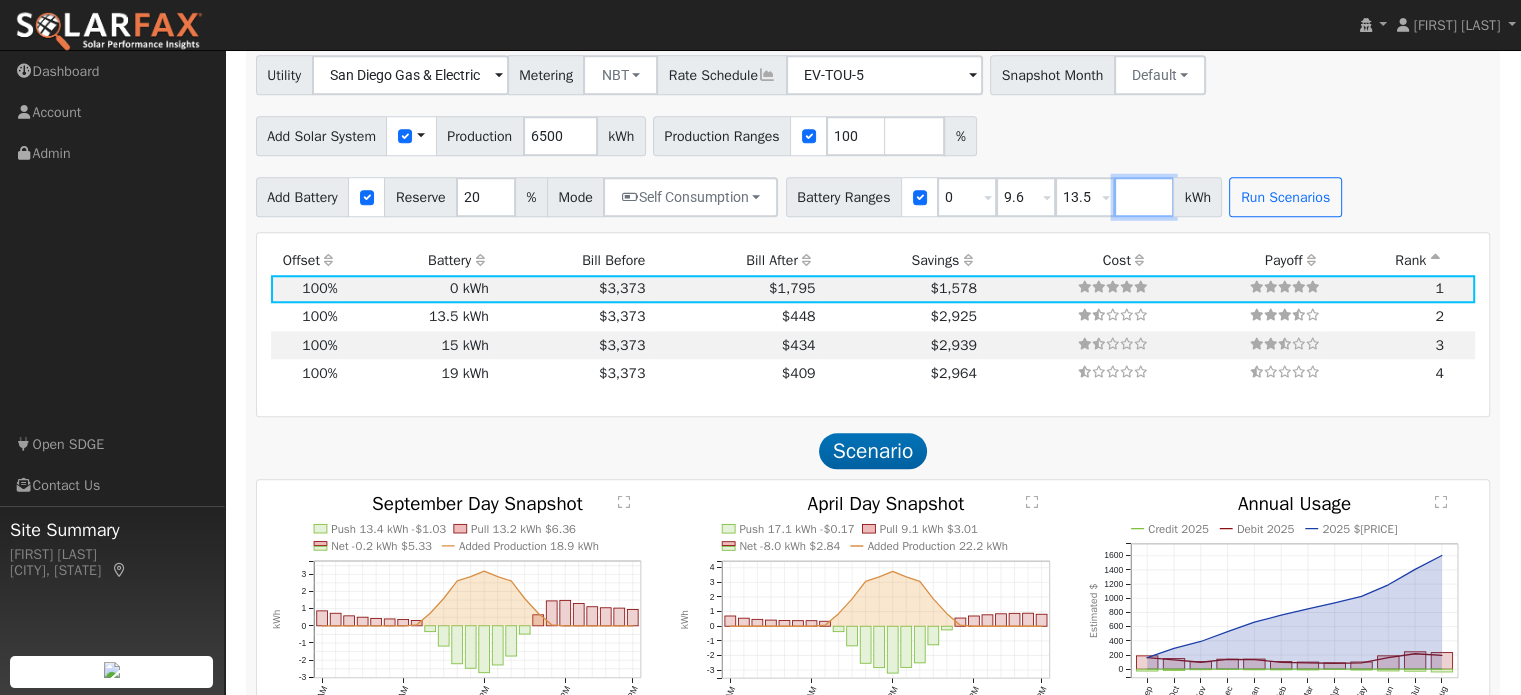 click at bounding box center [1144, 197] 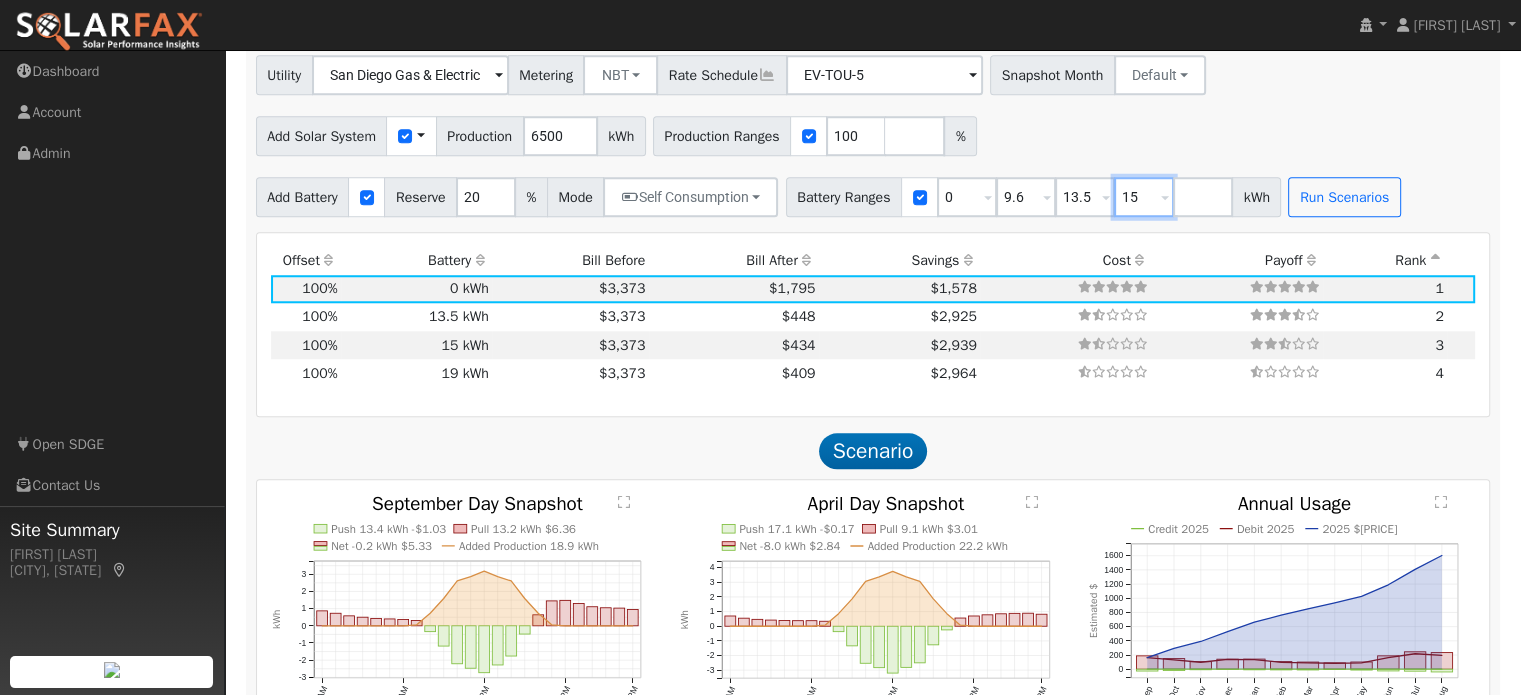 type on "15" 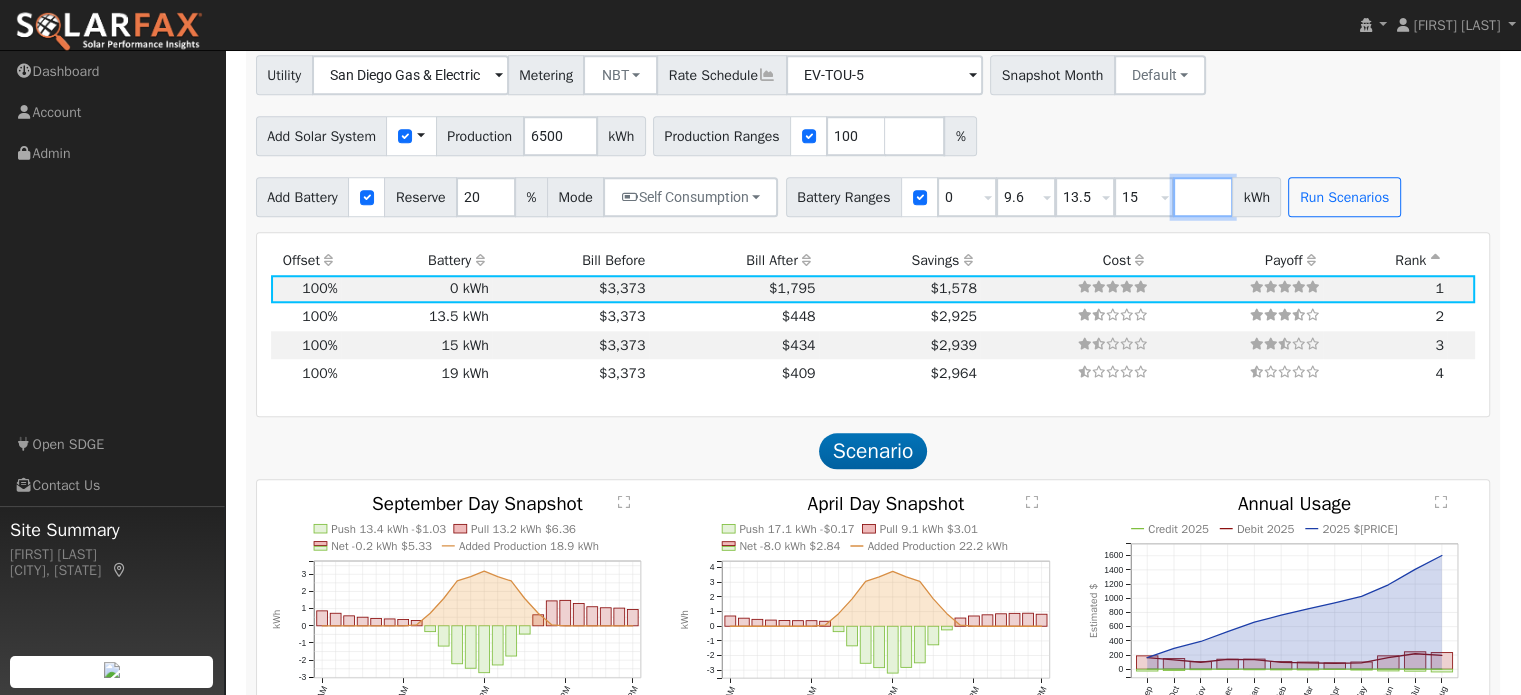 click at bounding box center [1203, 197] 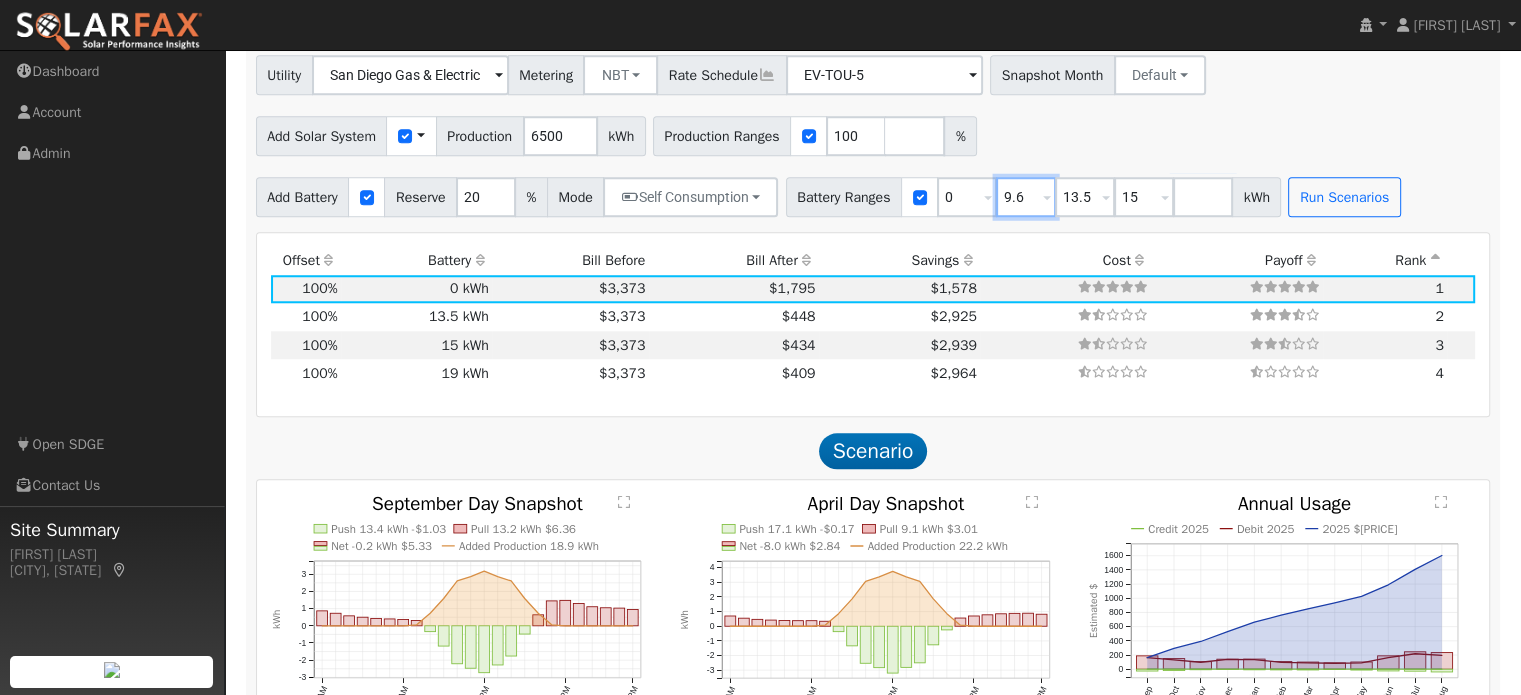 drag, startPoint x: 1034, startPoint y: 202, endPoint x: 996, endPoint y: 202, distance: 38 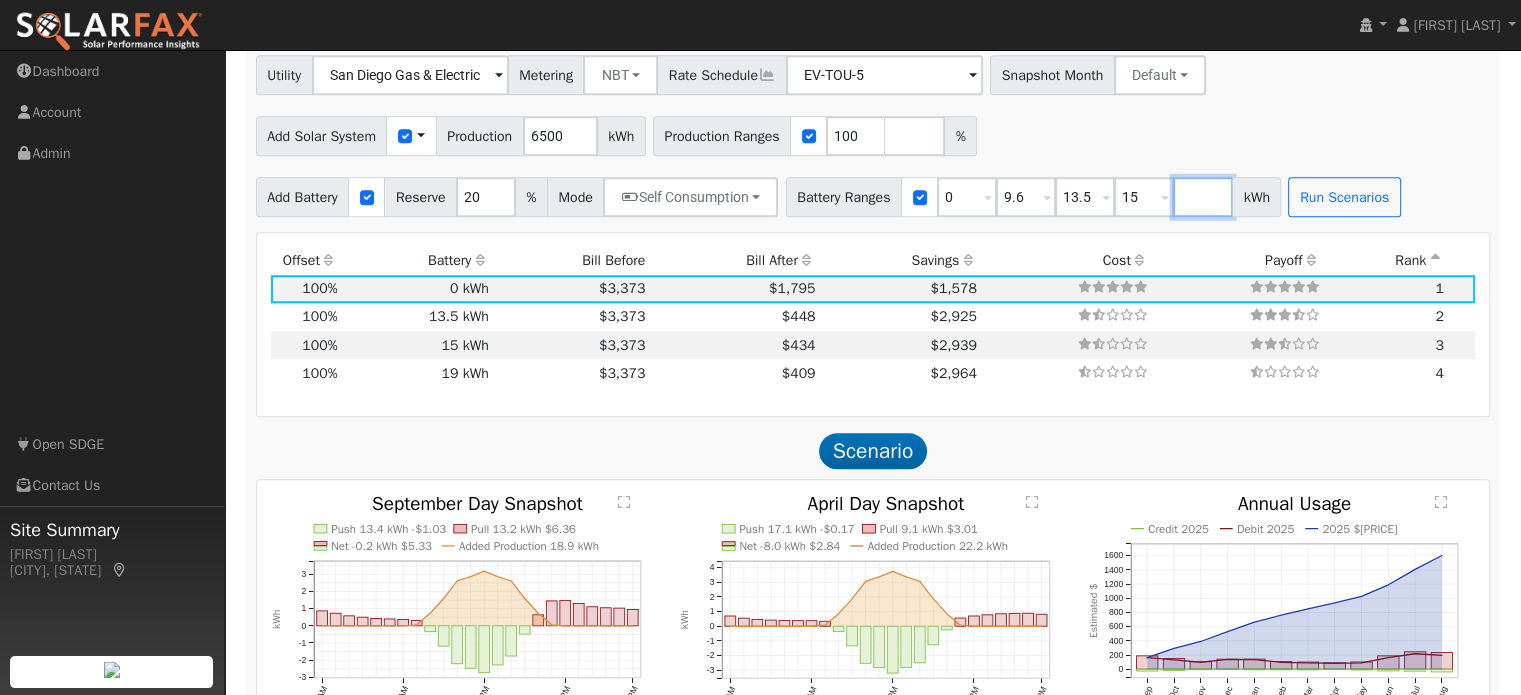 click at bounding box center (1203, 197) 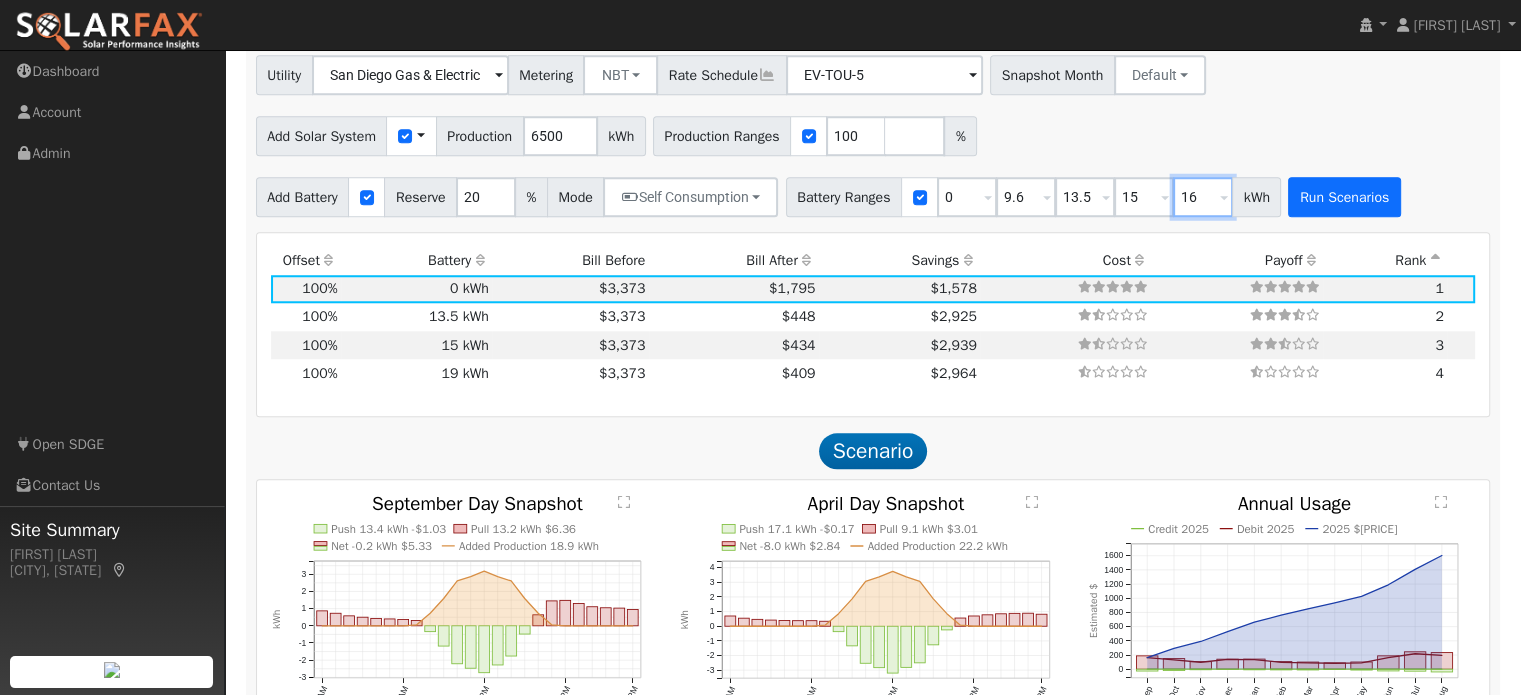 type on "16" 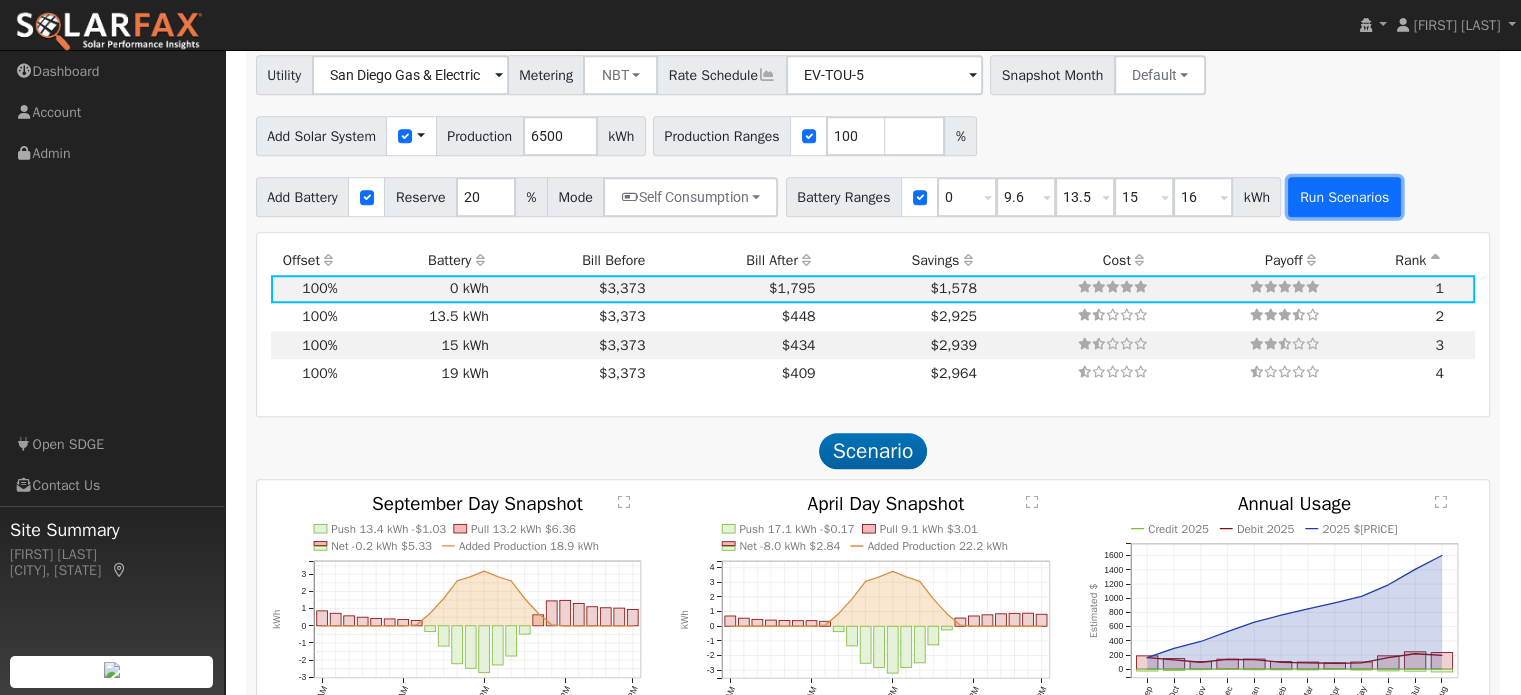 click on "Run Scenarios" at bounding box center [1344, 197] 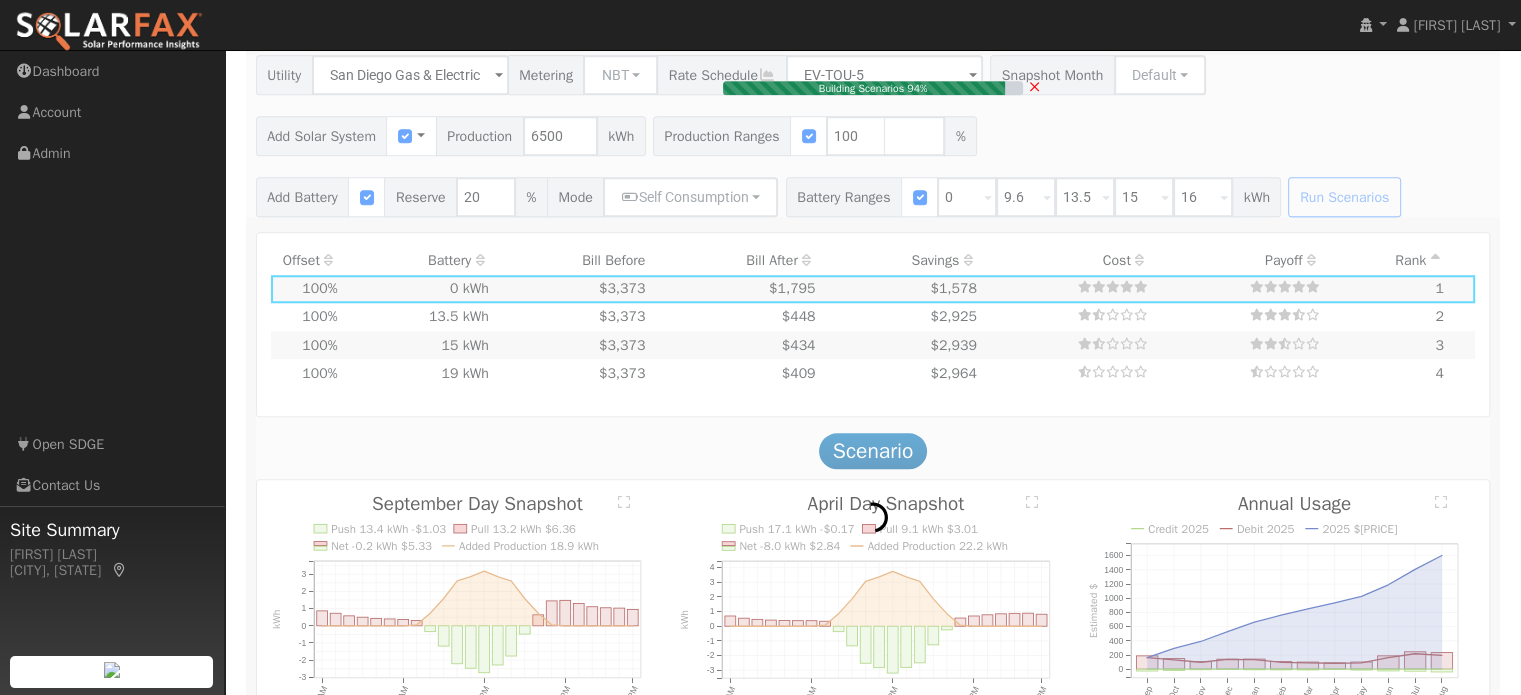 type on "$8,006" 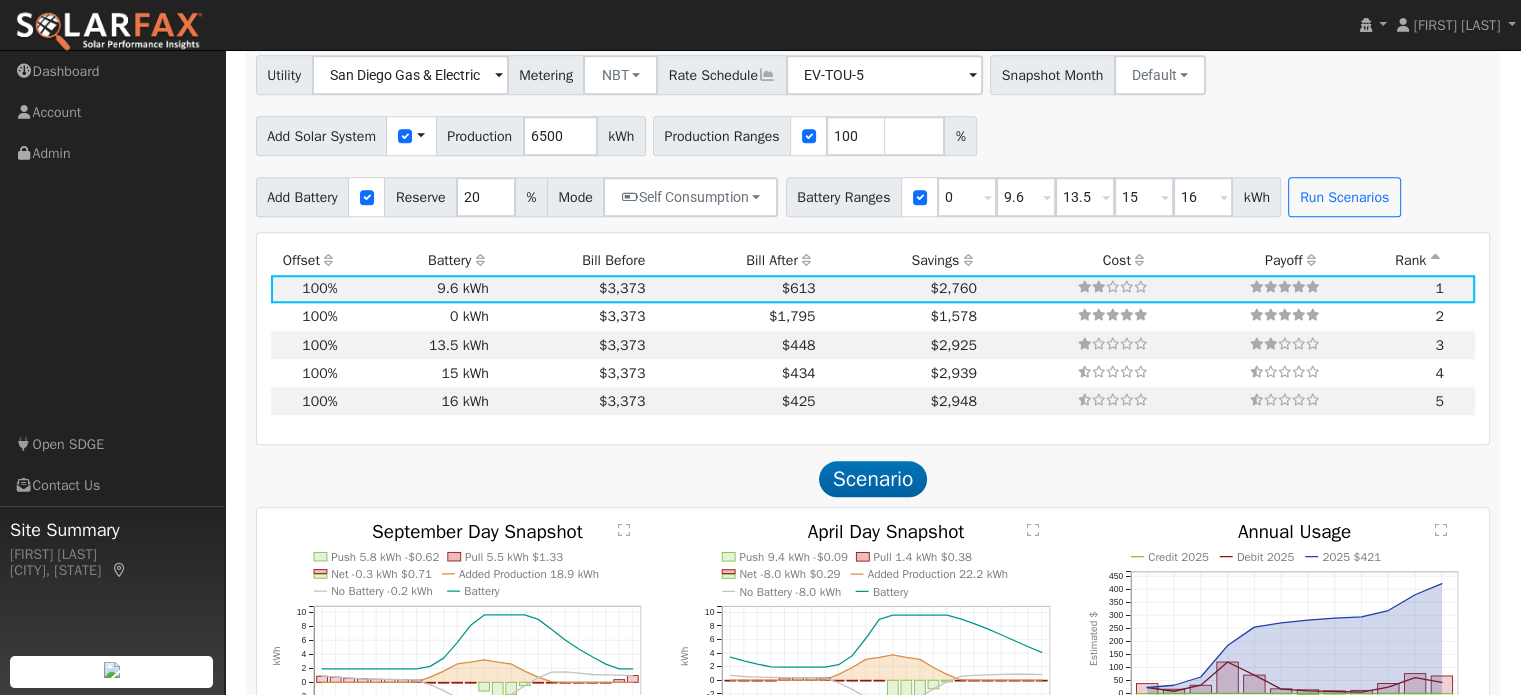 scroll, scrollTop: 1657, scrollLeft: 0, axis: vertical 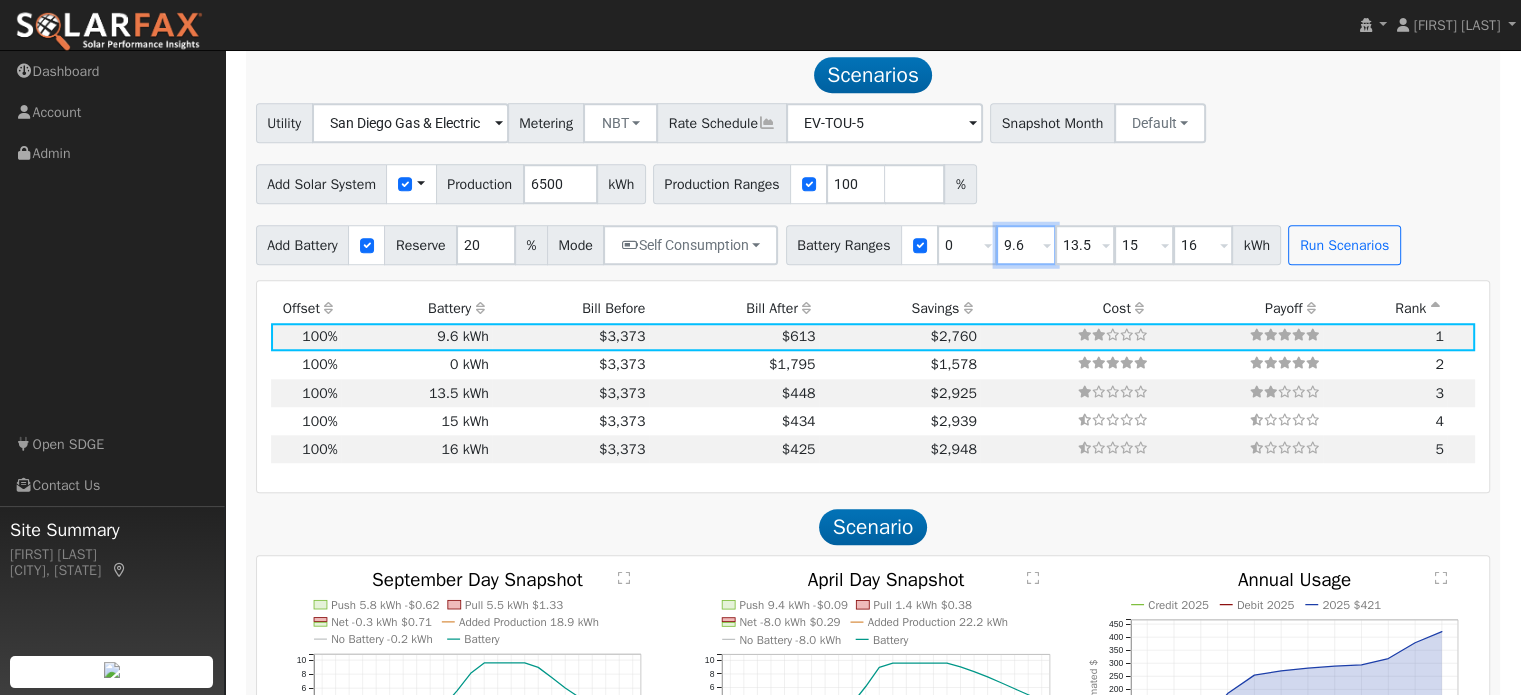 drag, startPoint x: 1029, startPoint y: 250, endPoint x: 1003, endPoint y: 249, distance: 26.019224 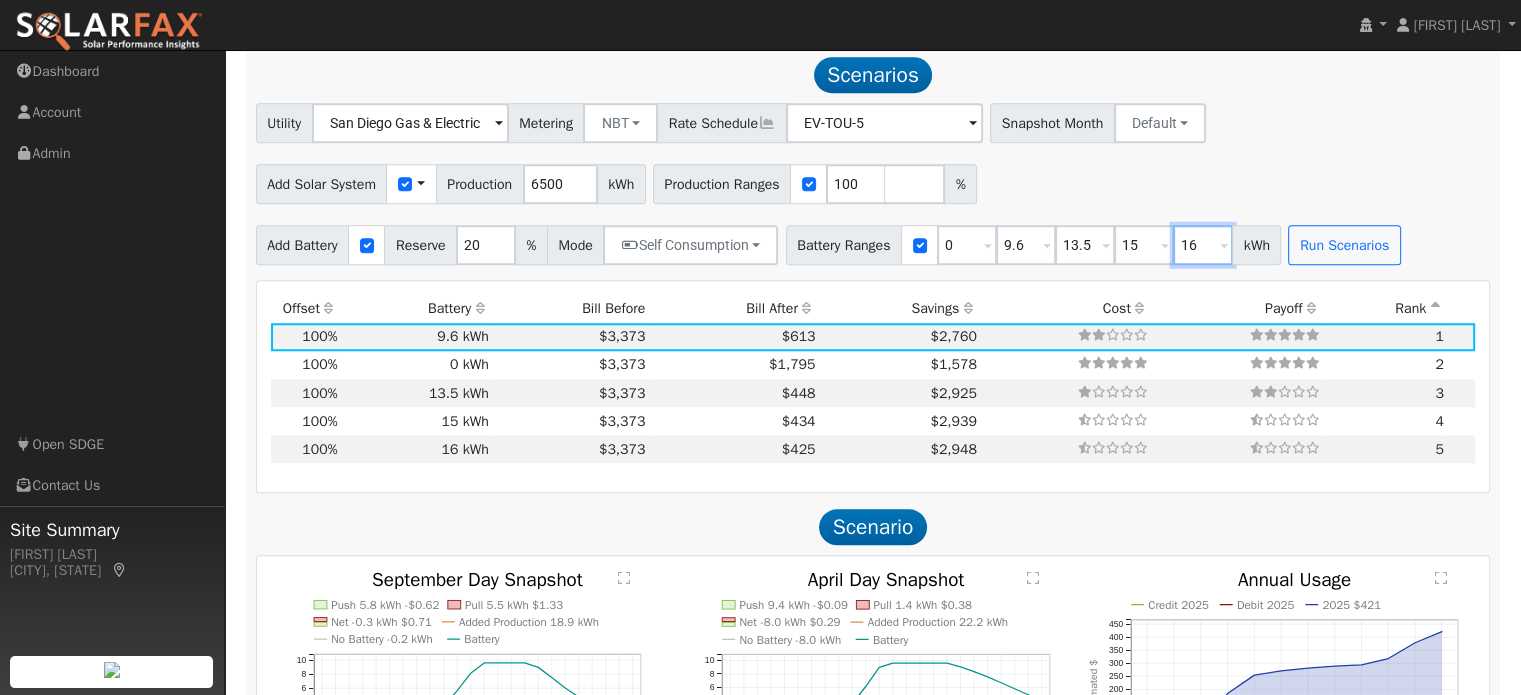 drag, startPoint x: 1212, startPoint y: 251, endPoint x: 1056, endPoint y: 256, distance: 156.08011 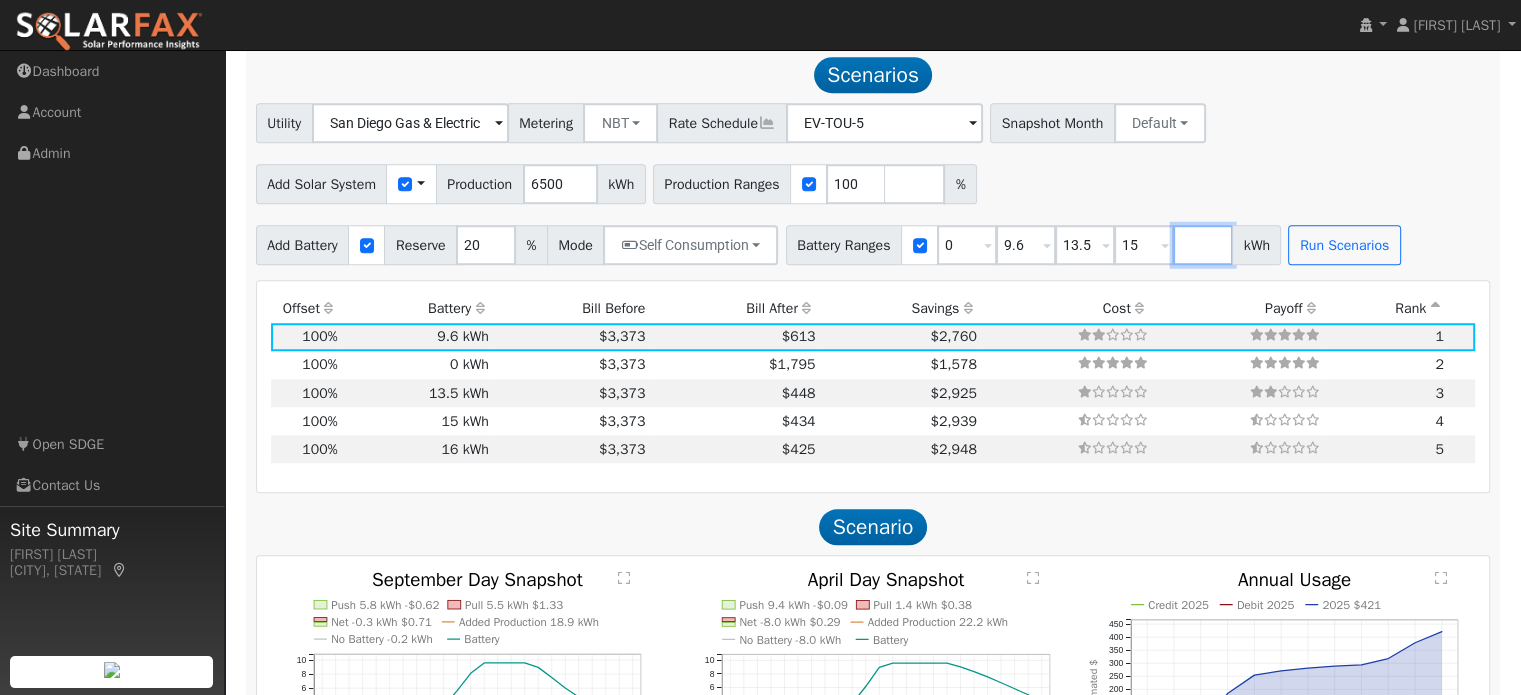 type 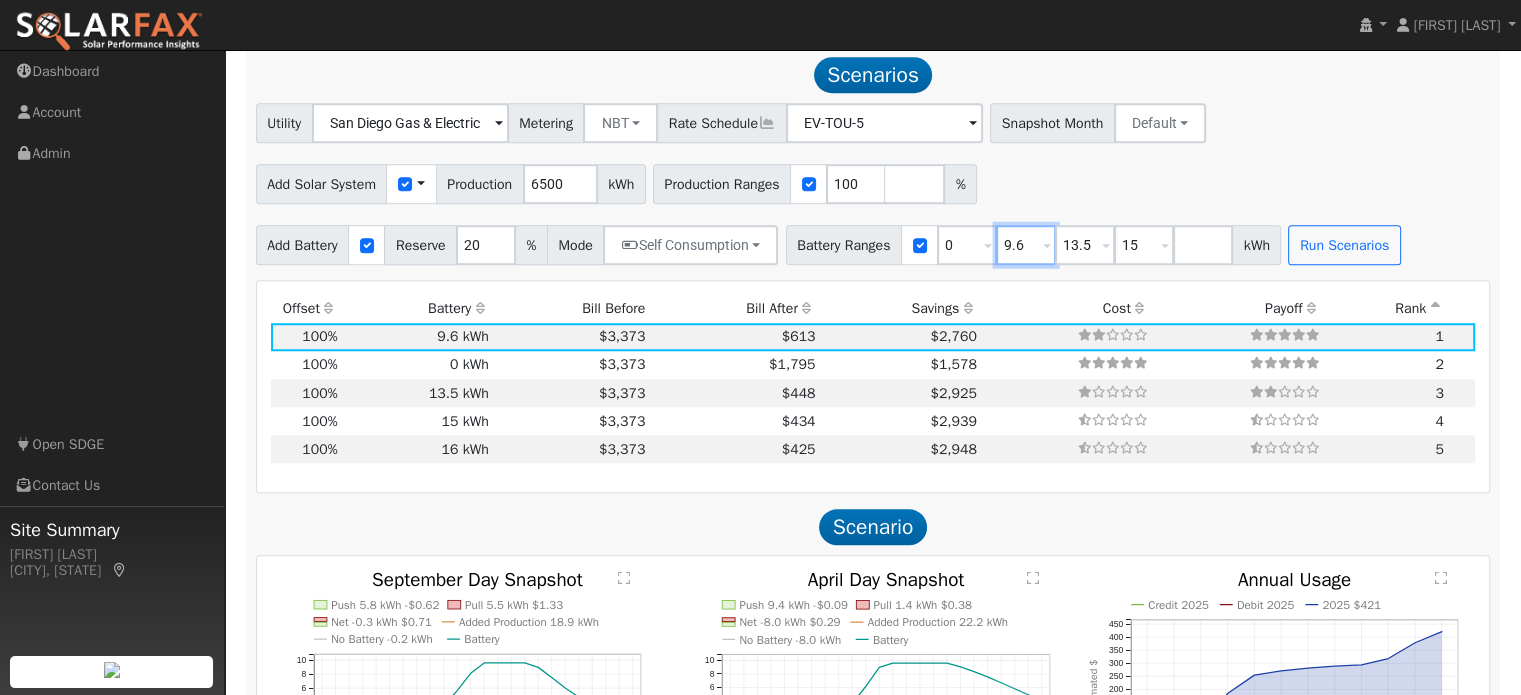 drag, startPoint x: 1032, startPoint y: 251, endPoint x: 984, endPoint y: 250, distance: 48.010414 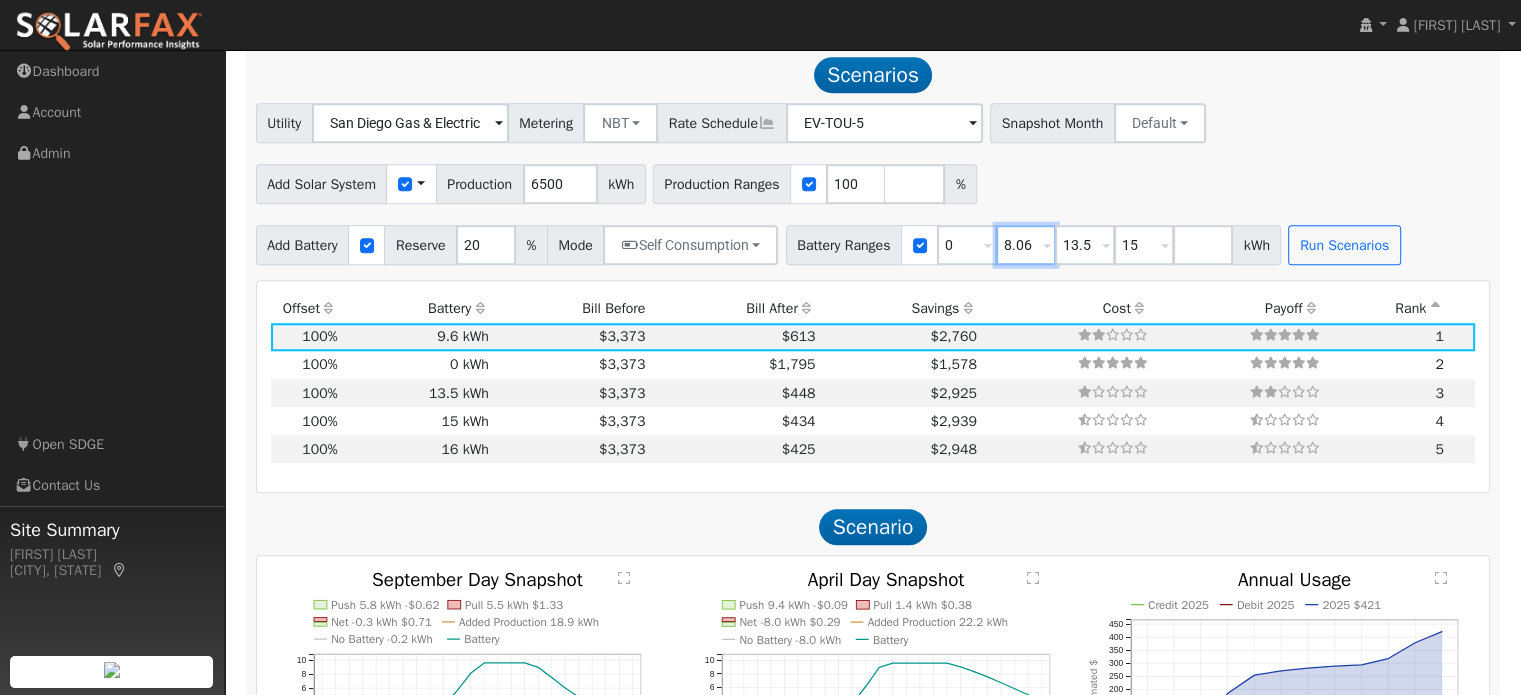 type on "8.06" 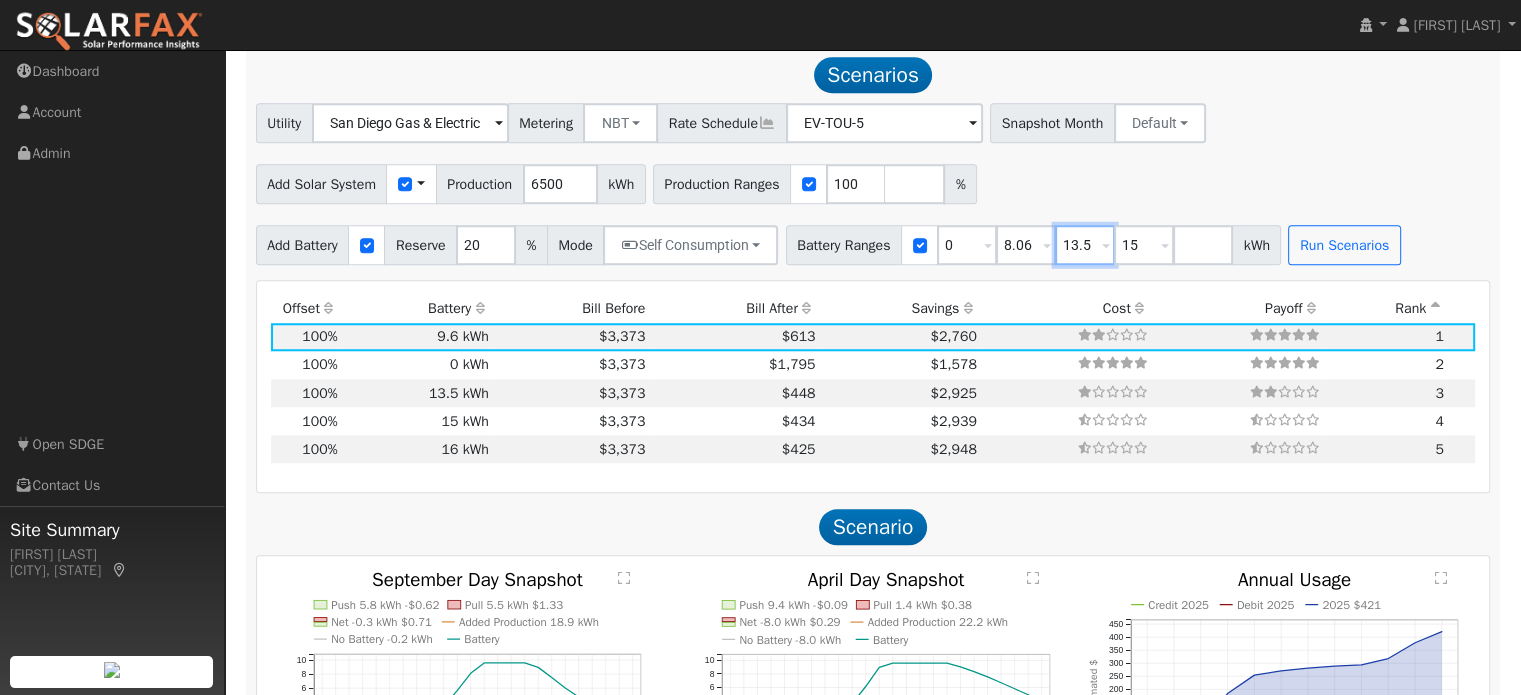 drag, startPoint x: 1096, startPoint y: 258, endPoint x: 1057, endPoint y: 247, distance: 40.5216 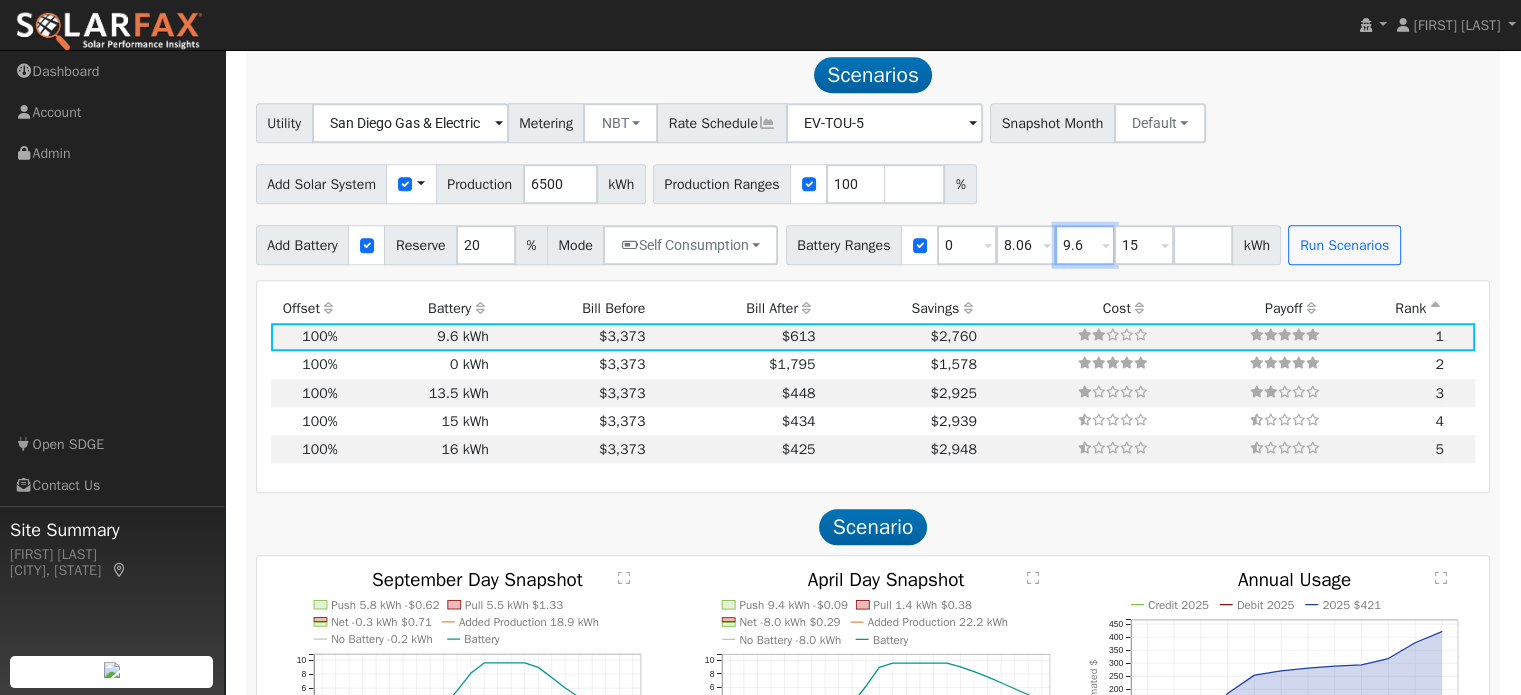 type on "9.6" 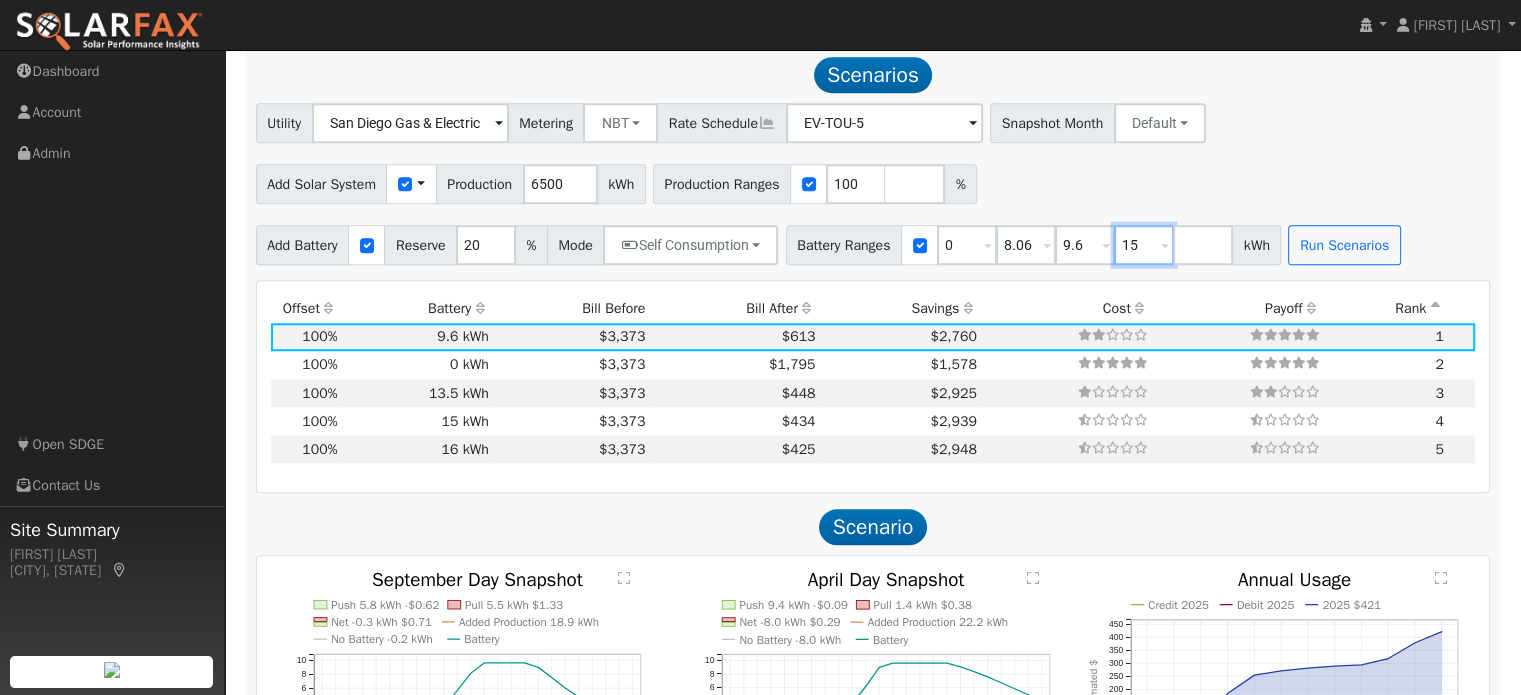 drag, startPoint x: 1153, startPoint y: 248, endPoint x: 1119, endPoint y: 247, distance: 34.0147 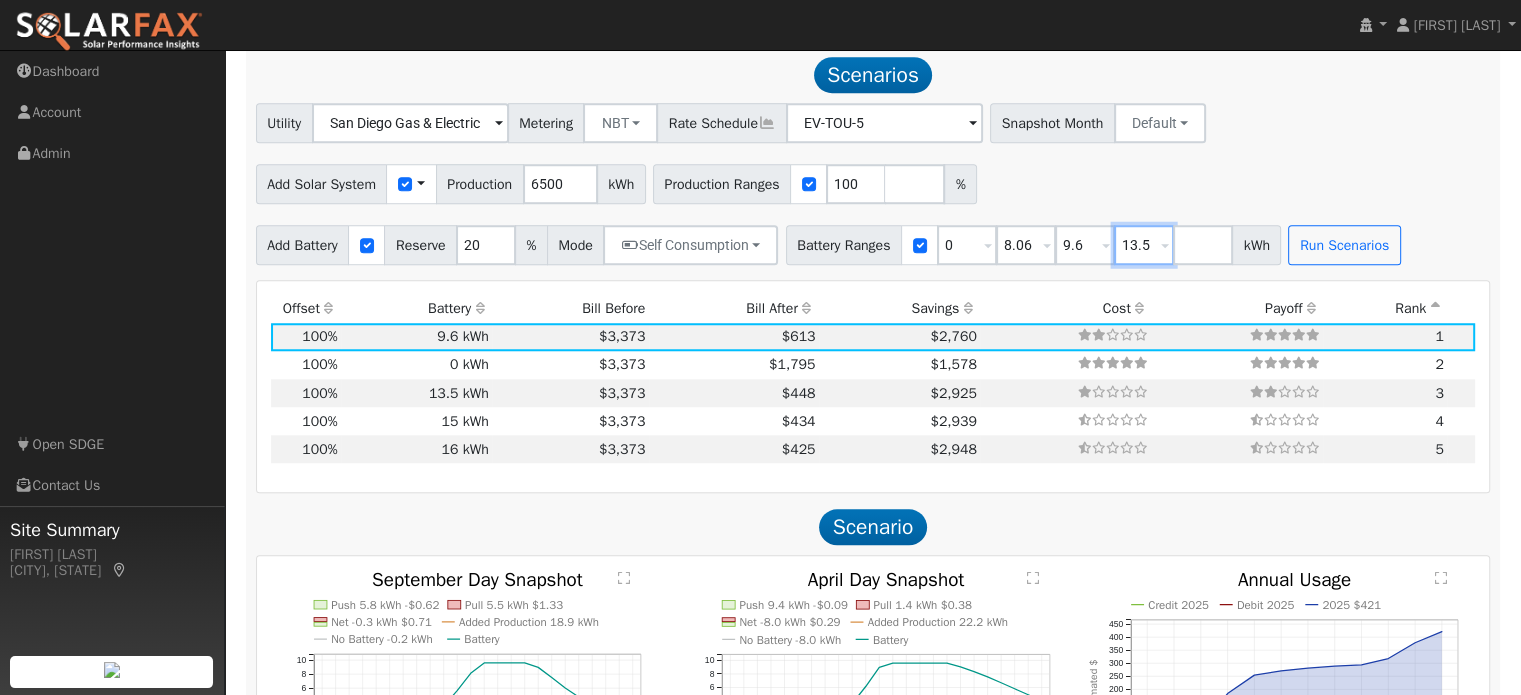 type on "13.5" 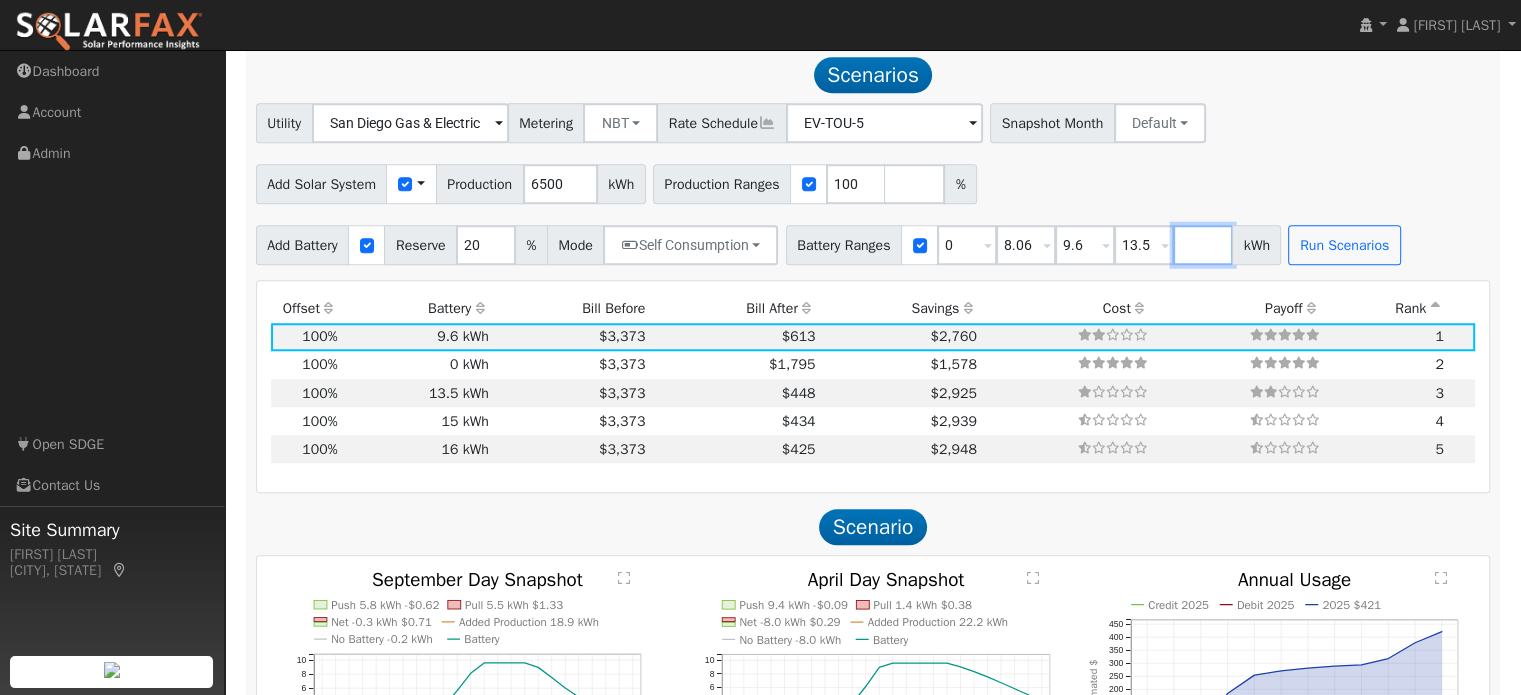 click at bounding box center (1203, 245) 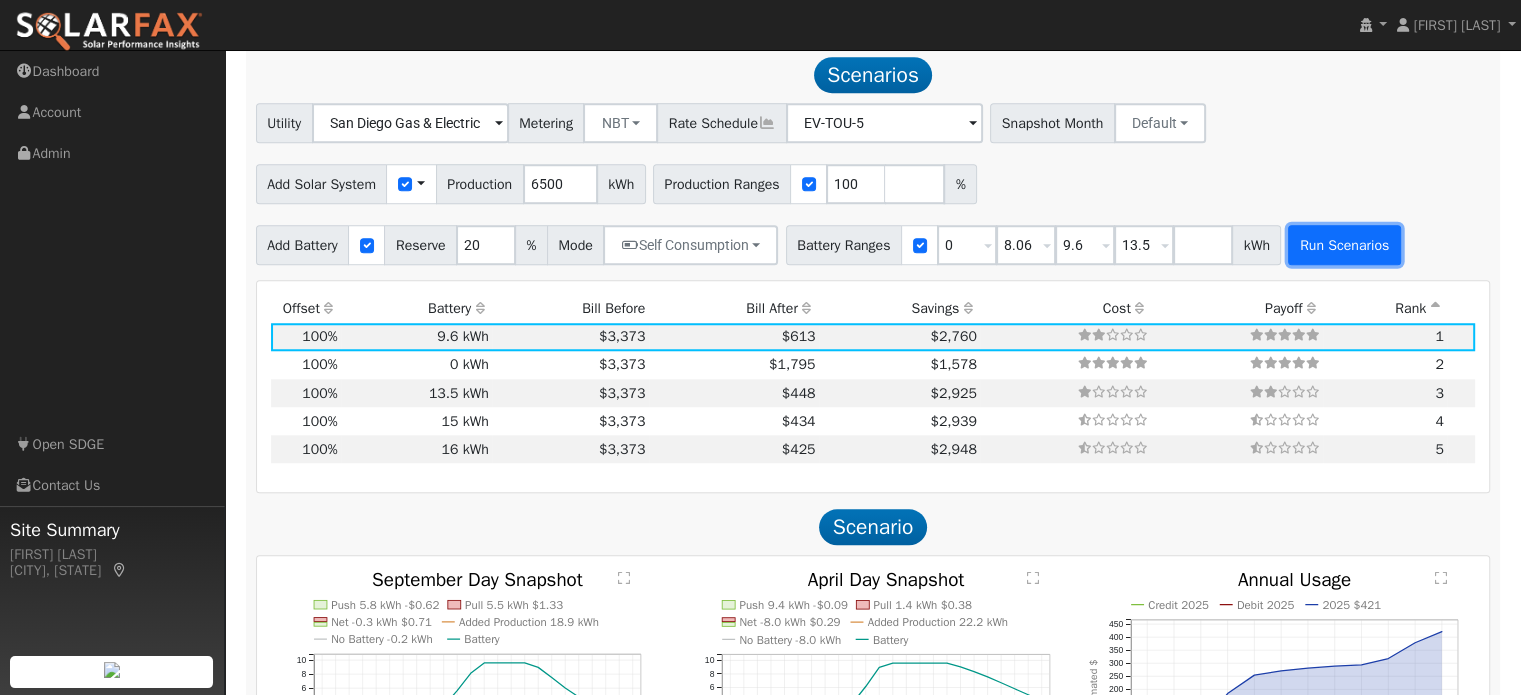 click on "Run Scenarios" at bounding box center [1344, 245] 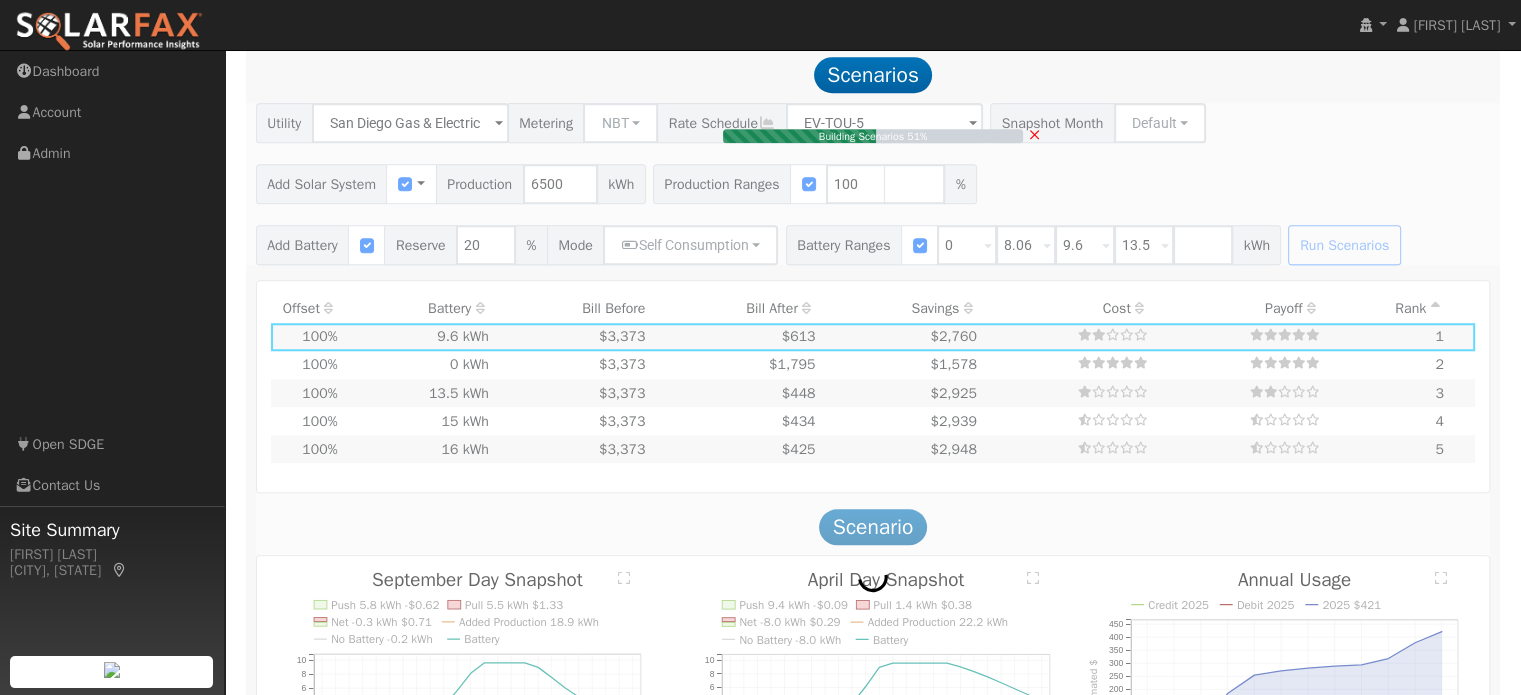 click on "Building Scenarios 51%  ×" at bounding box center (873, 184) 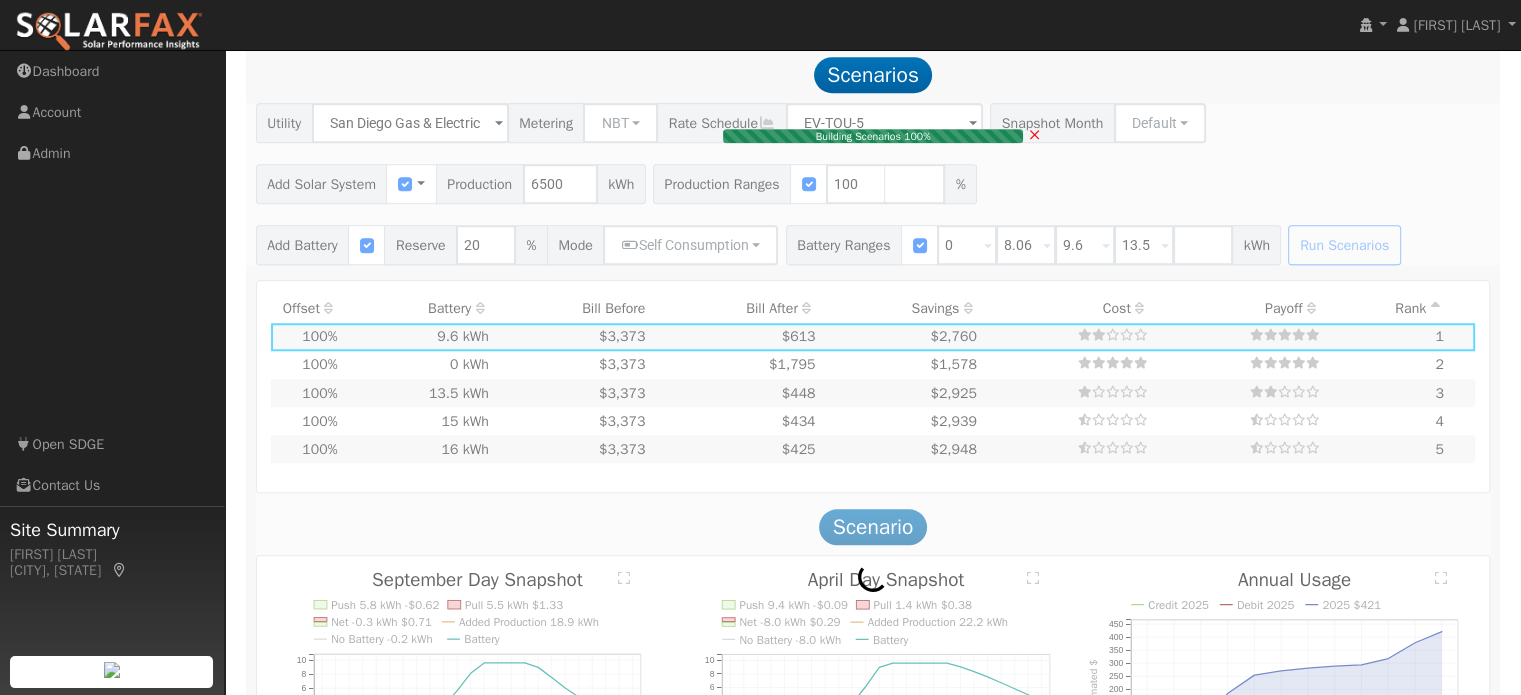 type on "$7,452" 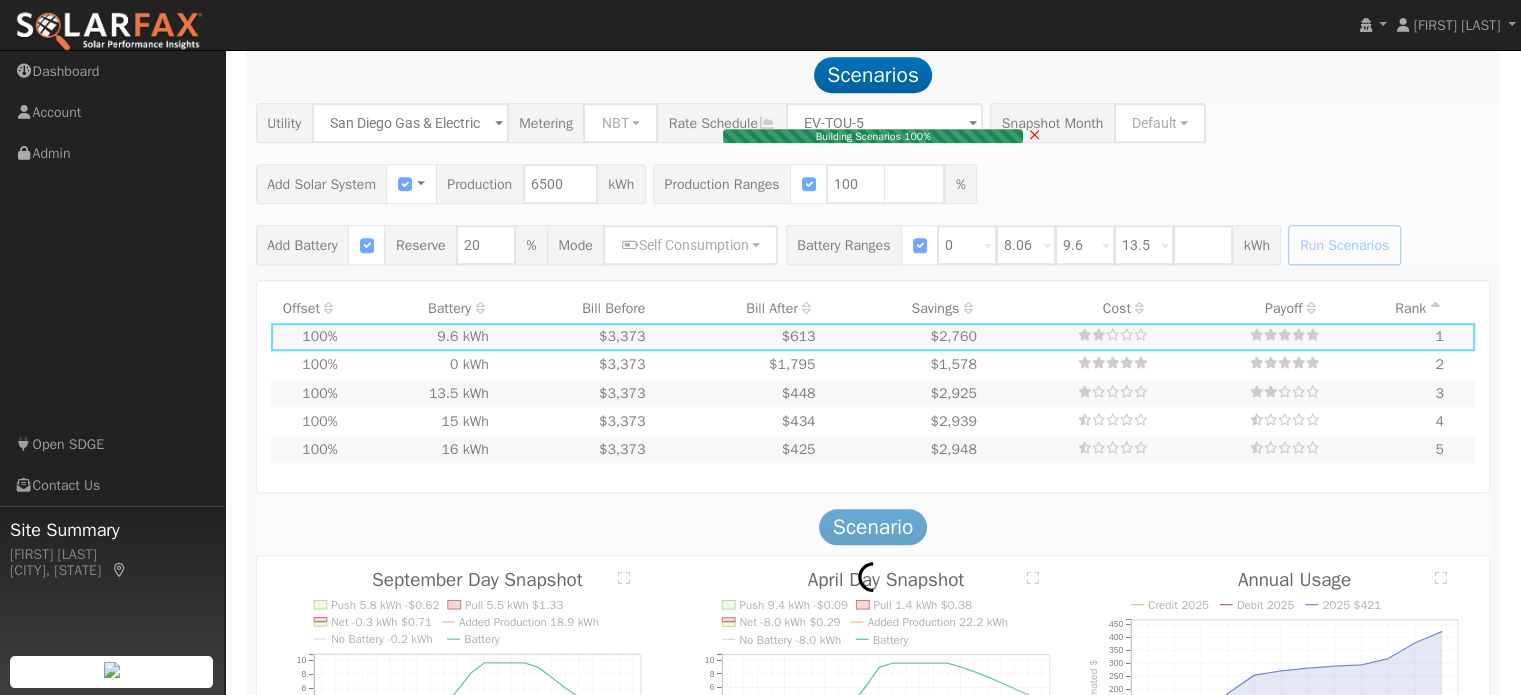 type on "$9,672" 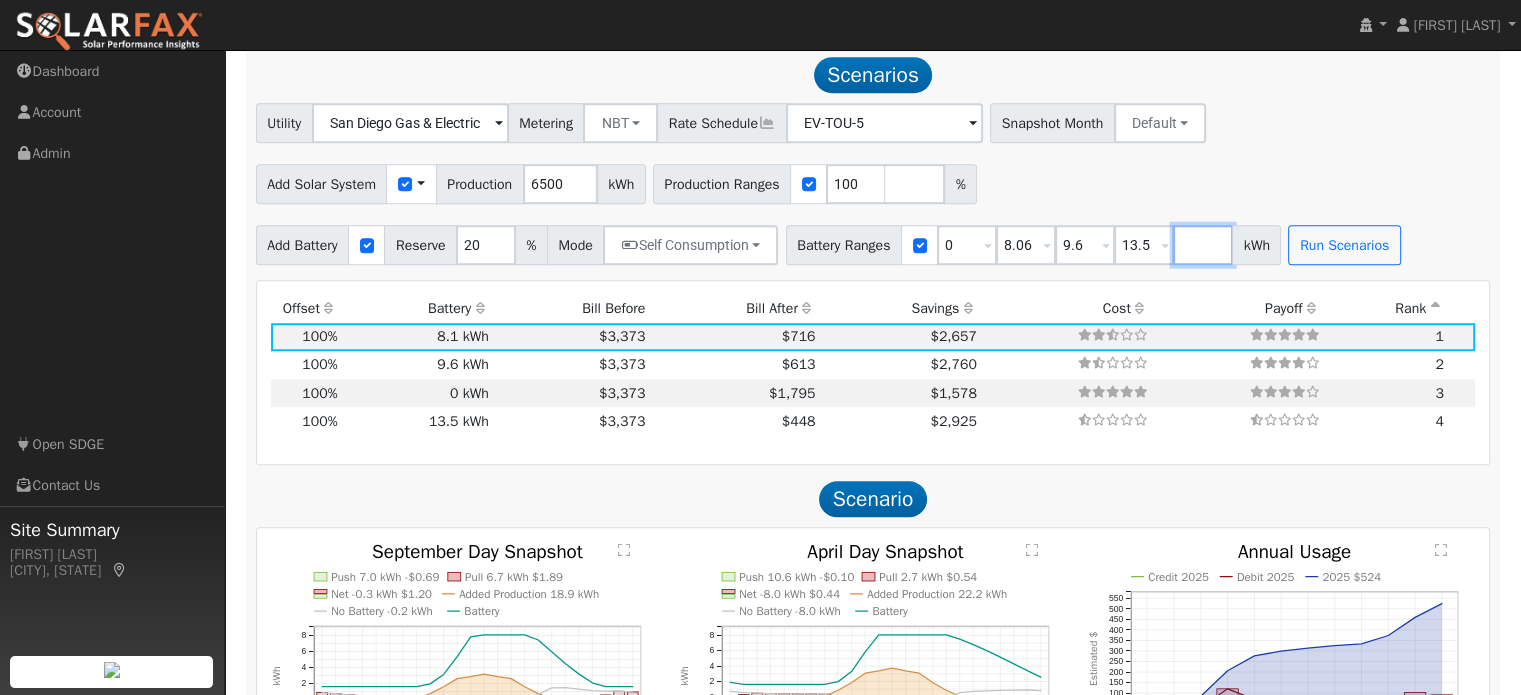 click at bounding box center [1203, 245] 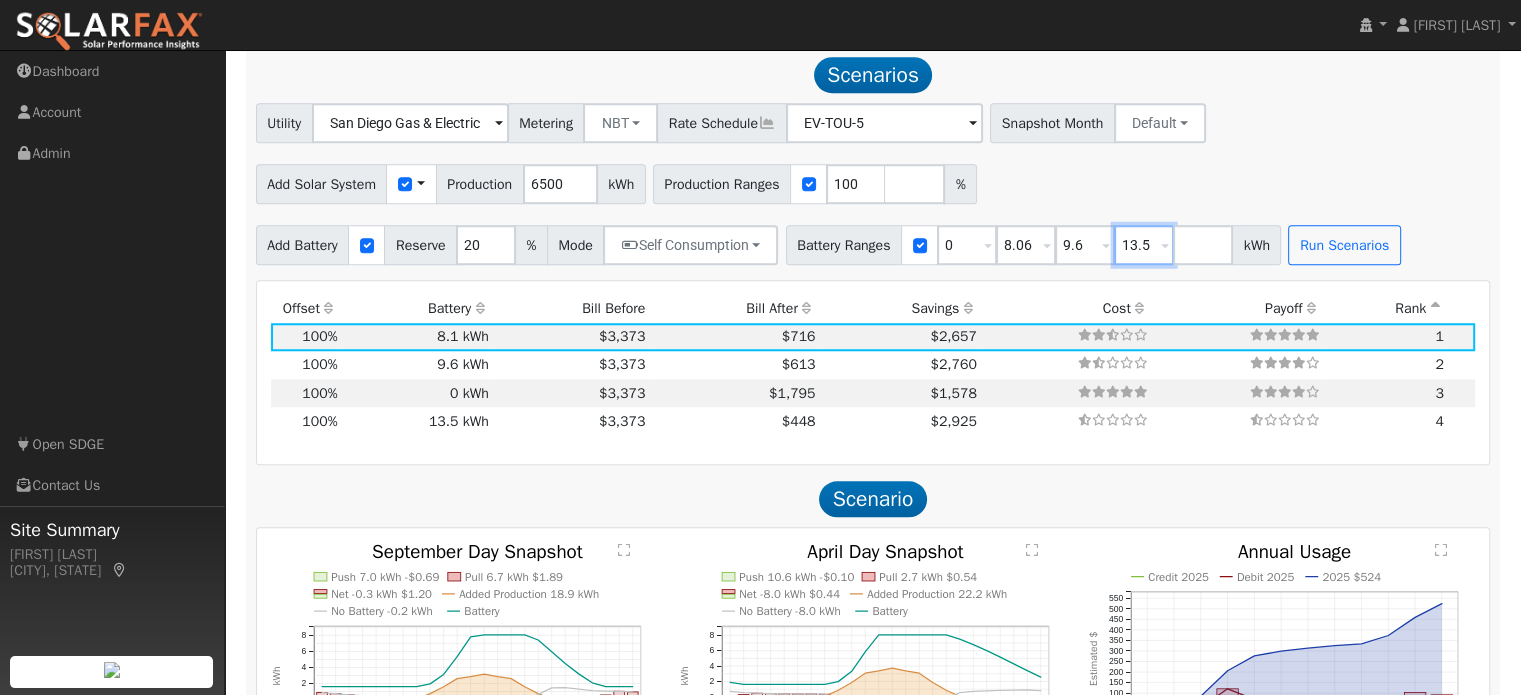 click on "13.5" at bounding box center [1144, 245] 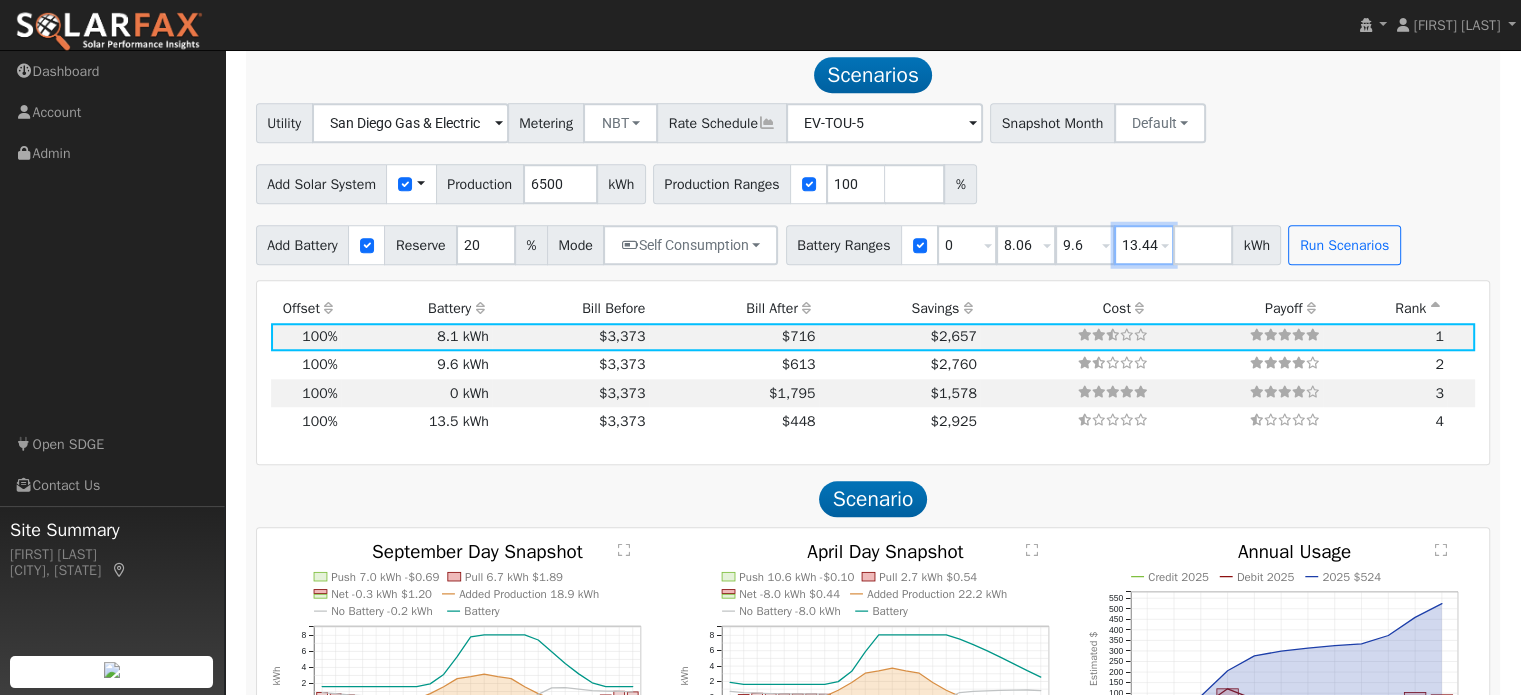 type on "13.44" 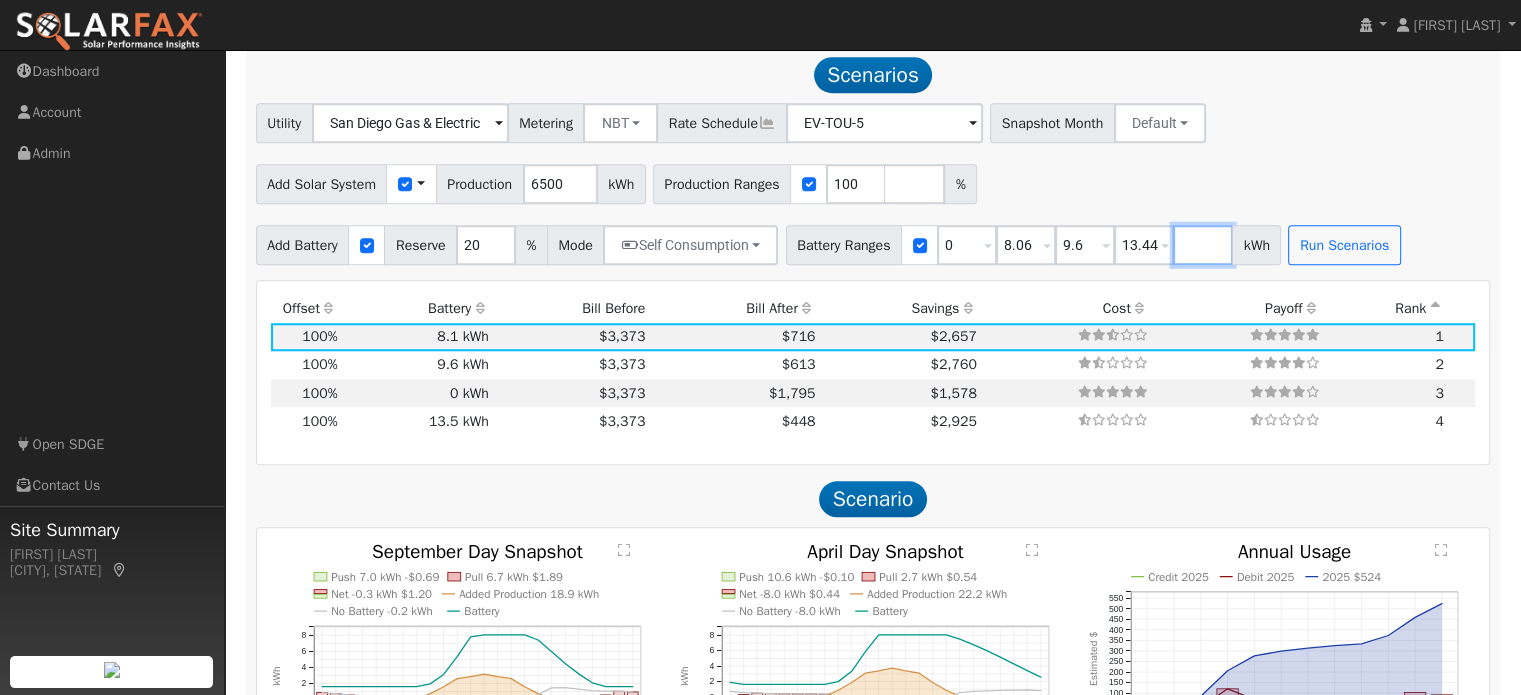 click at bounding box center [1203, 245] 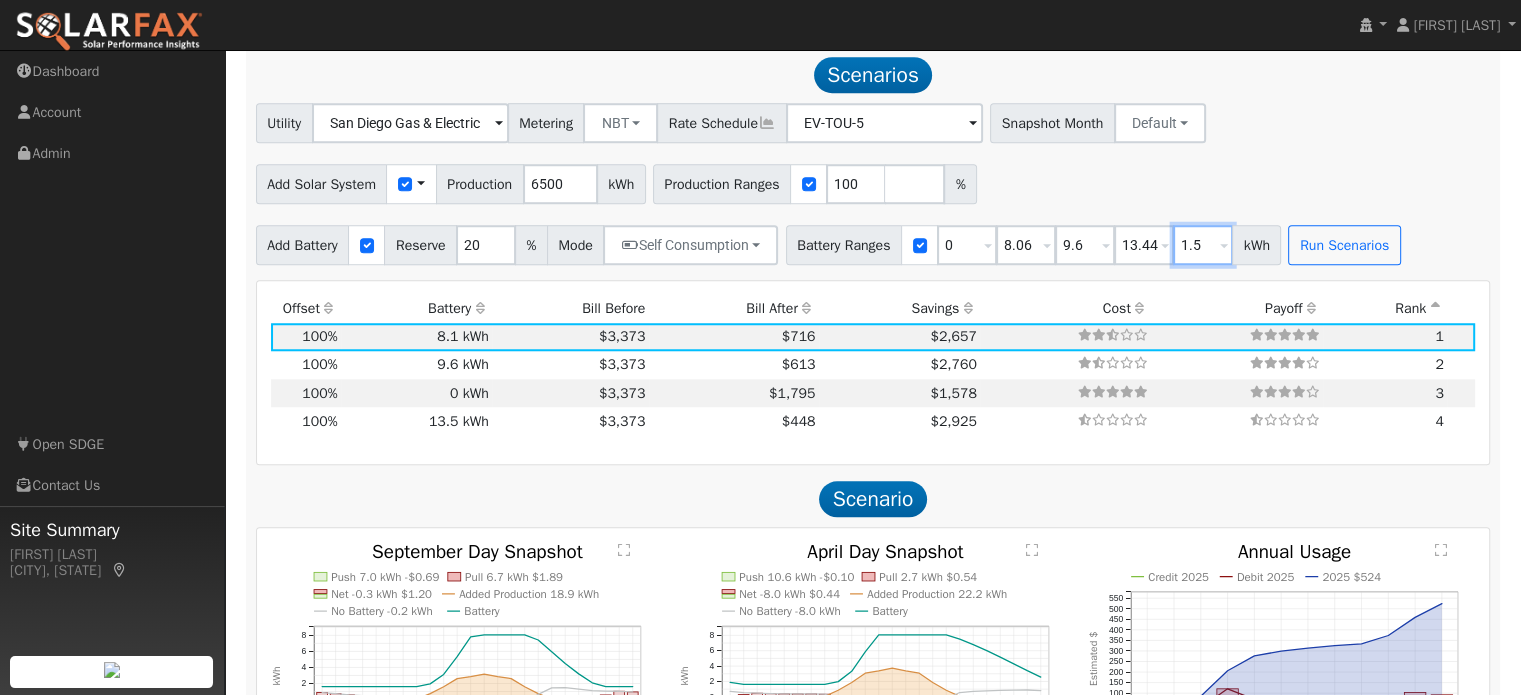 type on "1" 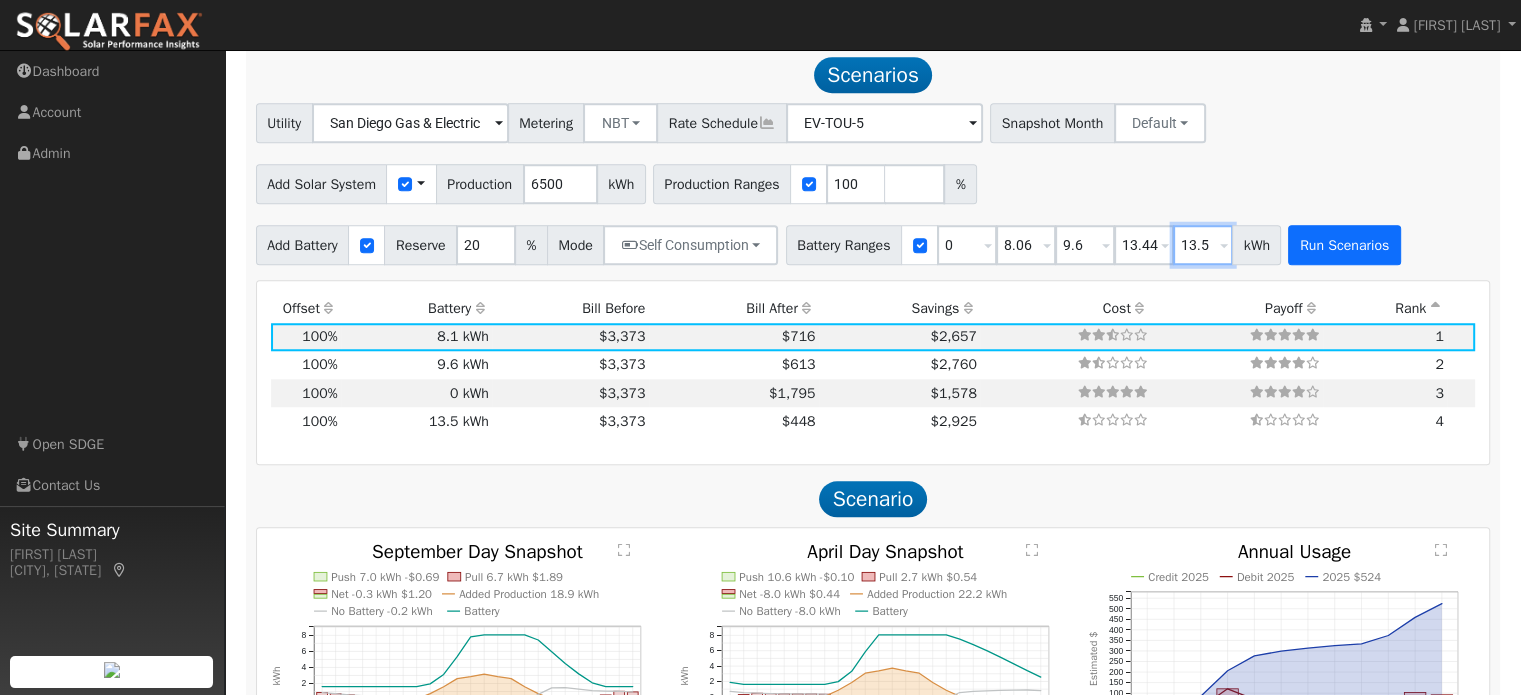 type on "13.5" 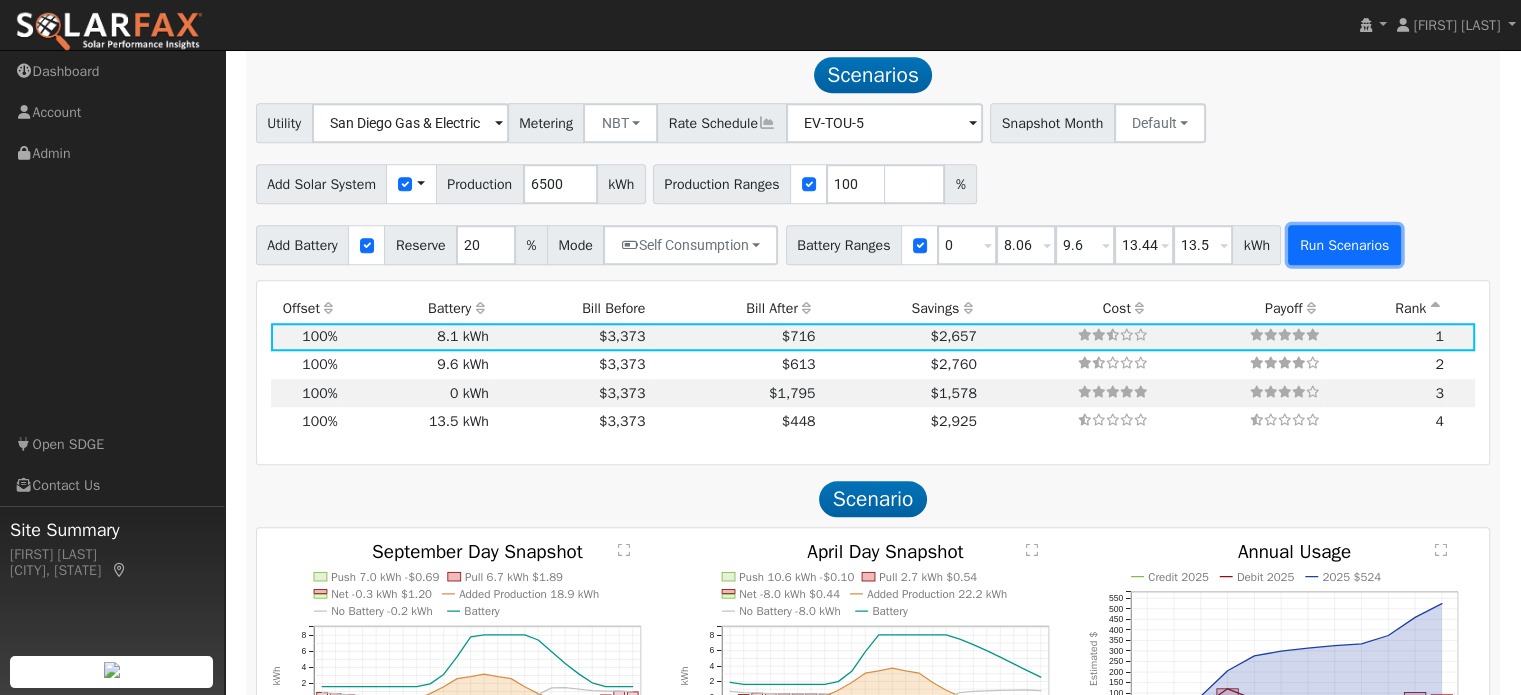 click on "Run Scenarios" at bounding box center (1344, 245) 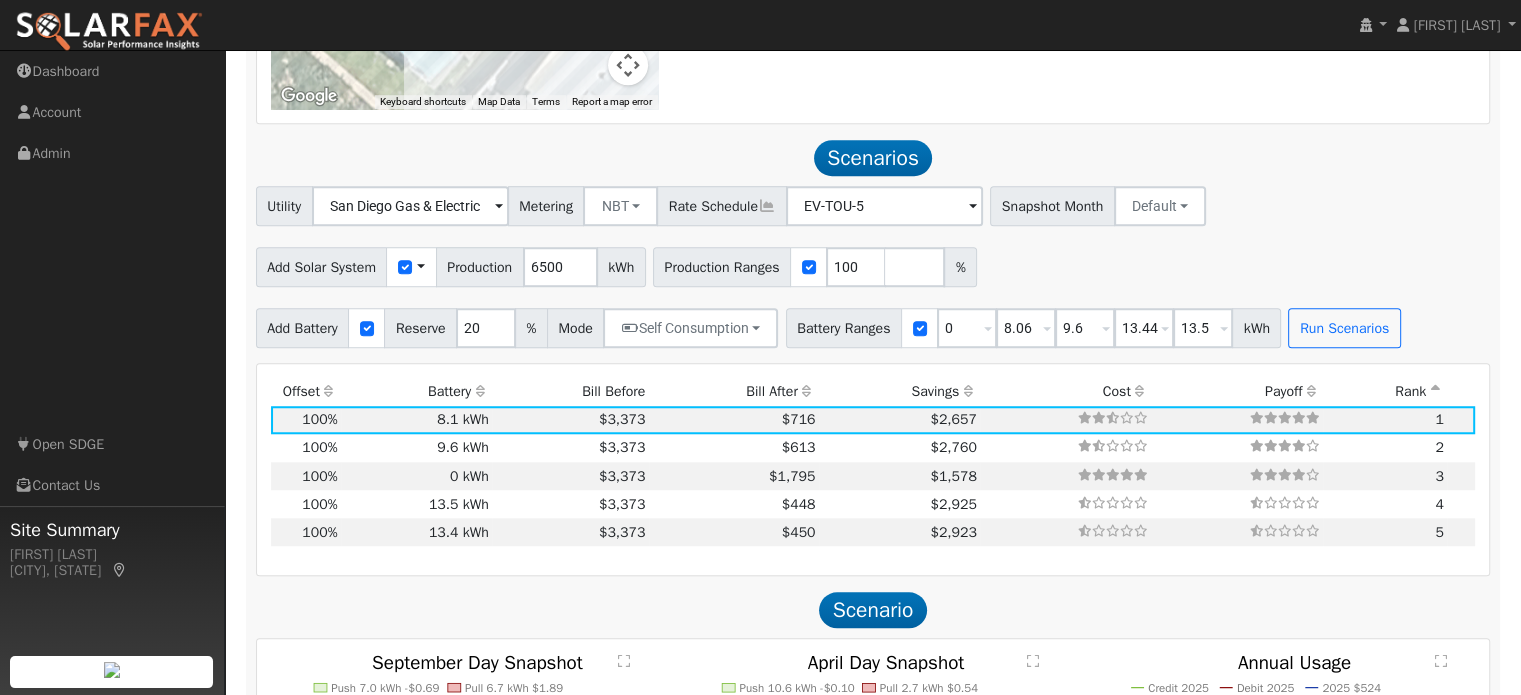 scroll, scrollTop: 1576, scrollLeft: 0, axis: vertical 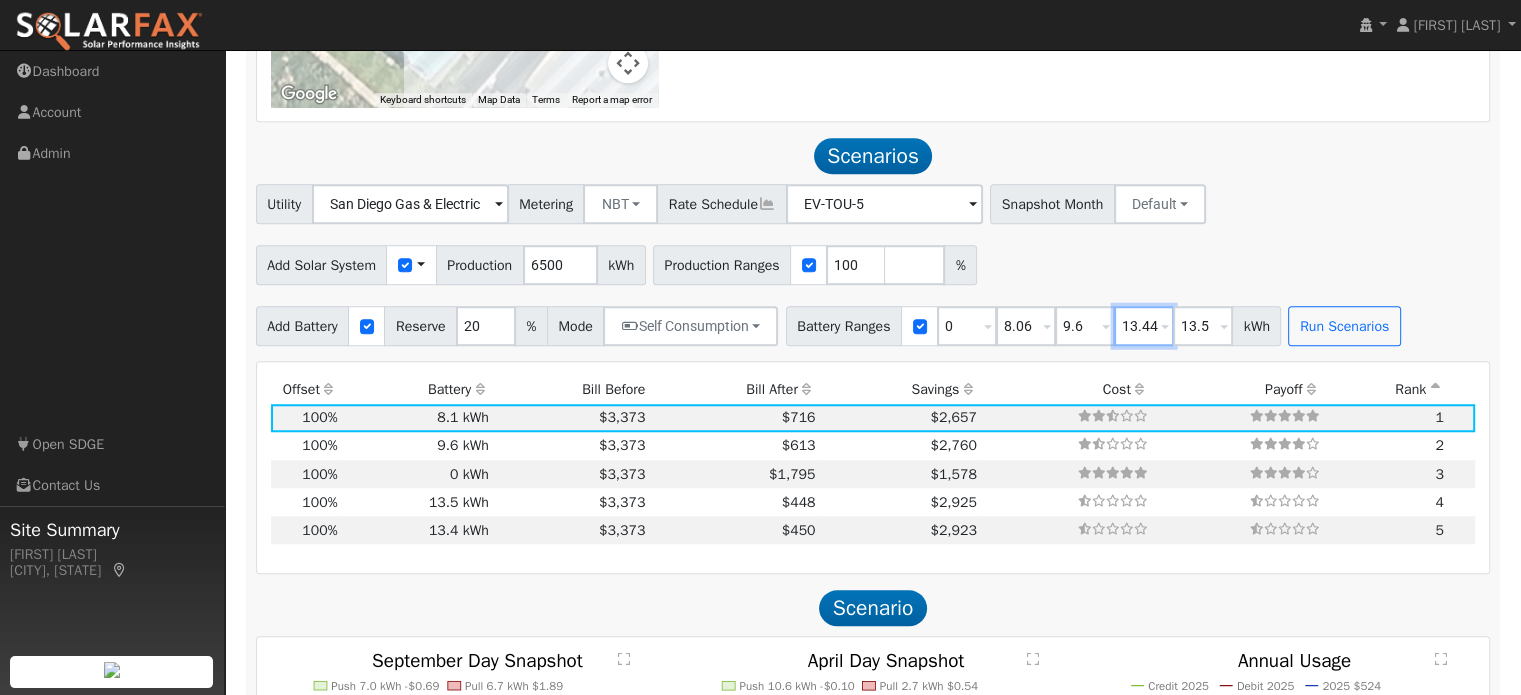 drag, startPoint x: 1158, startPoint y: 327, endPoint x: 1144, endPoint y: 330, distance: 14.3178215 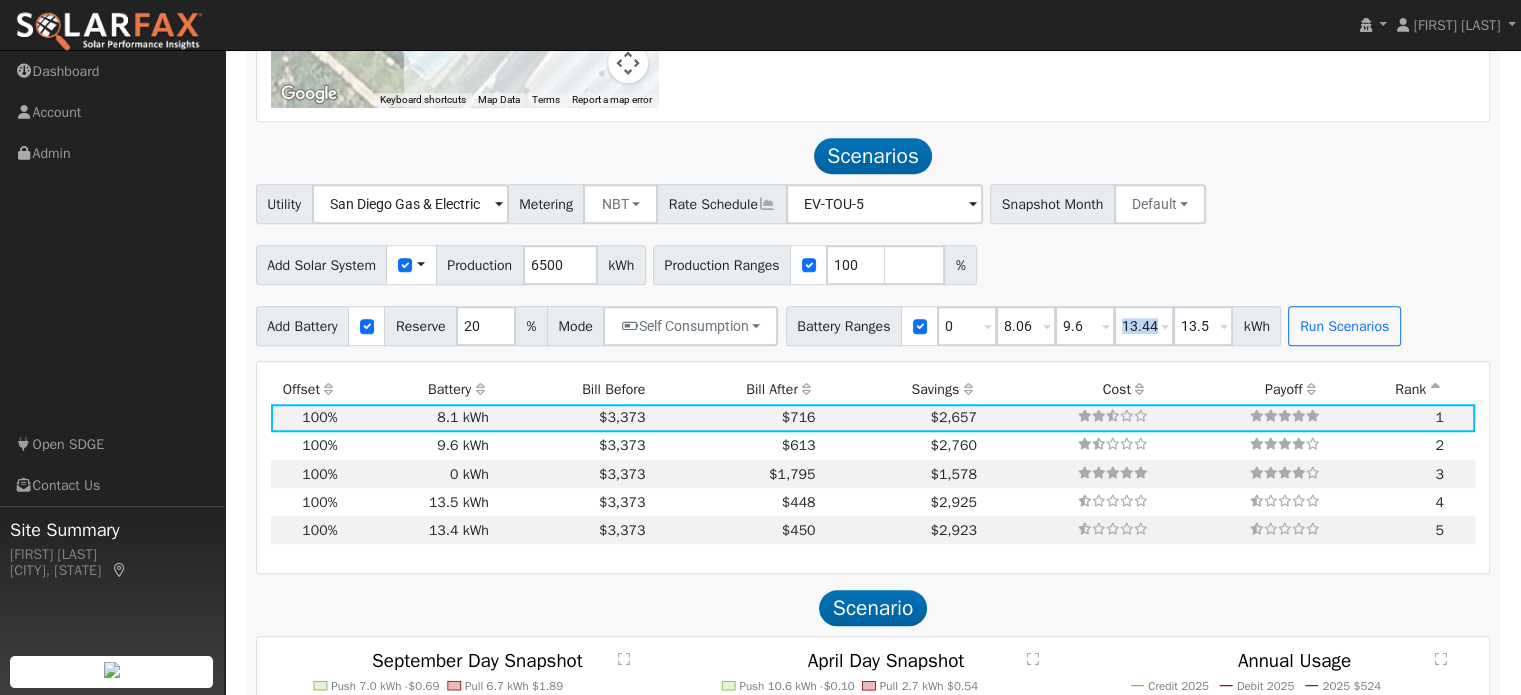 drag, startPoint x: 1168, startPoint y: 327, endPoint x: 1156, endPoint y: 327, distance: 12 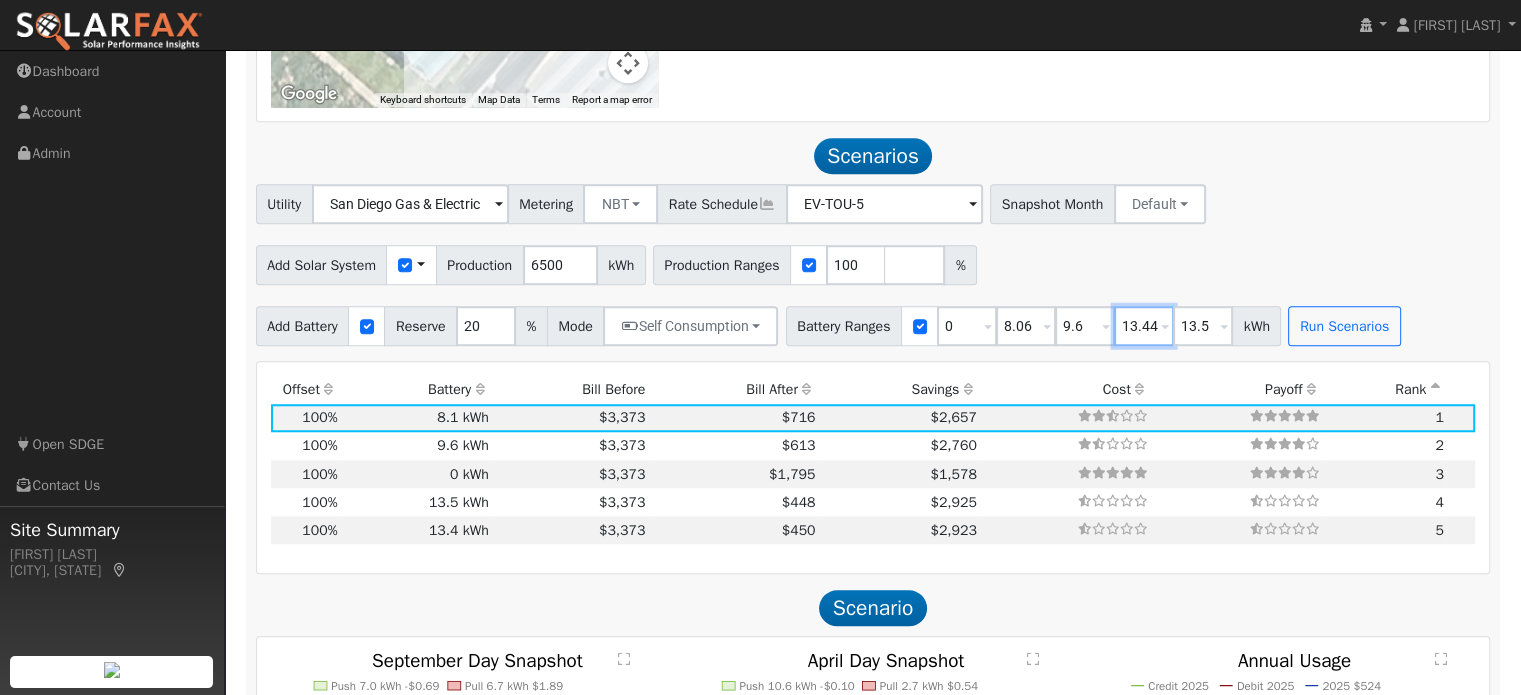 drag, startPoint x: 1160, startPoint y: 330, endPoint x: 1112, endPoint y: 330, distance: 48 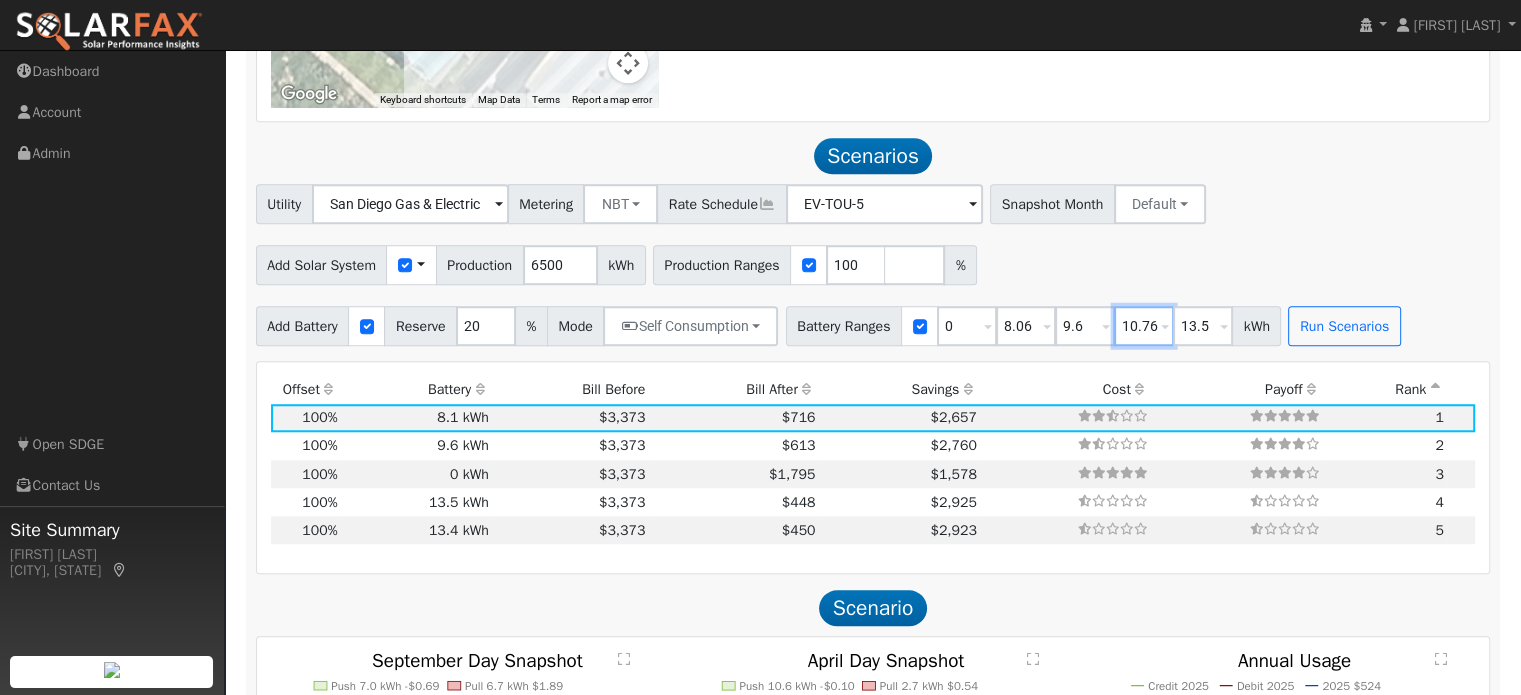 type on "10.76" 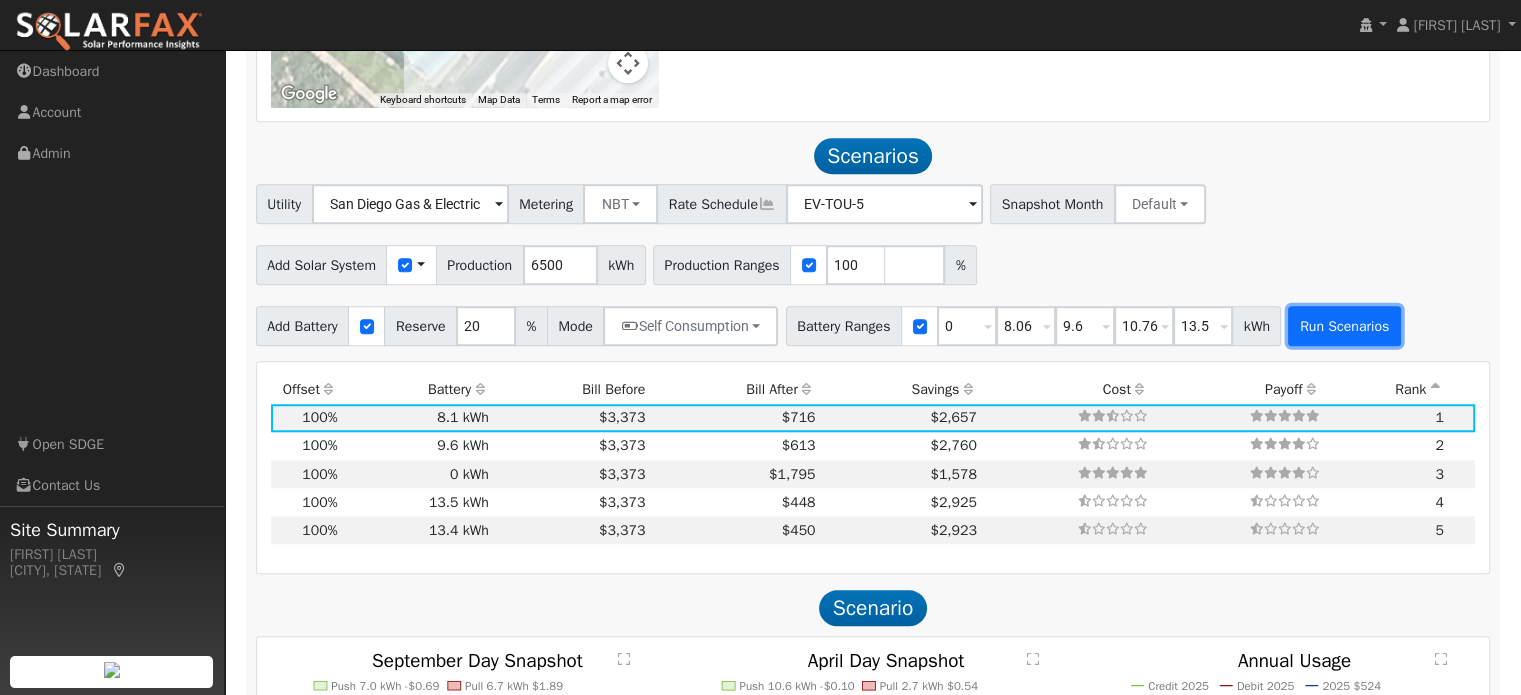 click on "Run Scenarios" at bounding box center (1344, 326) 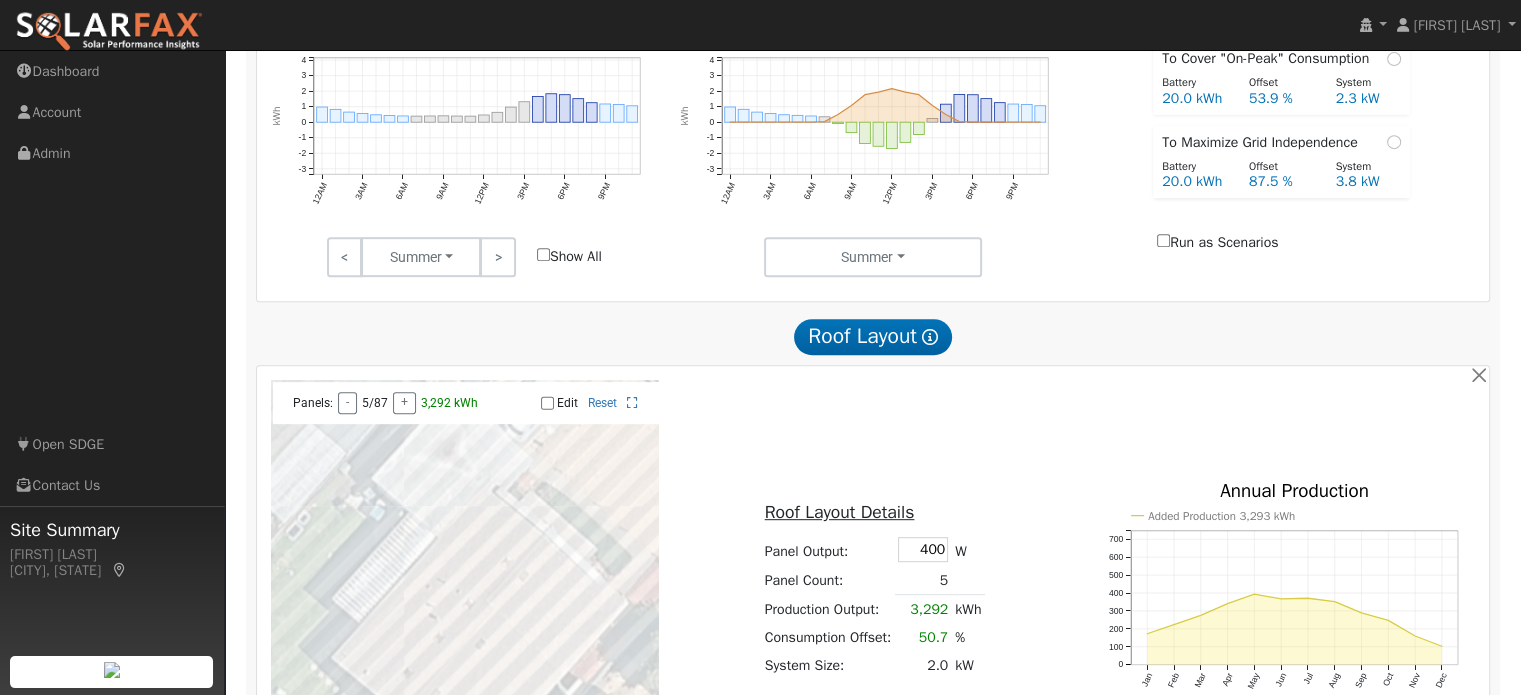 scroll, scrollTop: 856, scrollLeft: 0, axis: vertical 